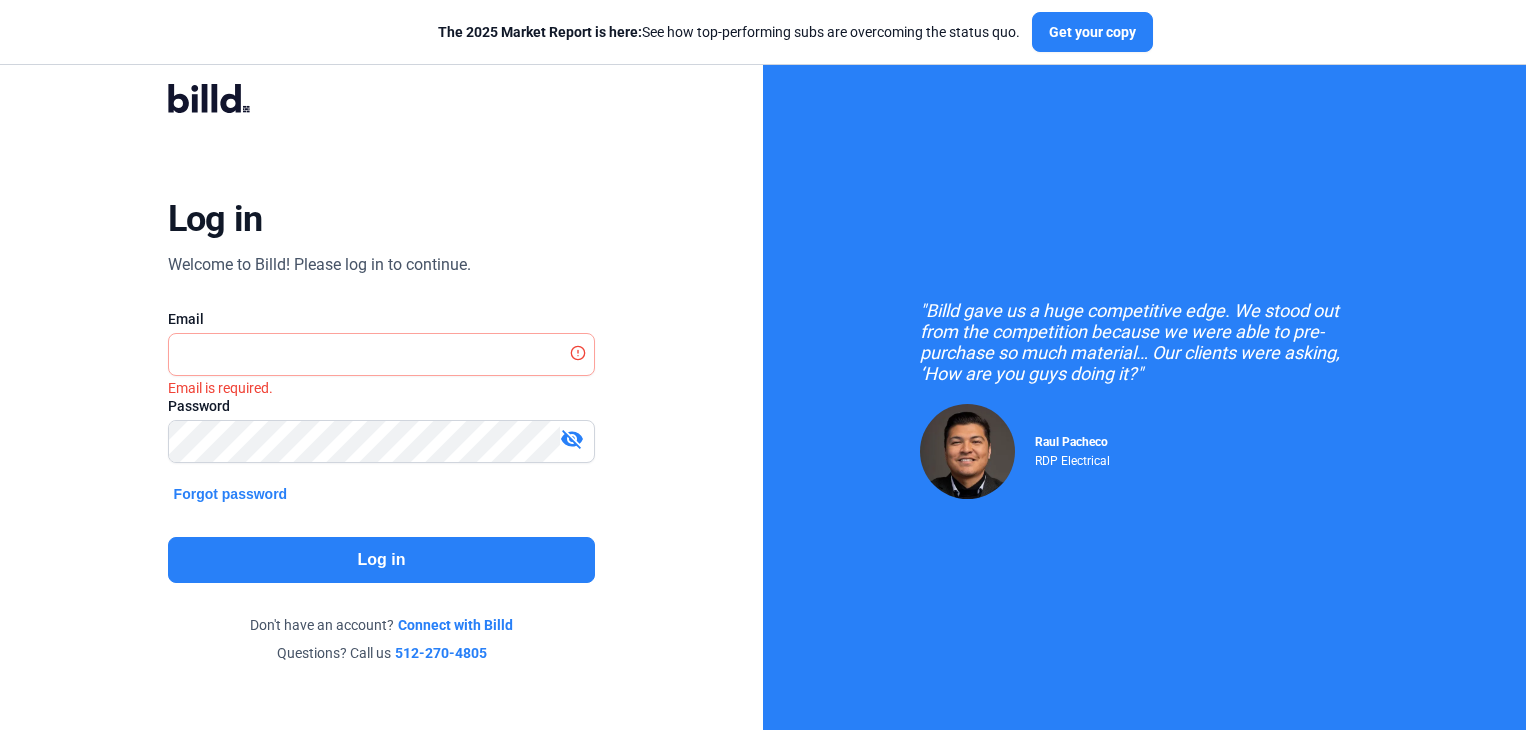 scroll, scrollTop: 0, scrollLeft: 0, axis: both 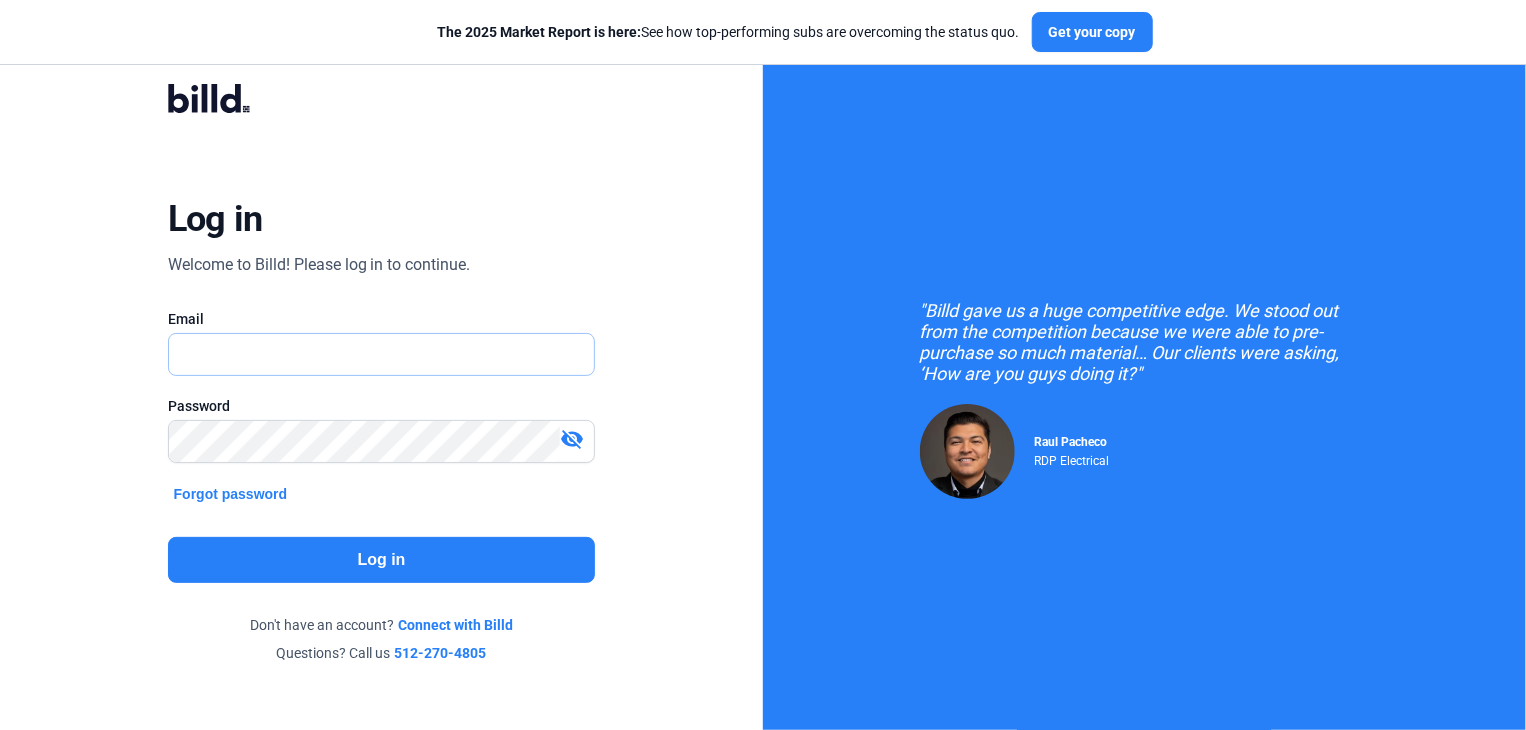 type on "[EMAIL]" 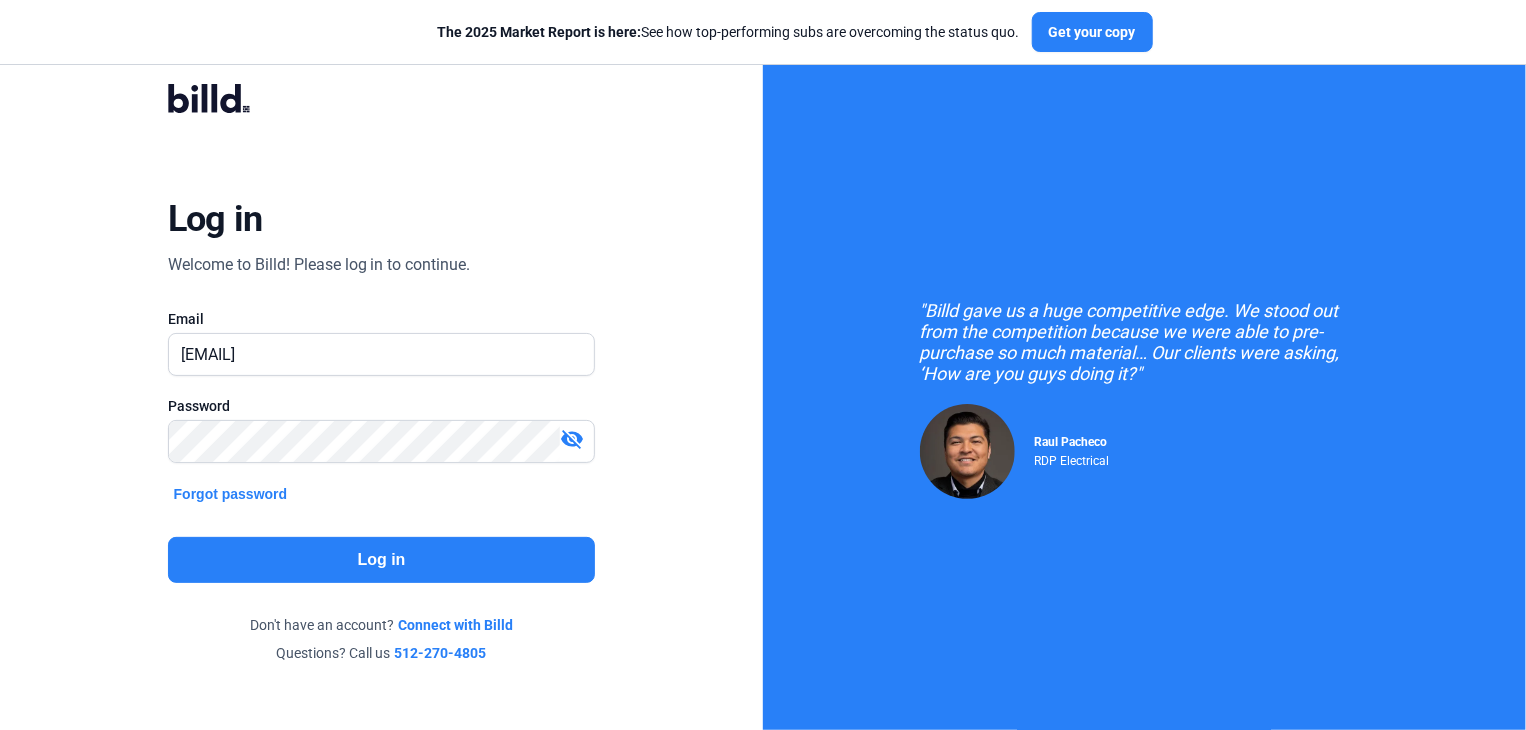 click on "Log in" 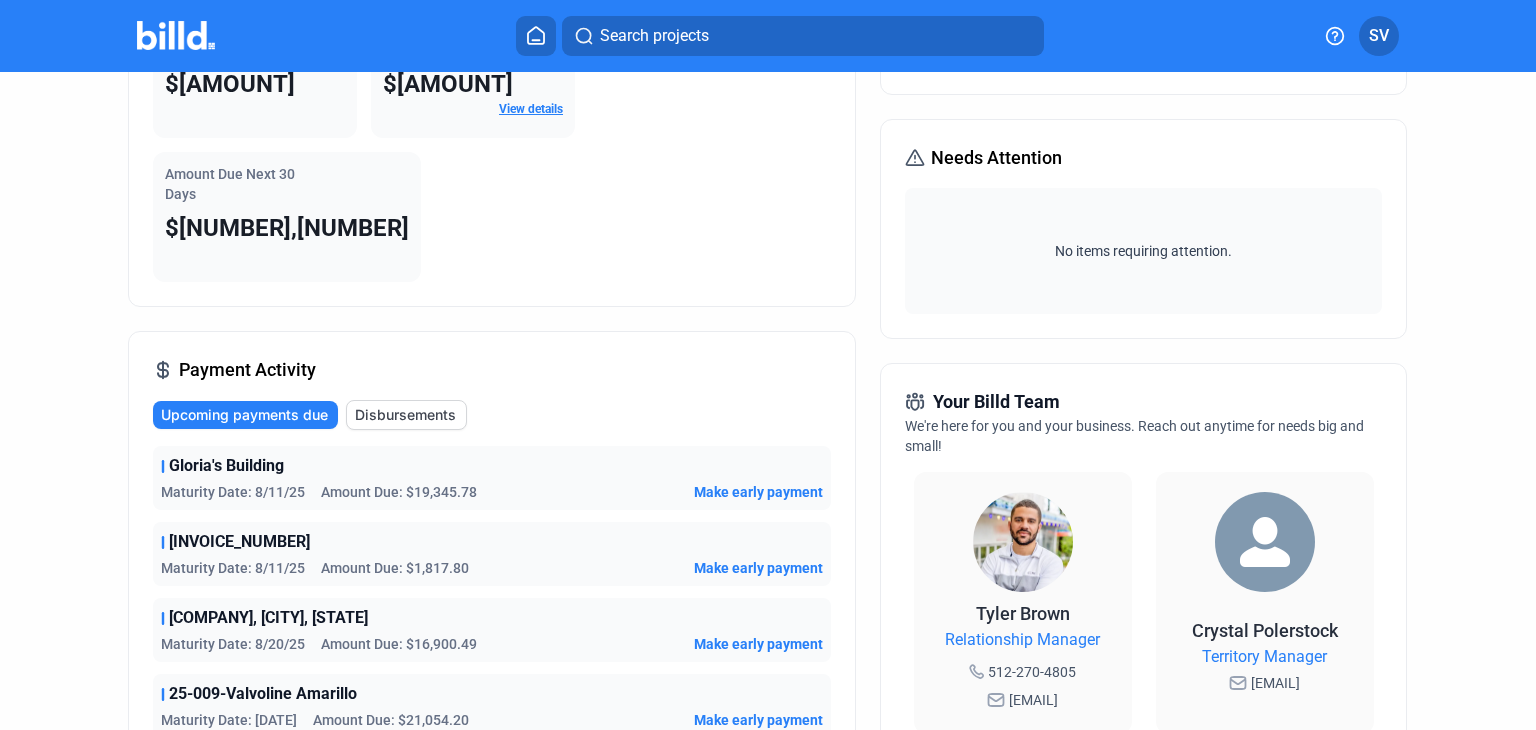 scroll, scrollTop: 0, scrollLeft: 0, axis: both 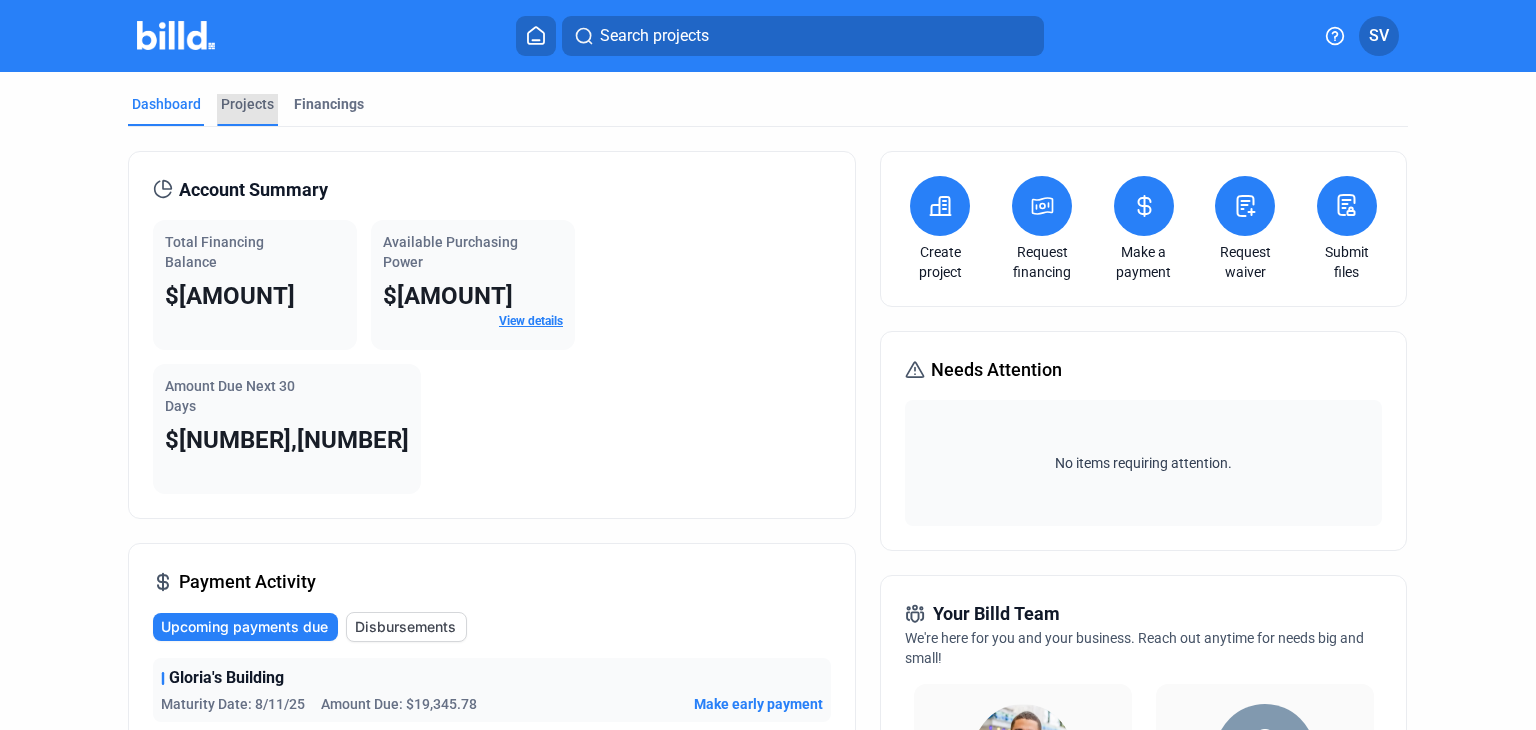 click on "Projects" at bounding box center [247, 104] 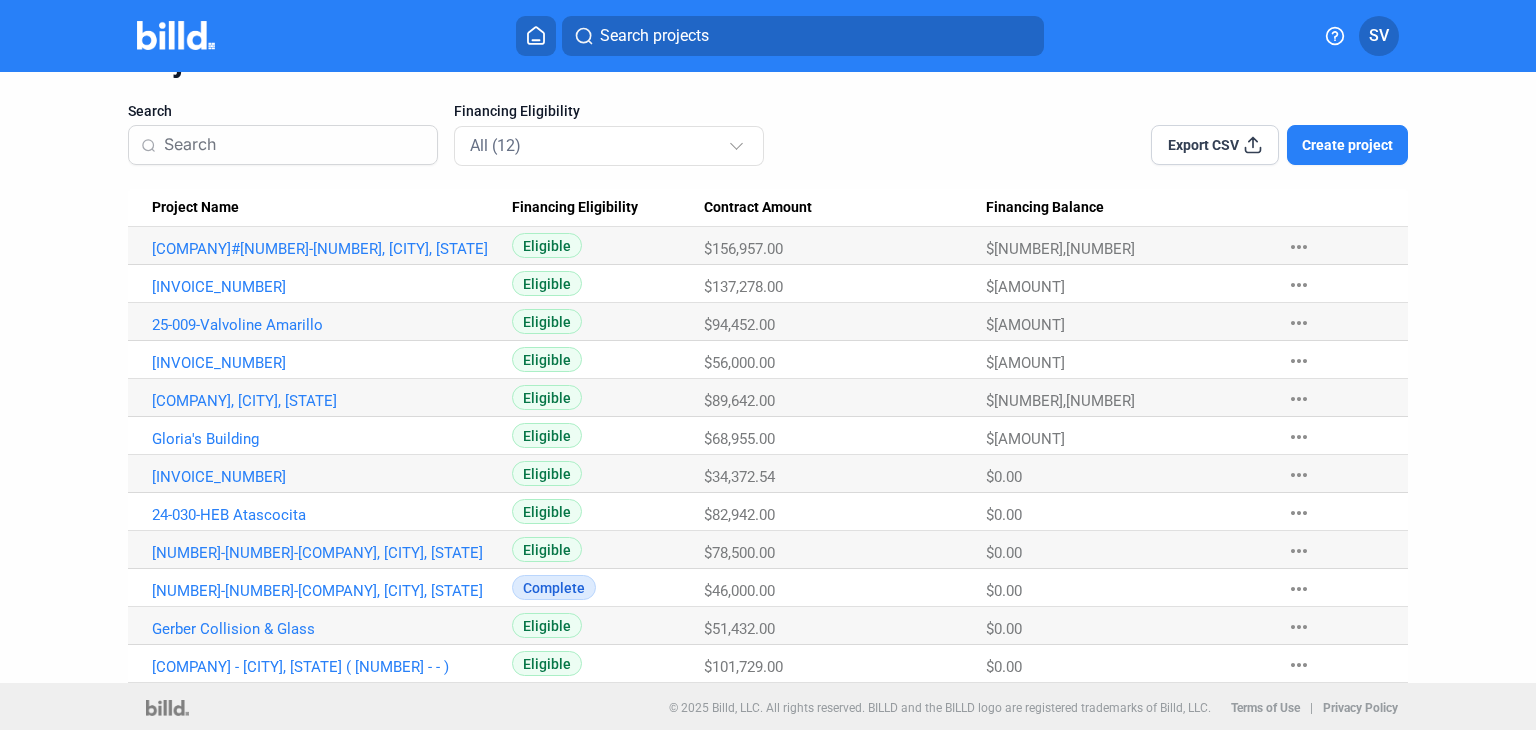 scroll, scrollTop: 111, scrollLeft: 0, axis: vertical 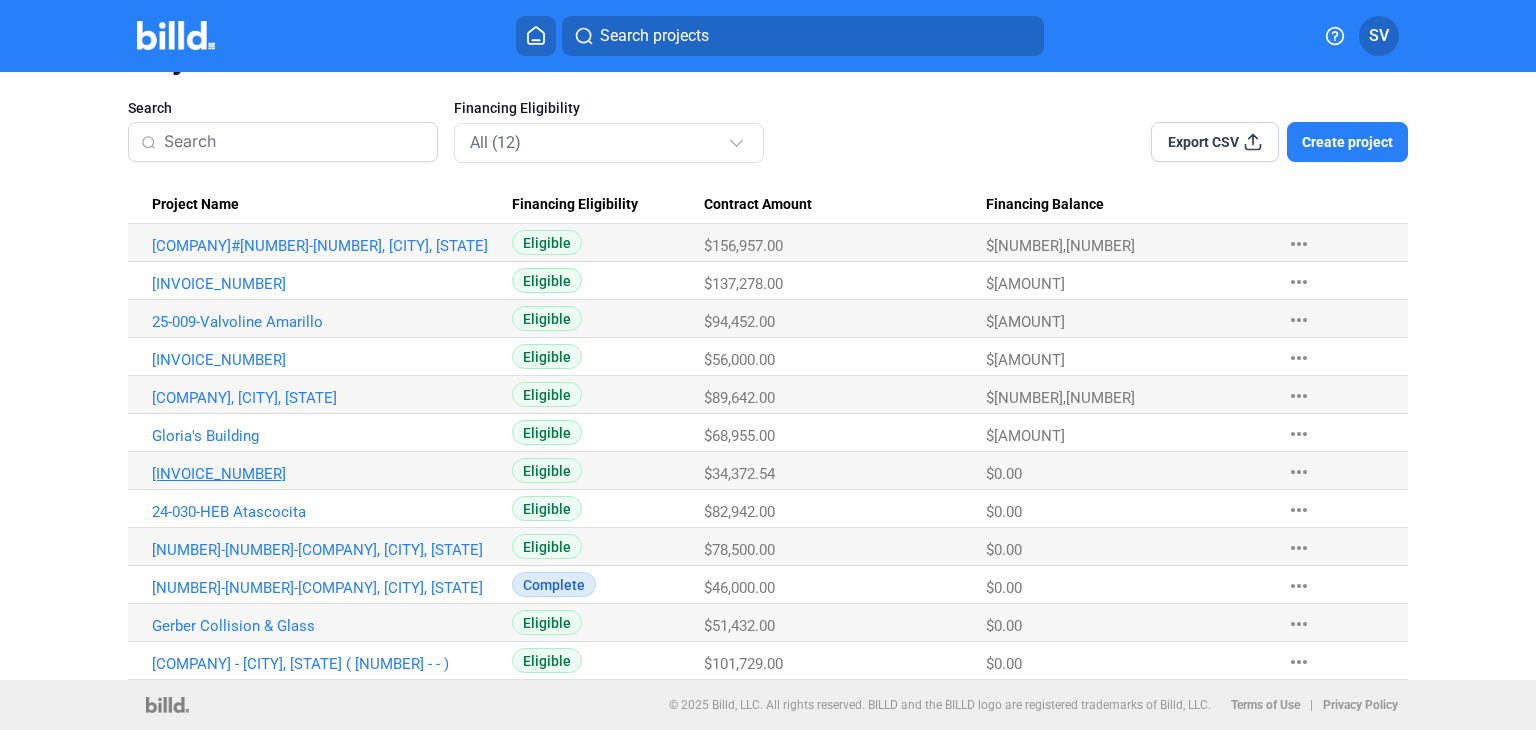 click on "[INVOICE_NUMBER]" at bounding box center (325, 246) 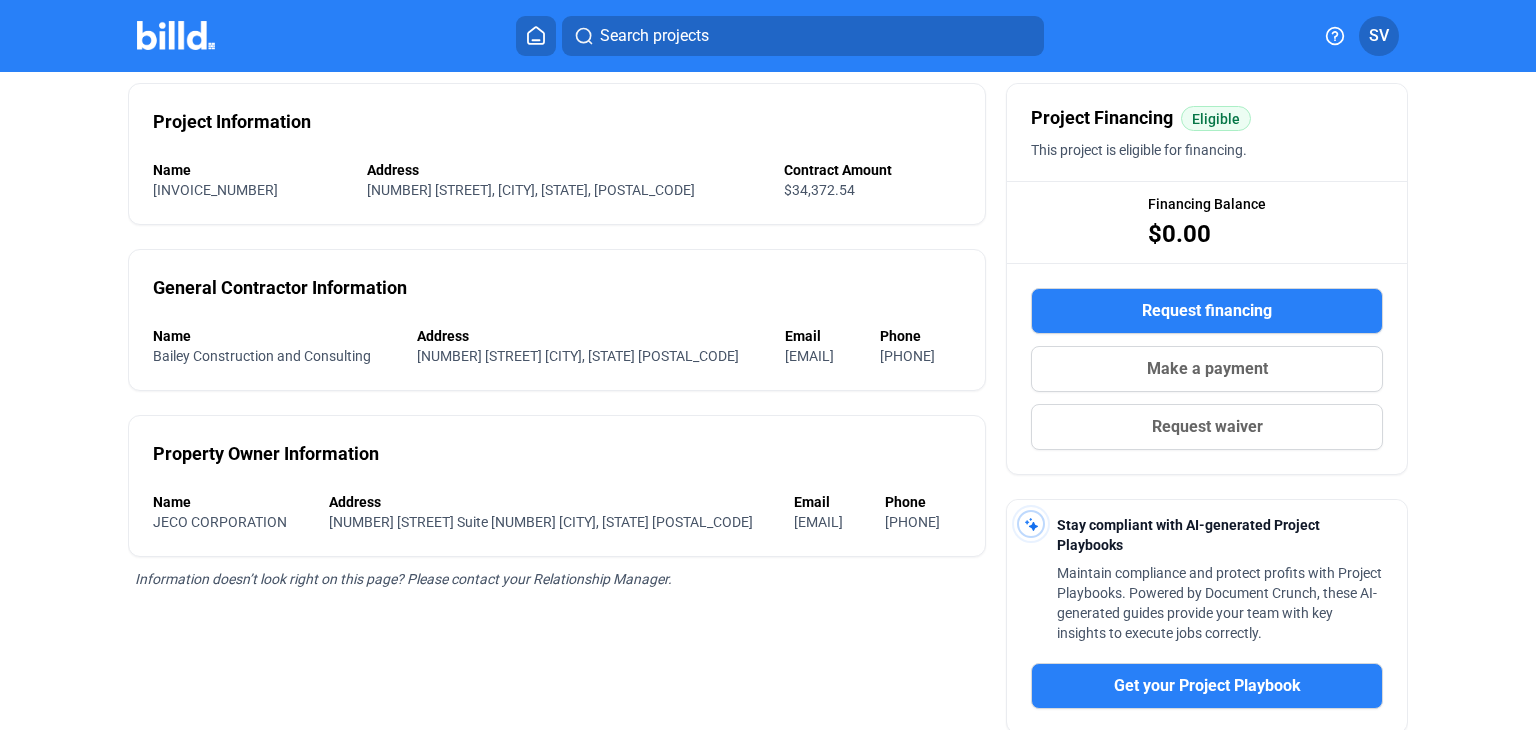 scroll, scrollTop: 0, scrollLeft: 0, axis: both 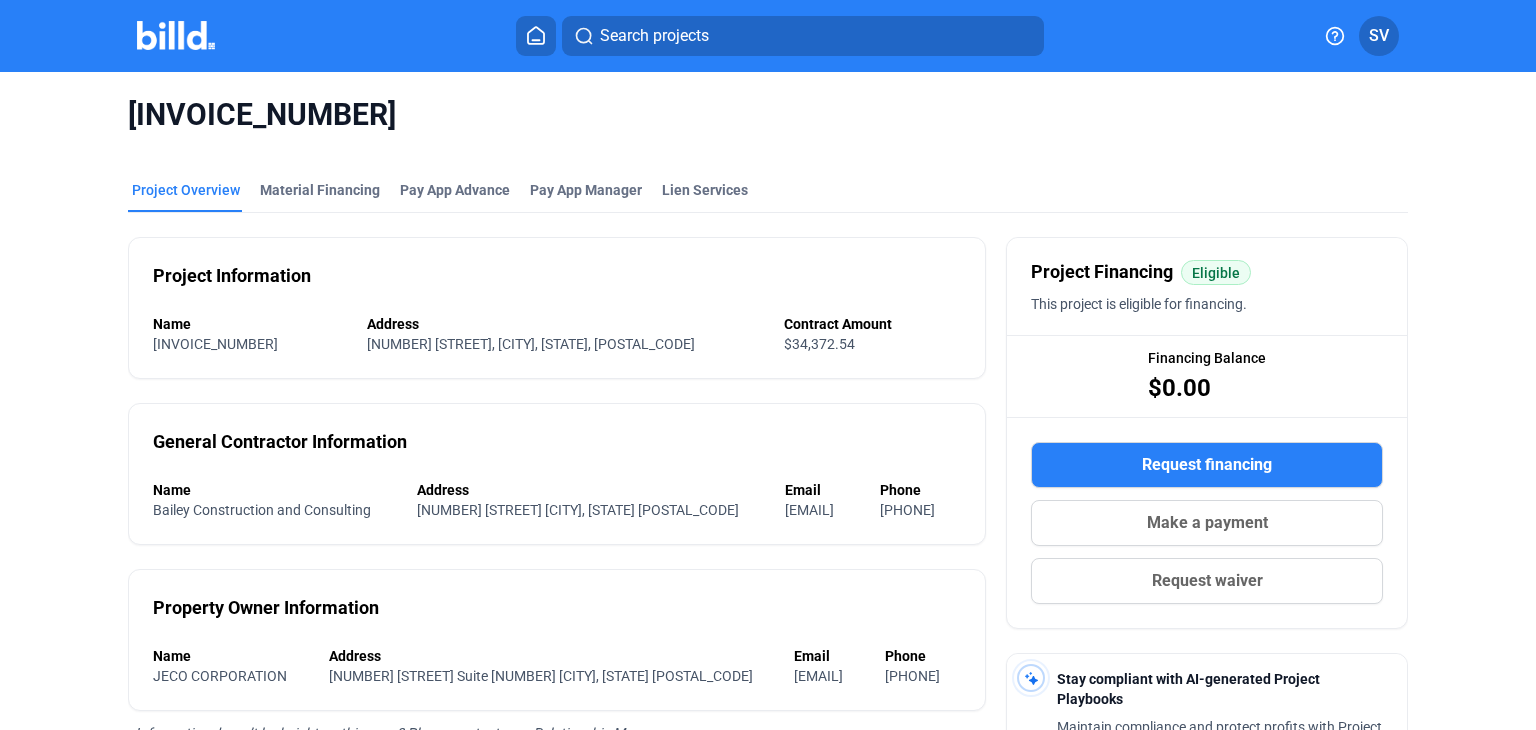 click at bounding box center [176, 35] 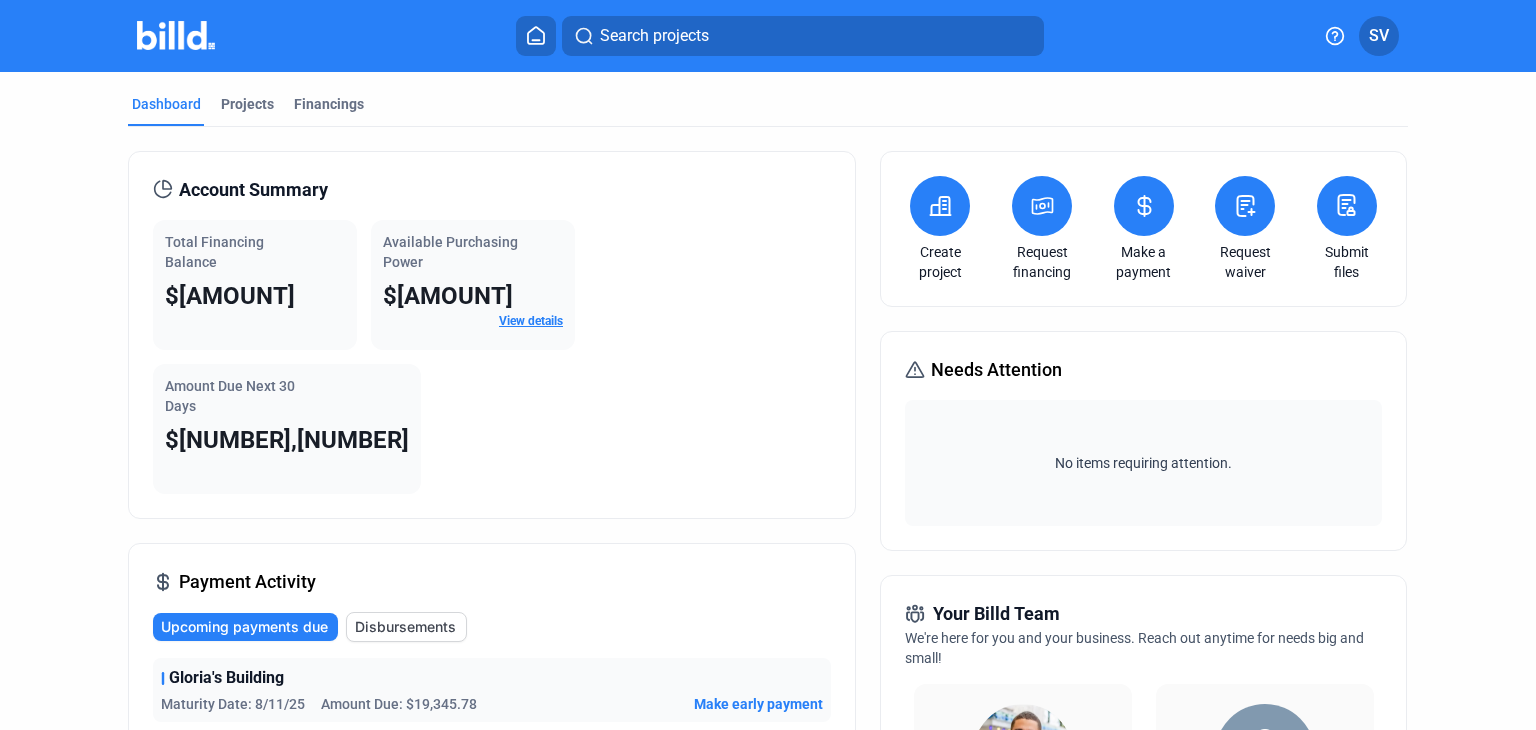 scroll, scrollTop: 100, scrollLeft: 0, axis: vertical 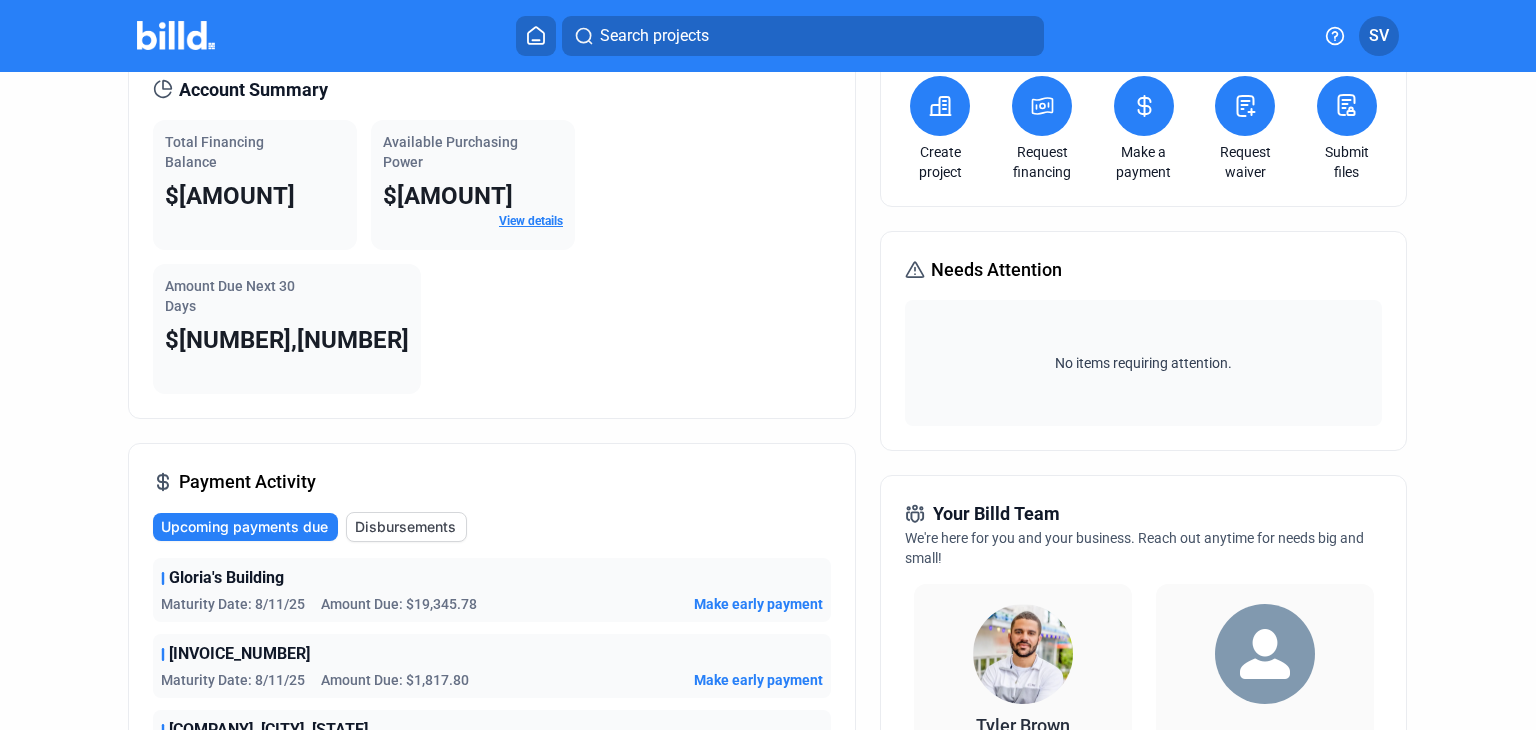 click on "Disbursements" 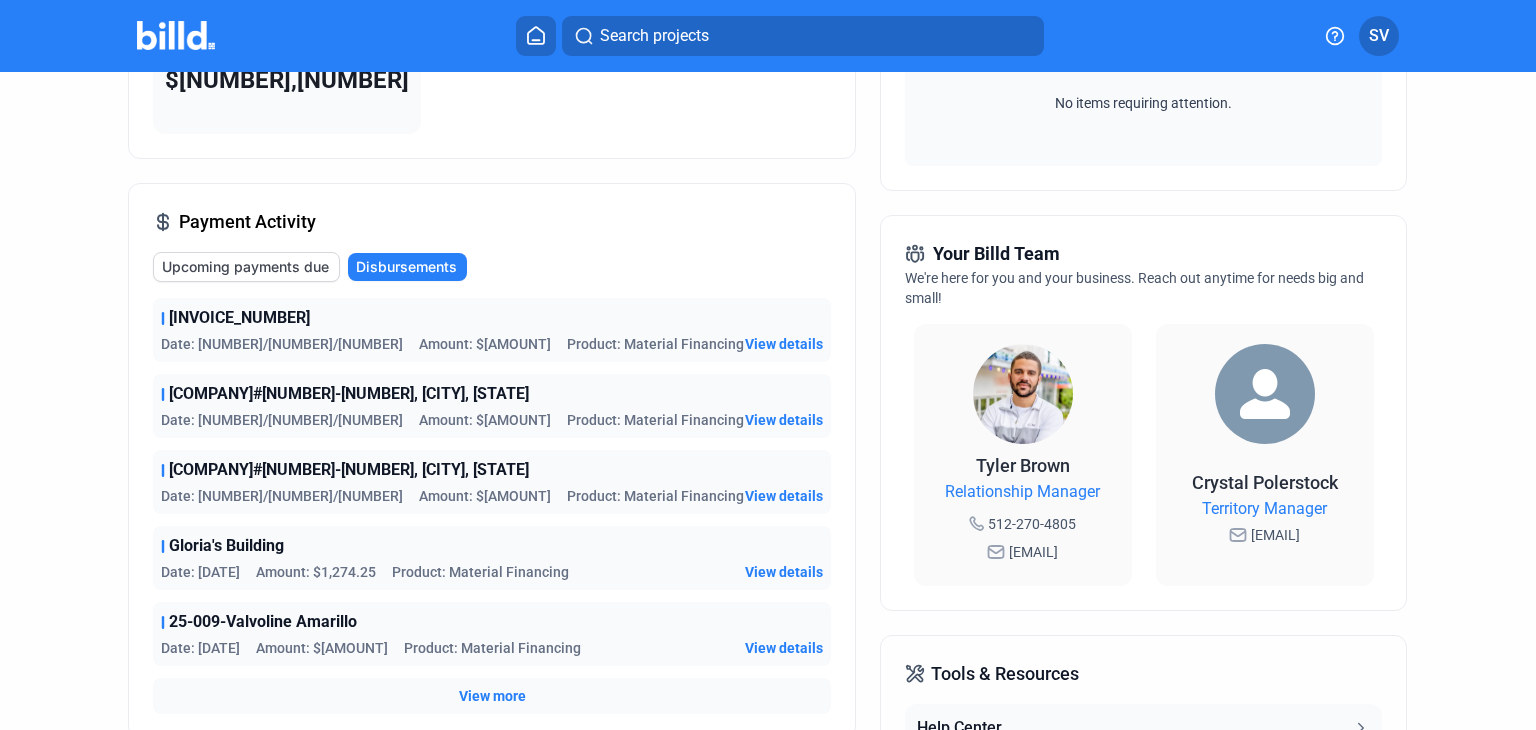scroll, scrollTop: 400, scrollLeft: 0, axis: vertical 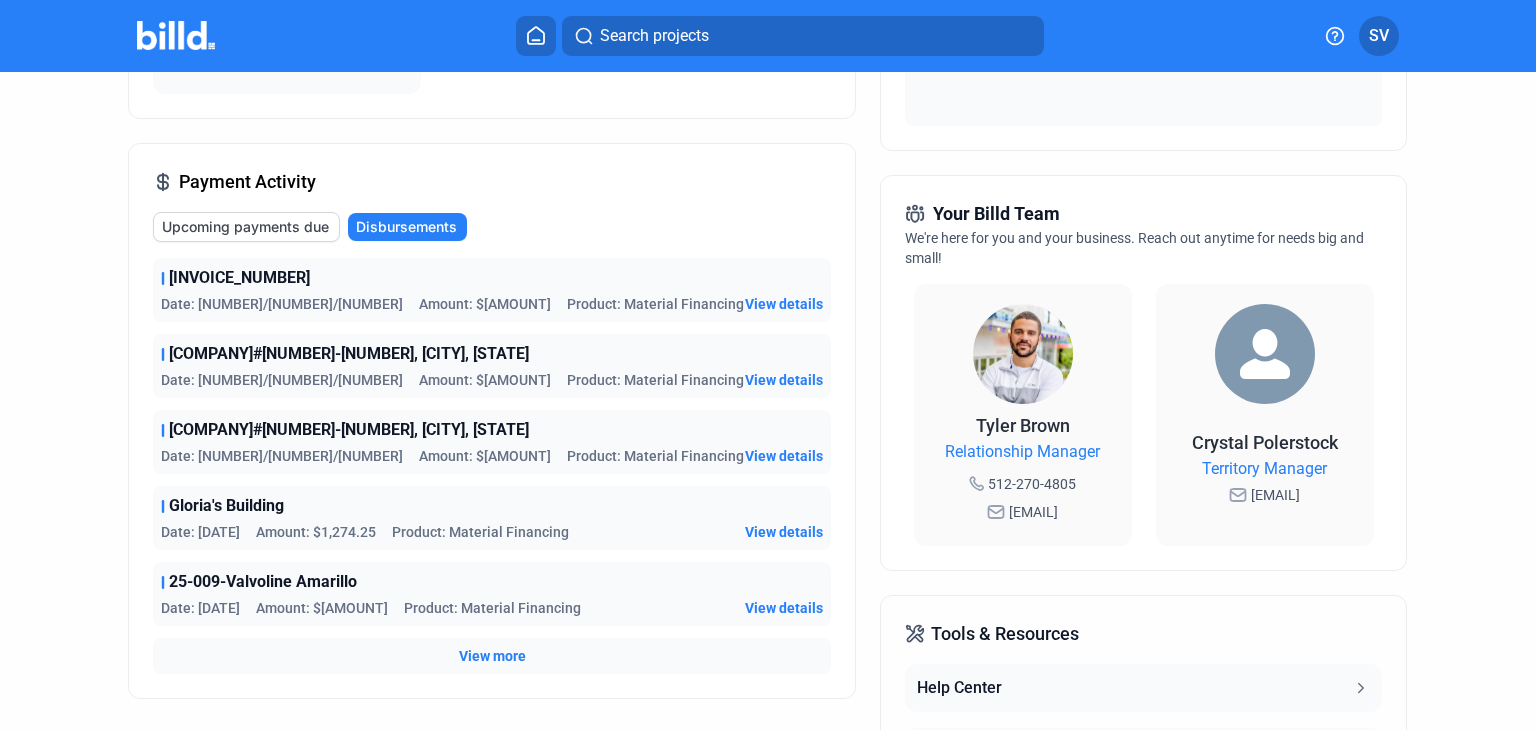 click on "View more" 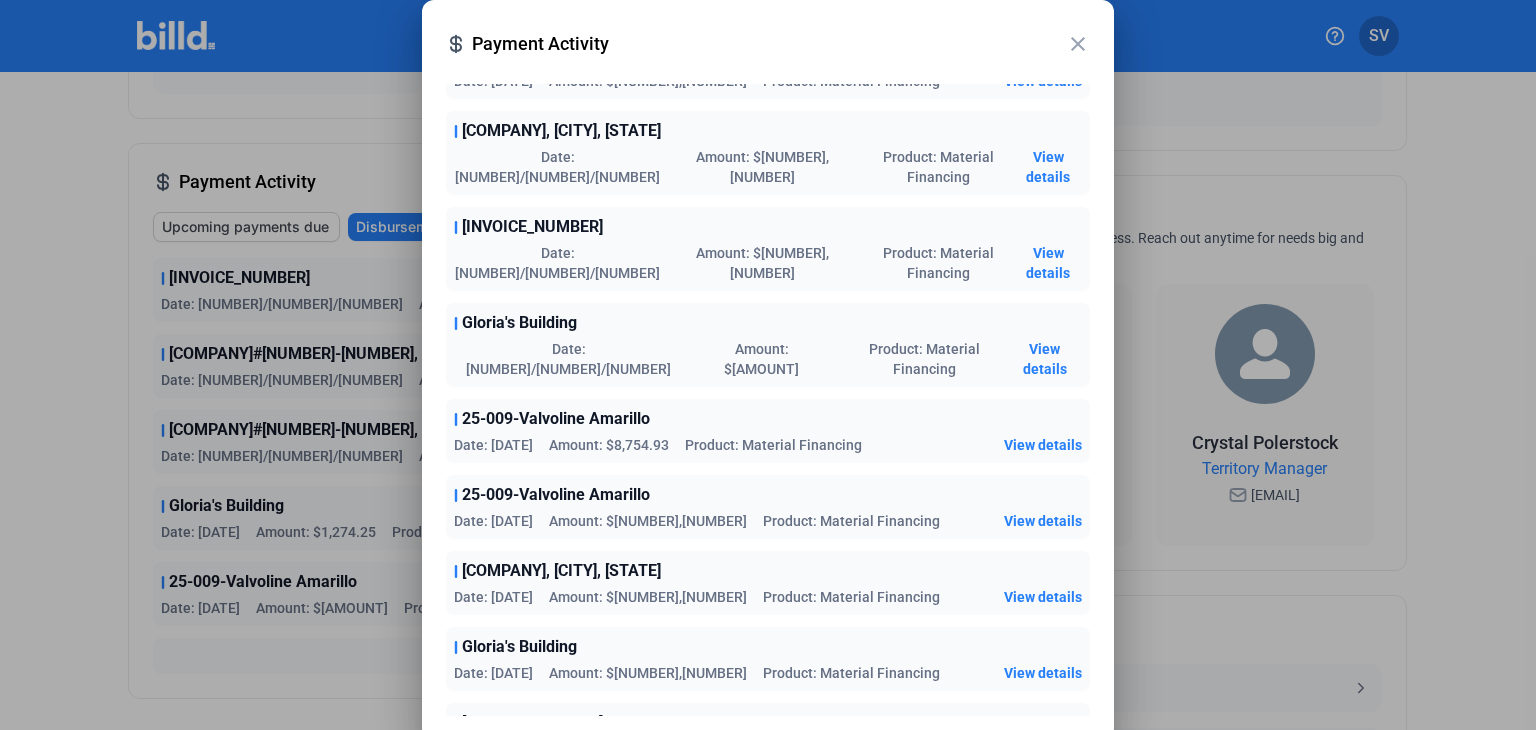 scroll, scrollTop: 800, scrollLeft: 0, axis: vertical 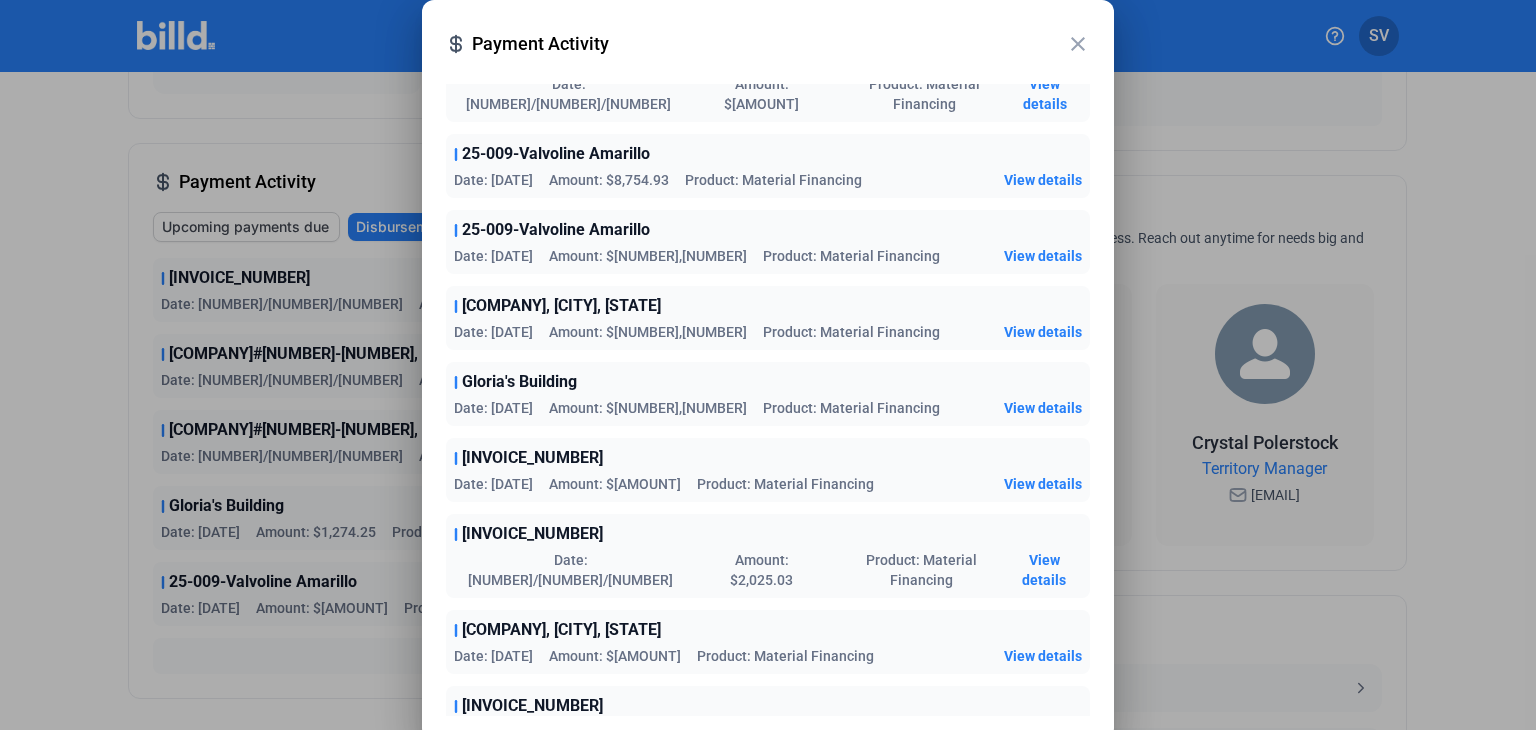 click on "View details" at bounding box center [1043, 408] 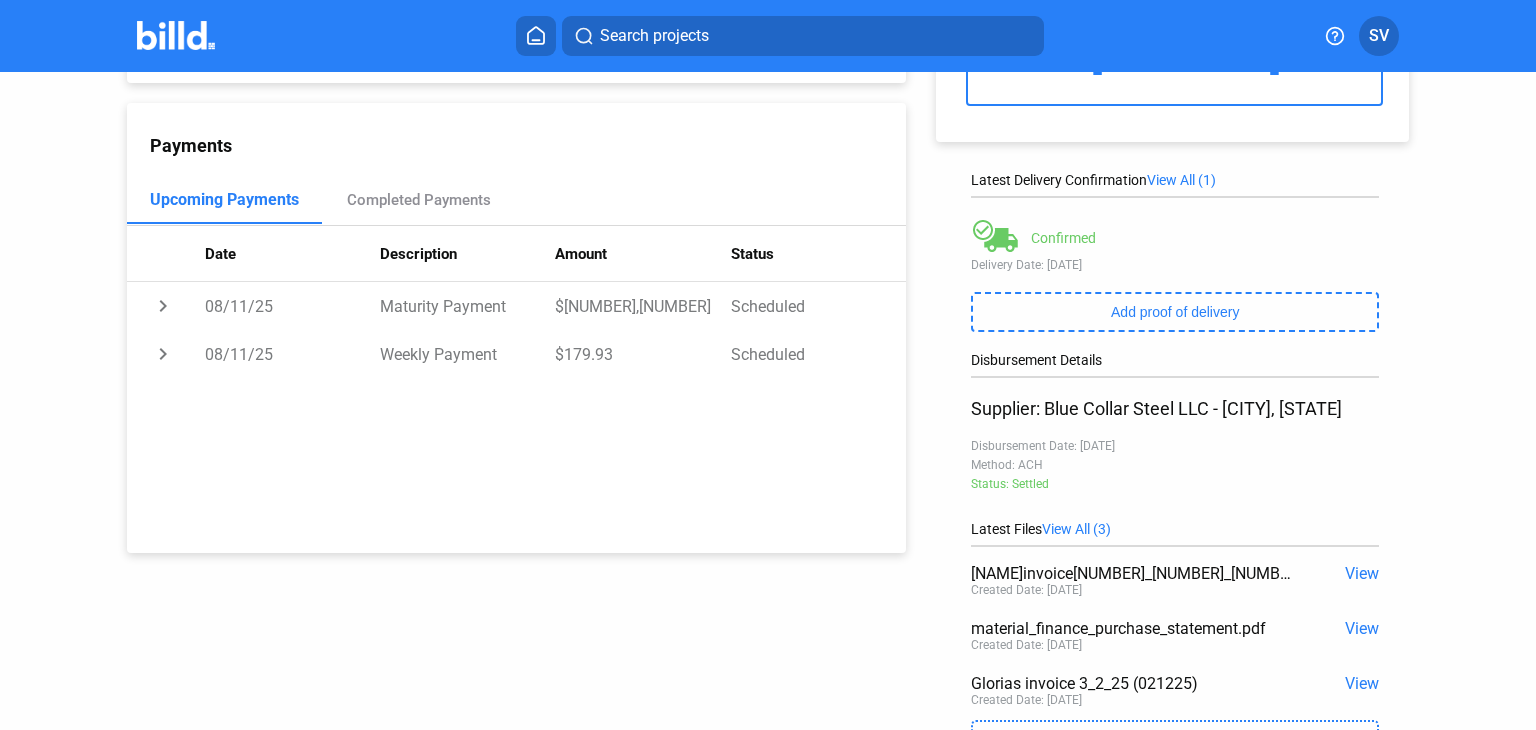 scroll, scrollTop: 356, scrollLeft: 0, axis: vertical 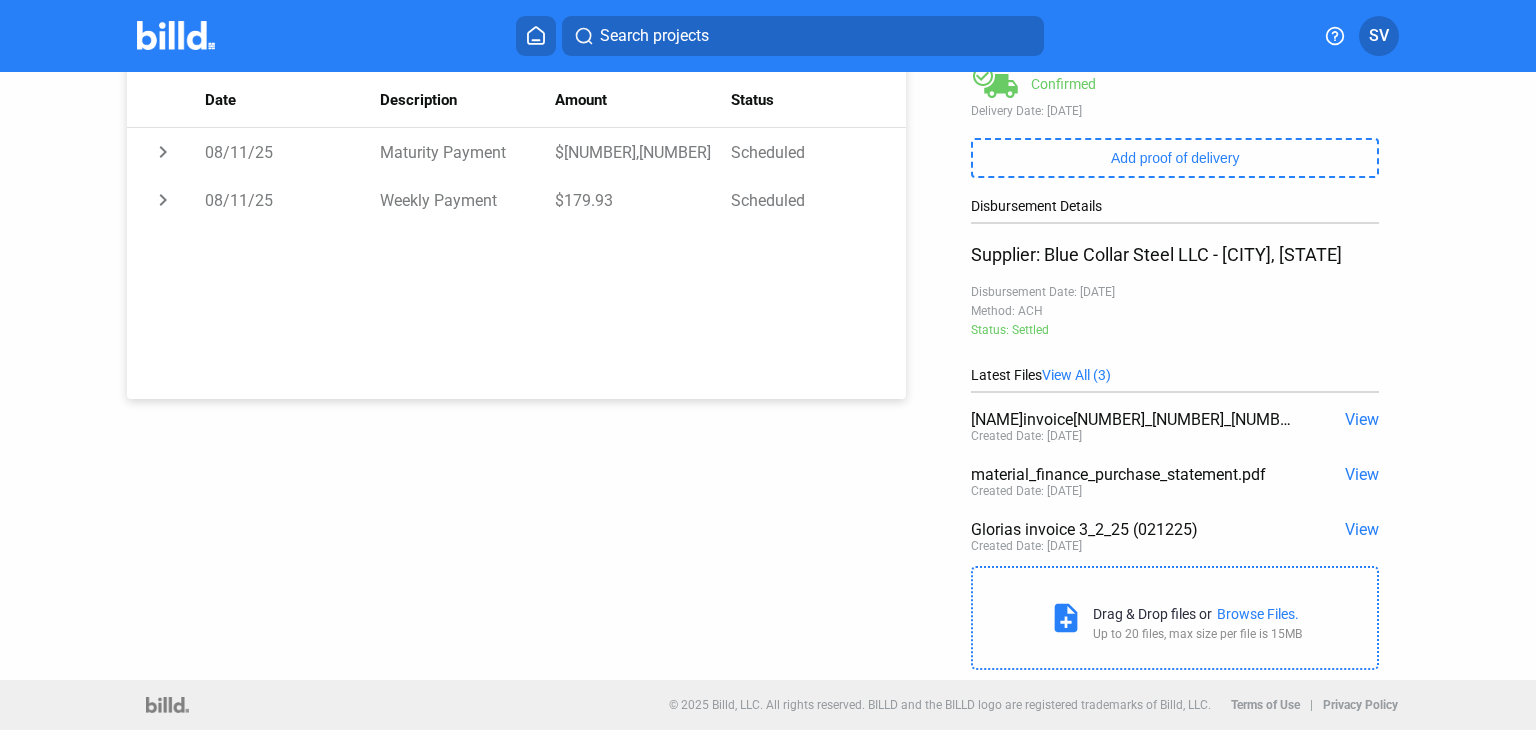 click on "View" 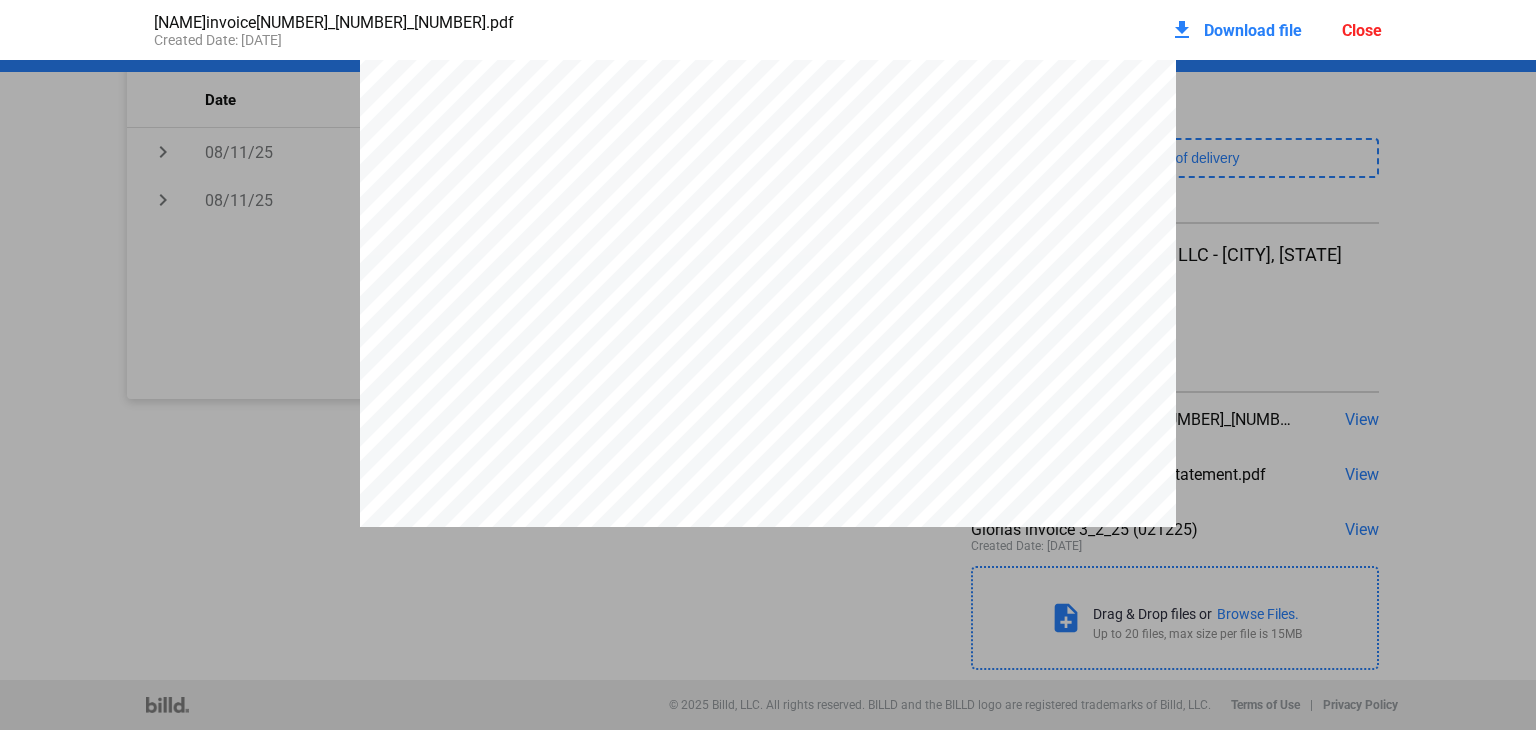 scroll, scrollTop: 0, scrollLeft: 0, axis: both 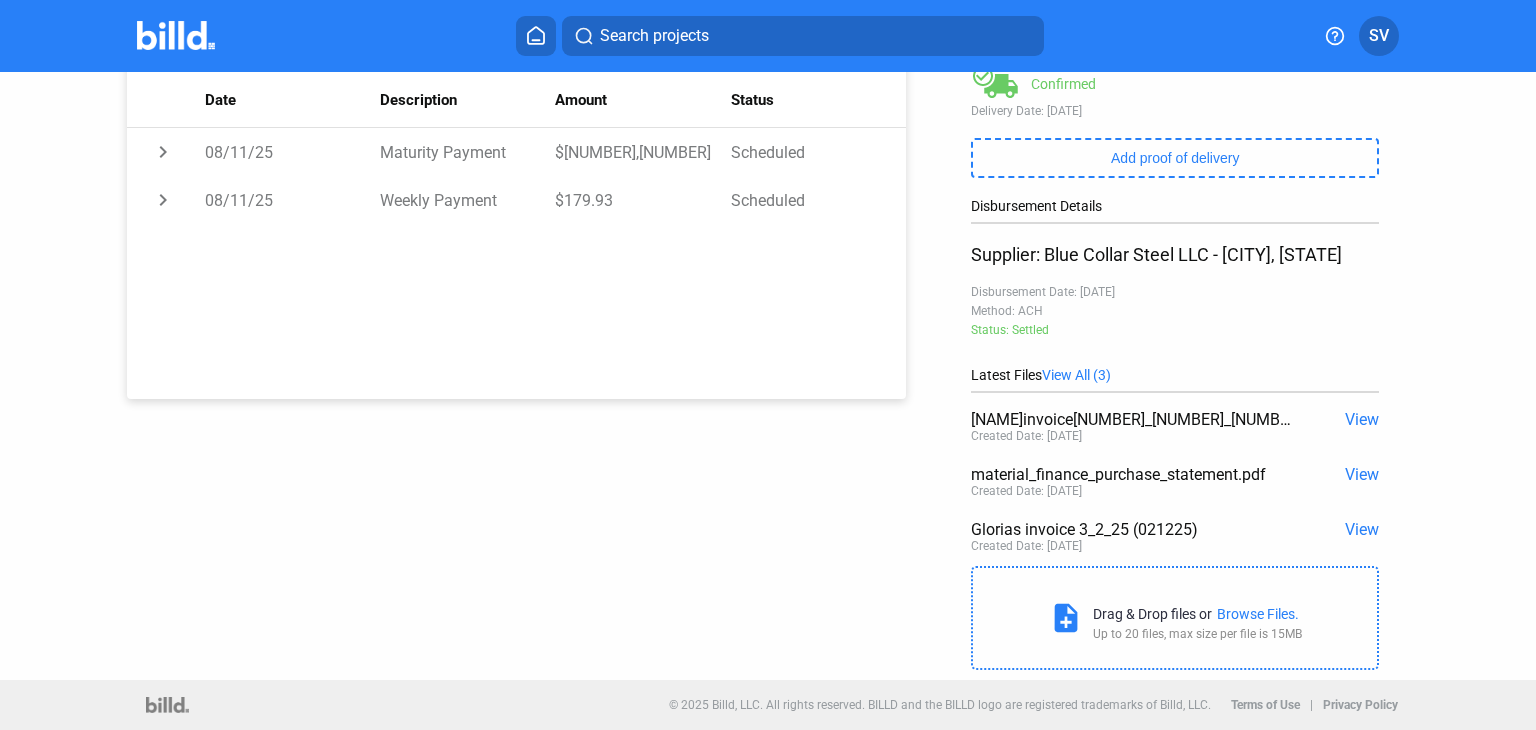 click on "View" 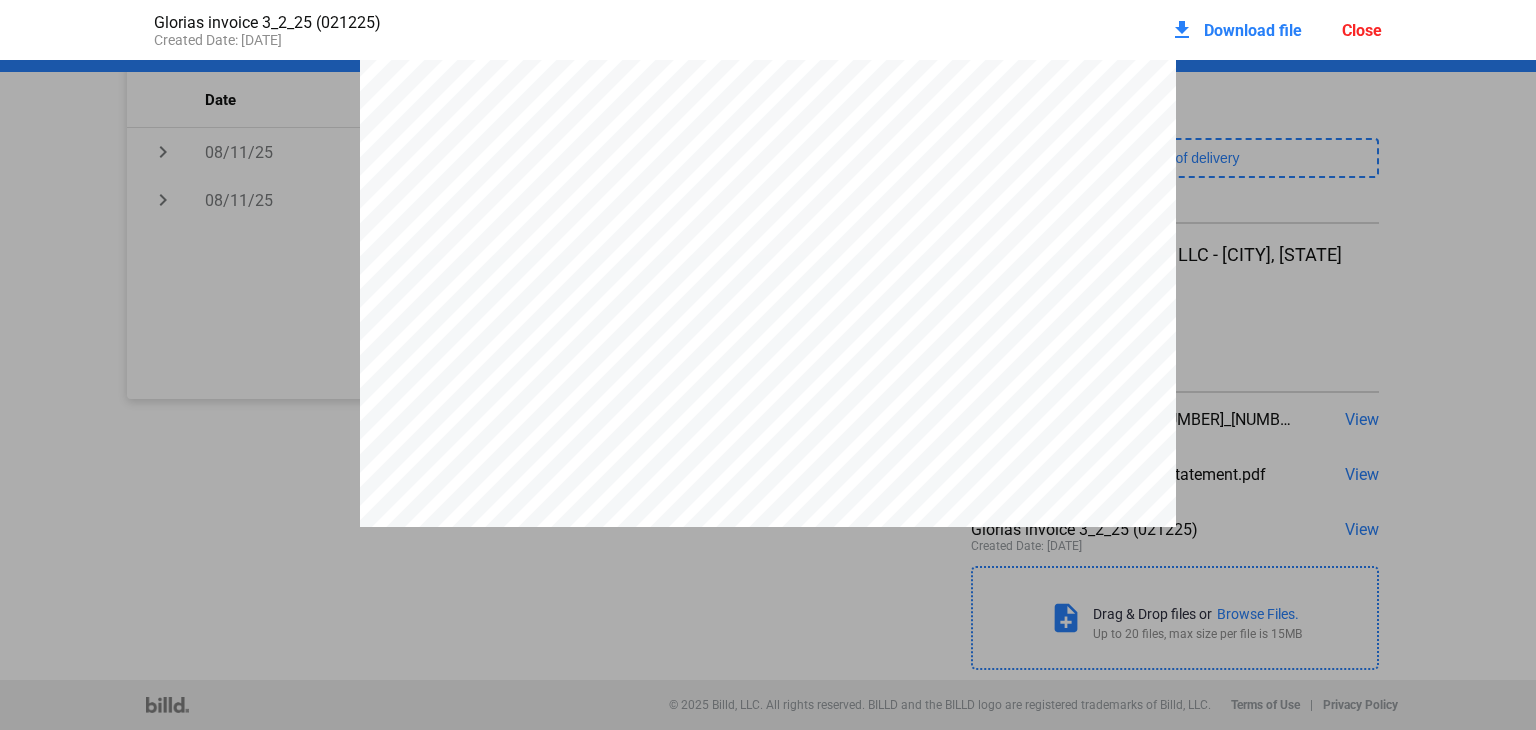 scroll, scrollTop: 510, scrollLeft: 0, axis: vertical 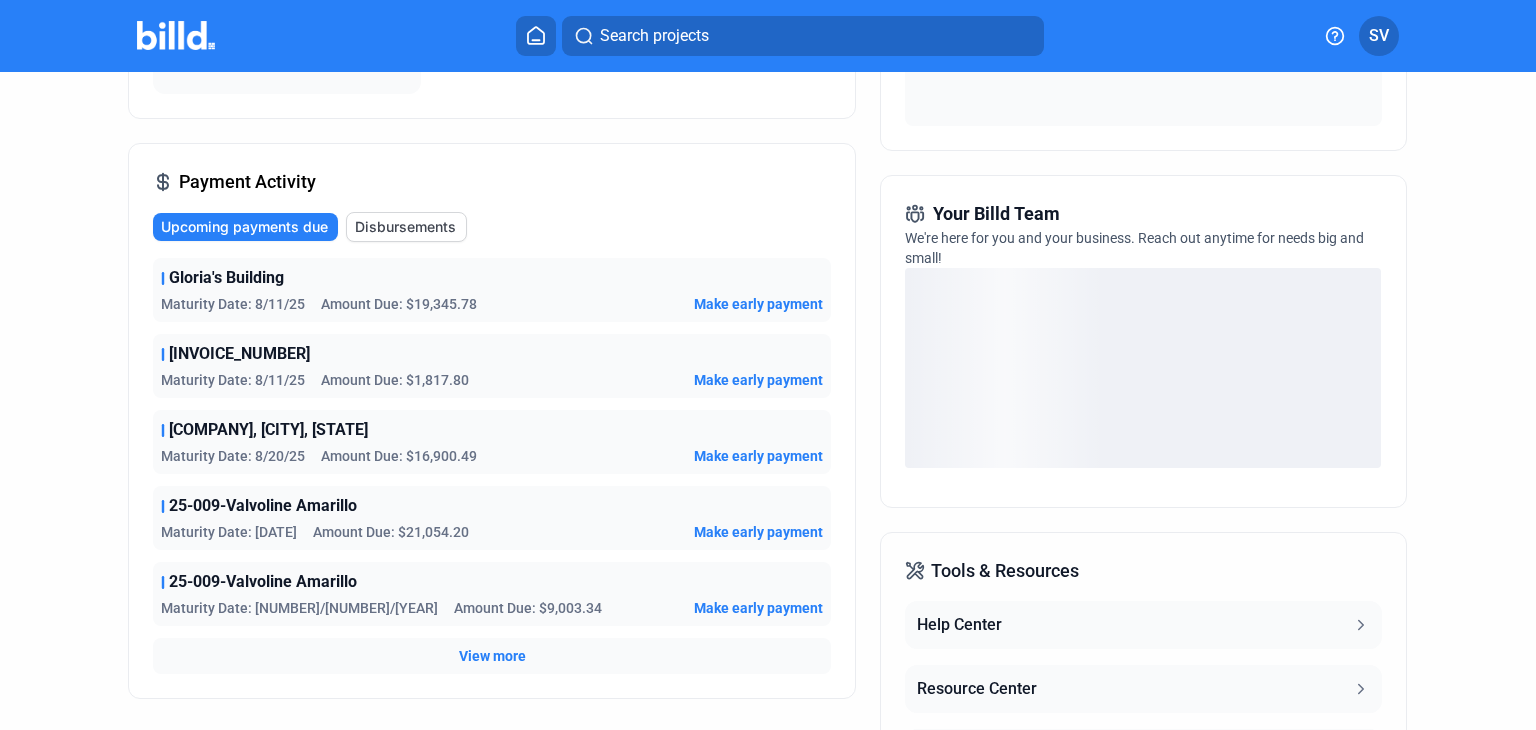 click on "View more" 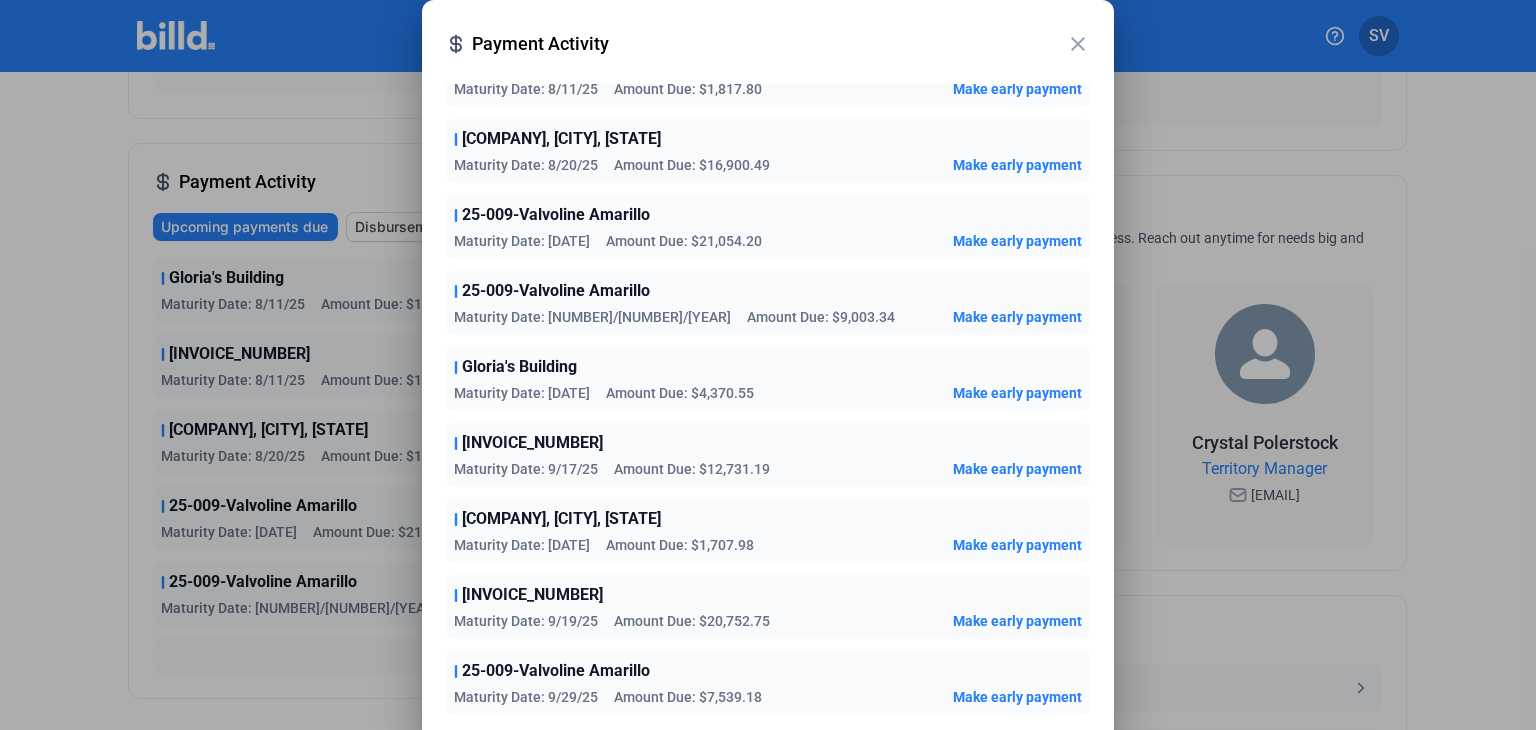 scroll, scrollTop: 0, scrollLeft: 0, axis: both 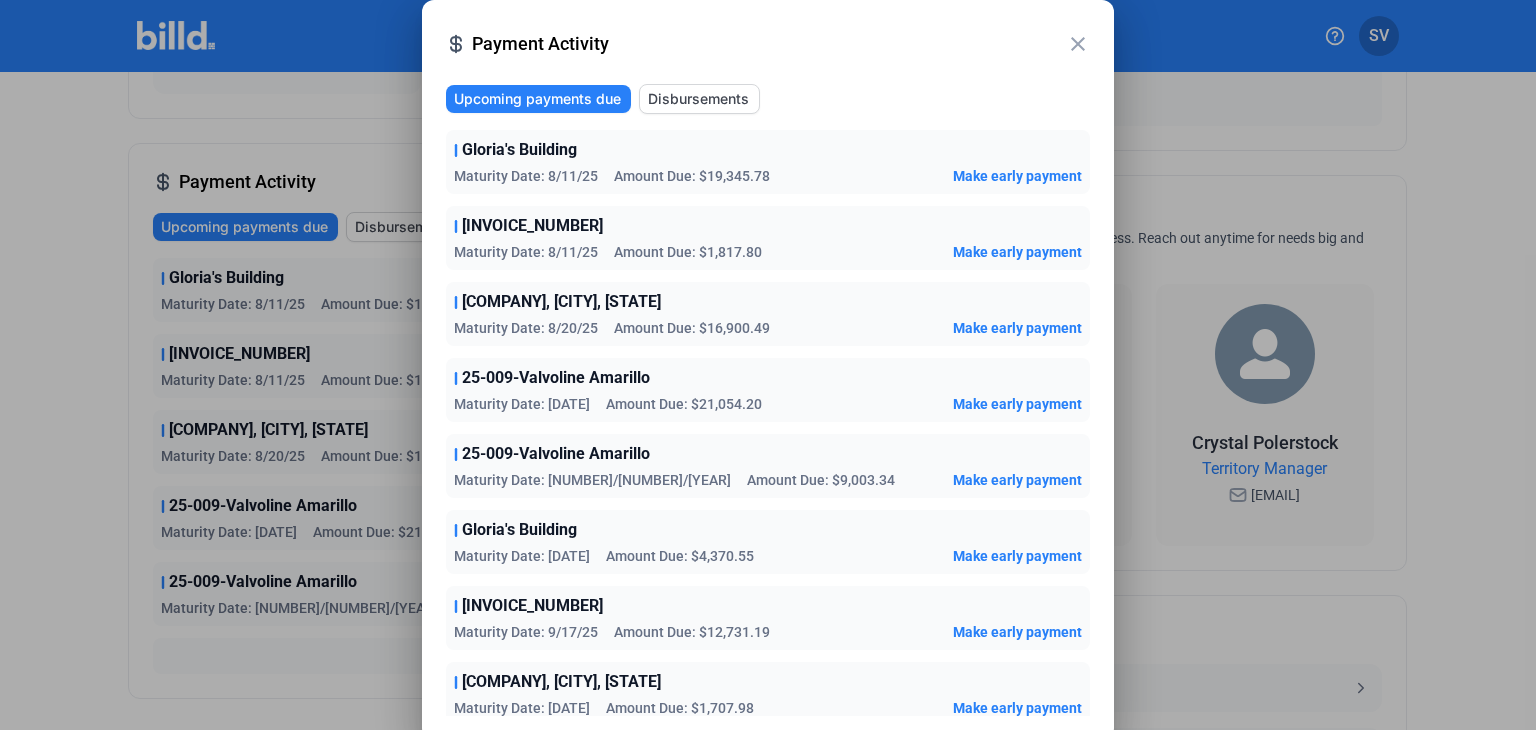 click on "Disbursements" at bounding box center [699, 99] 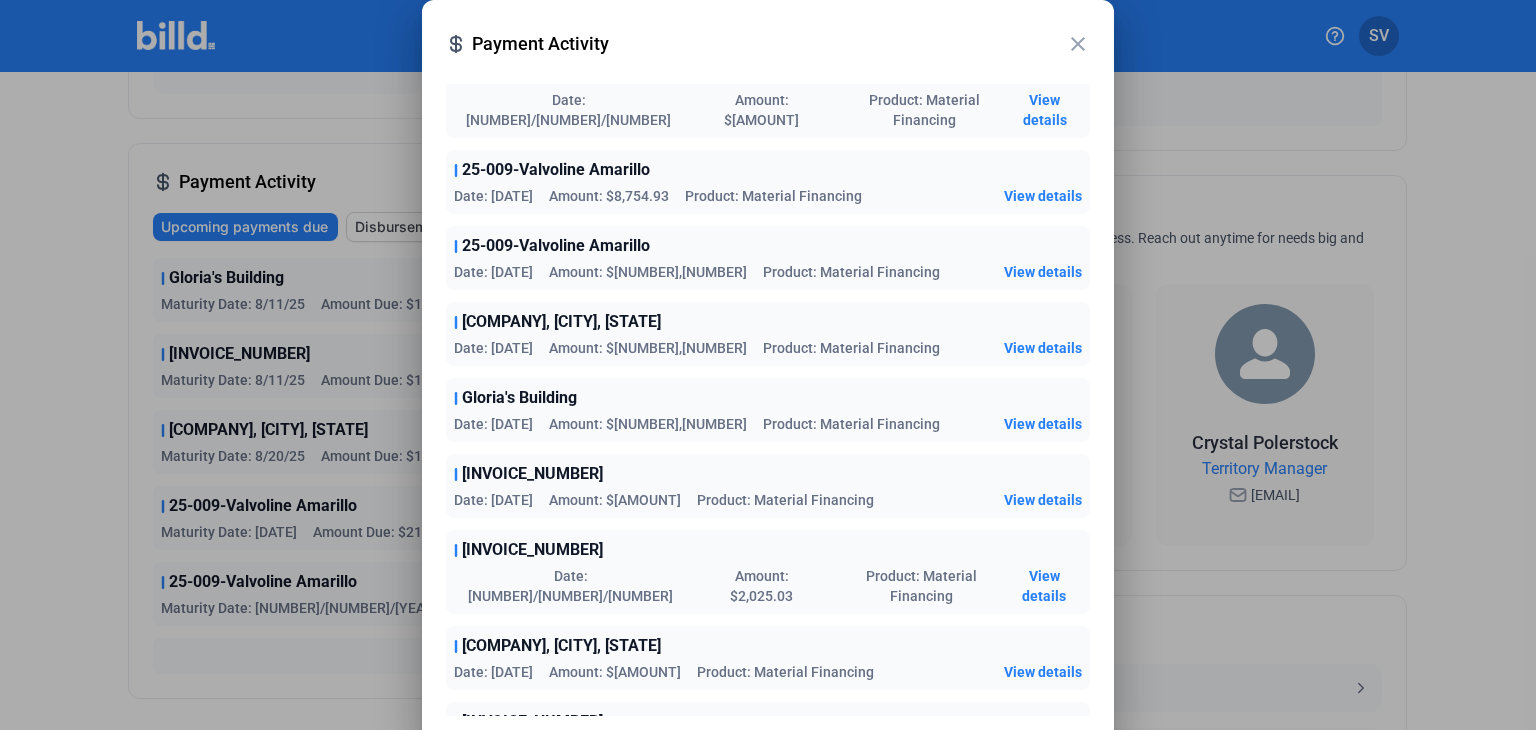 scroll, scrollTop: 749, scrollLeft: 0, axis: vertical 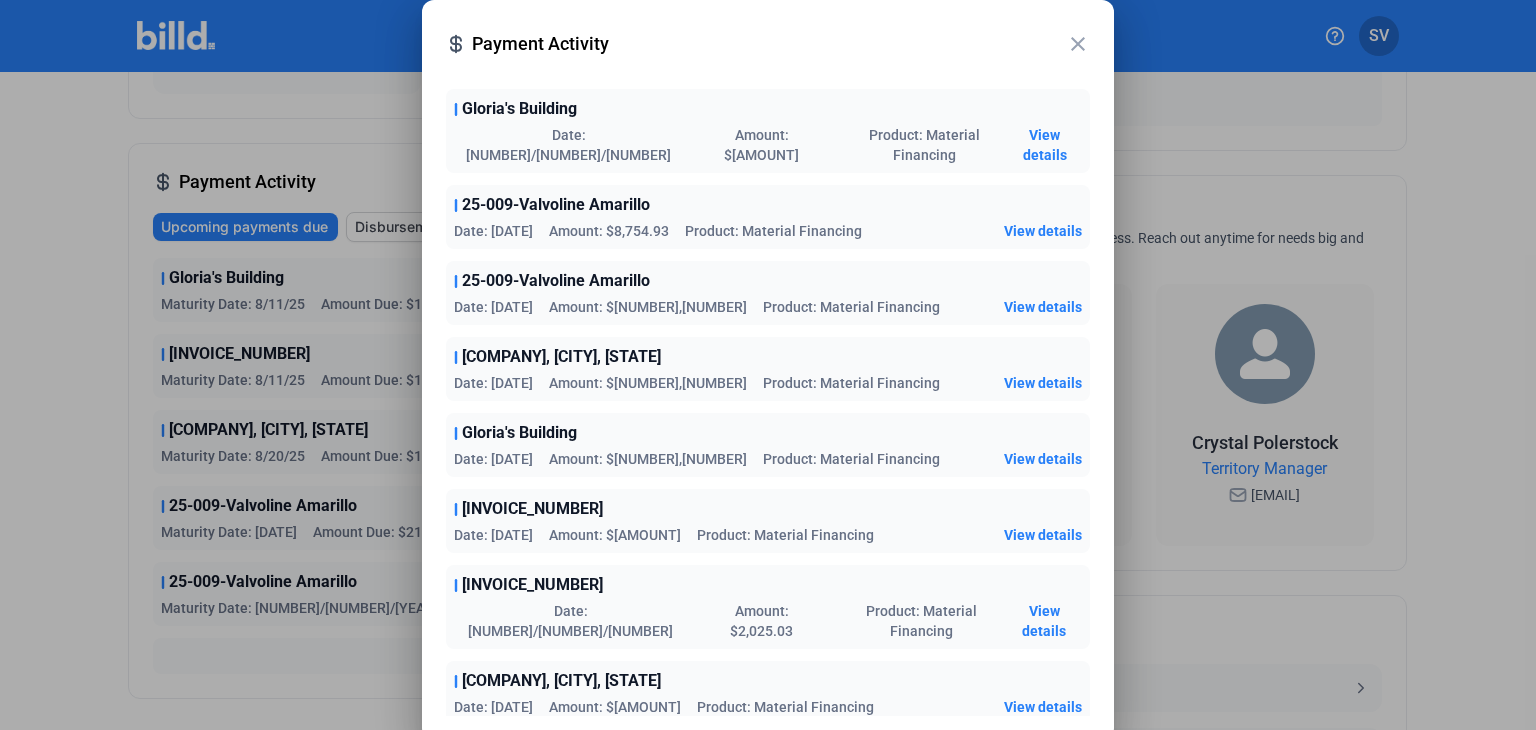 click on "View details" at bounding box center [1043, 383] 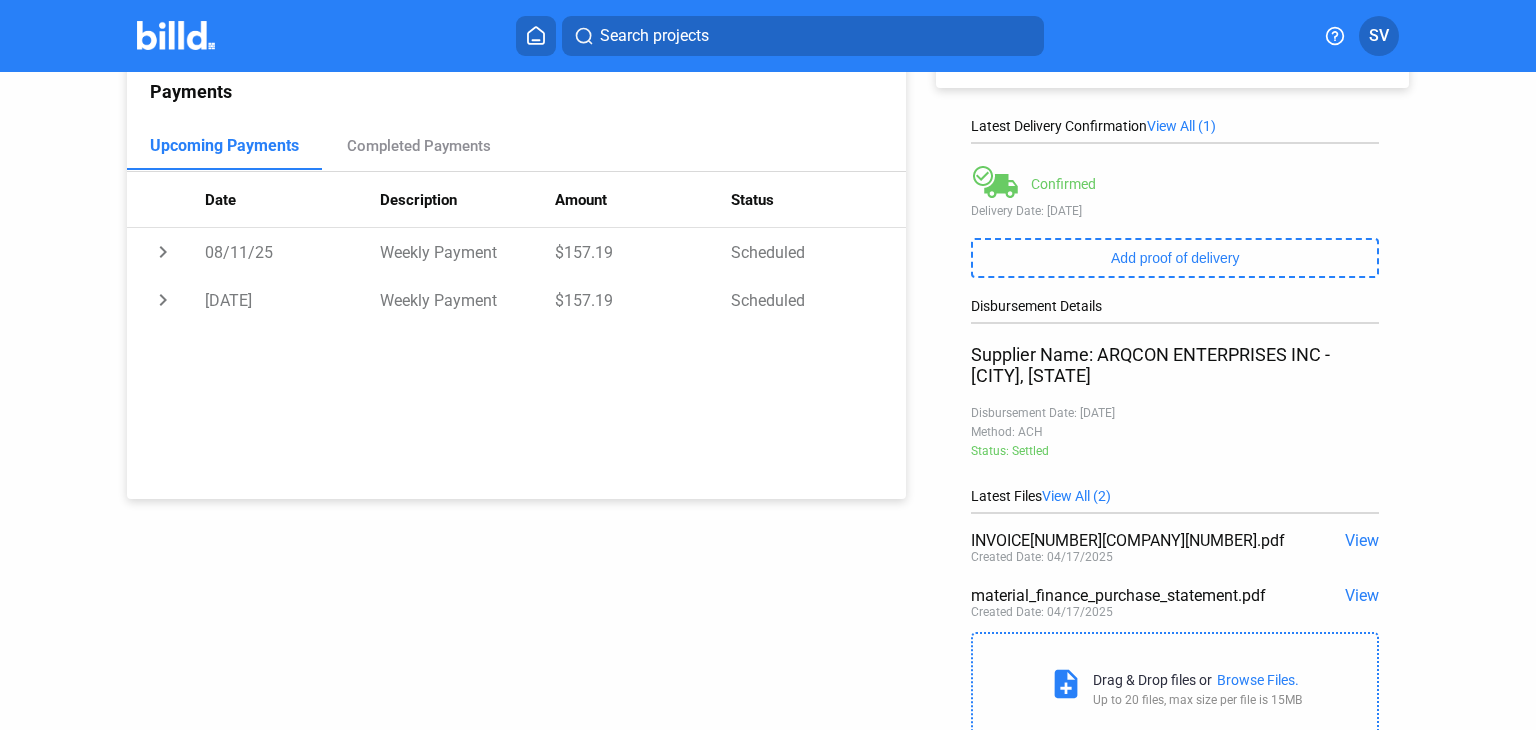 scroll, scrollTop: 324, scrollLeft: 0, axis: vertical 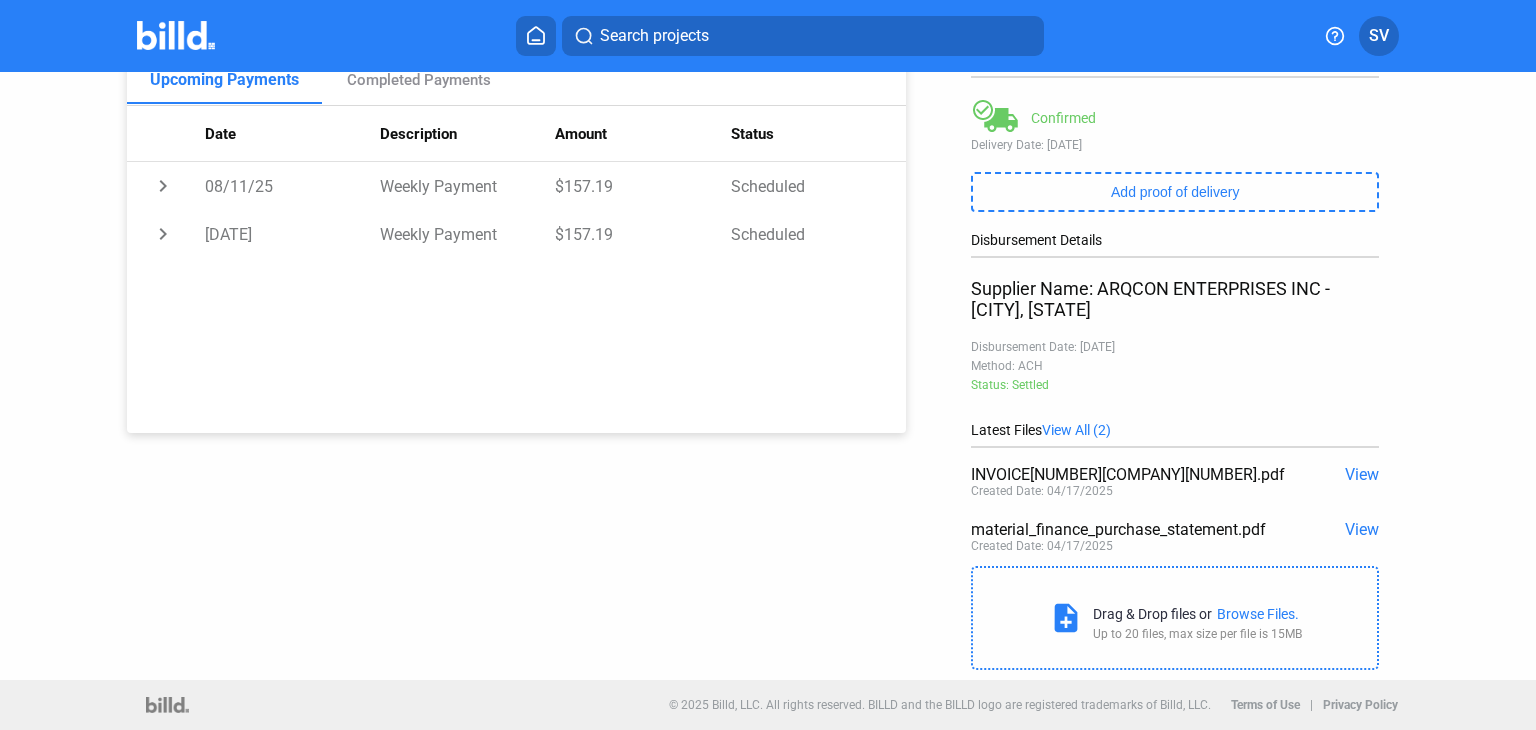 click on "View" 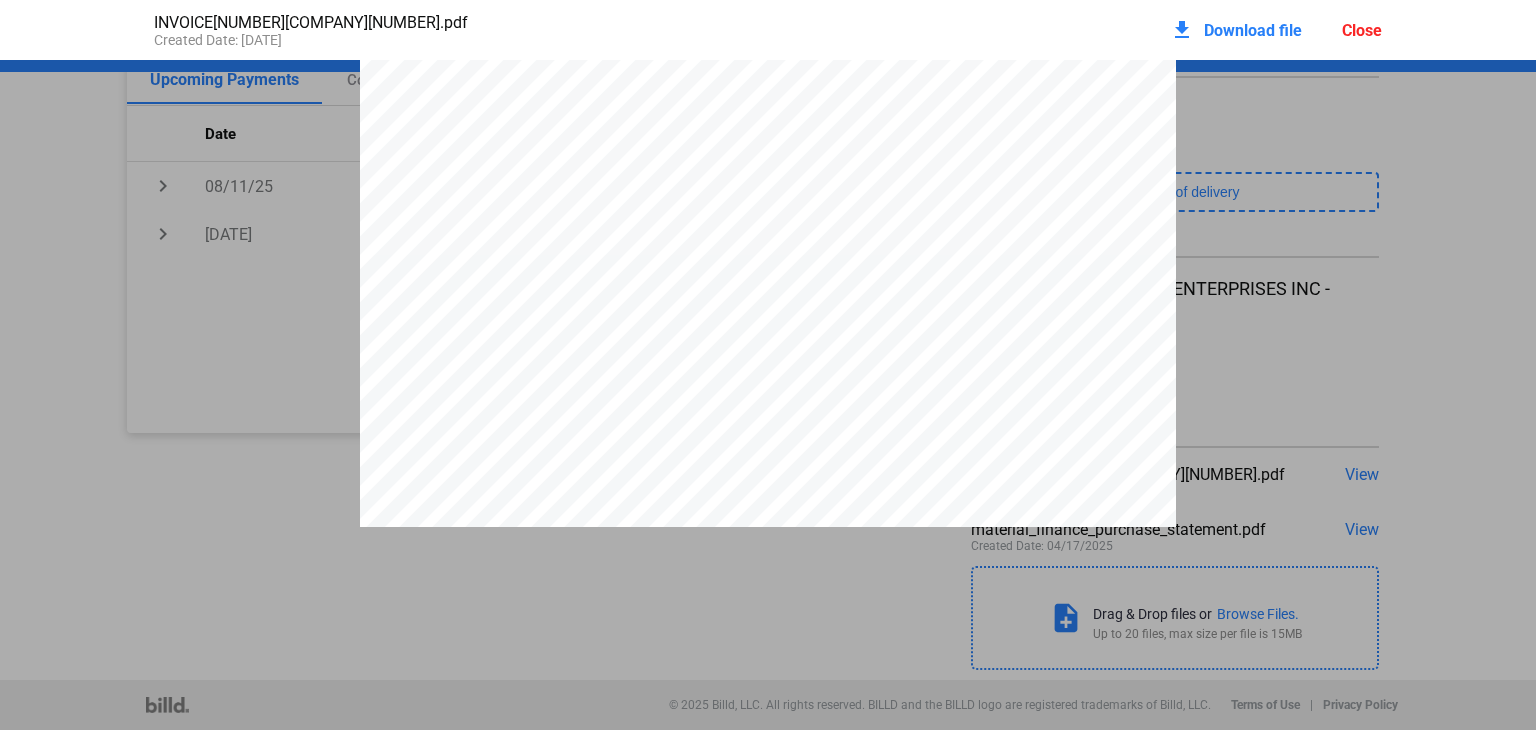 scroll, scrollTop: 607, scrollLeft: 0, axis: vertical 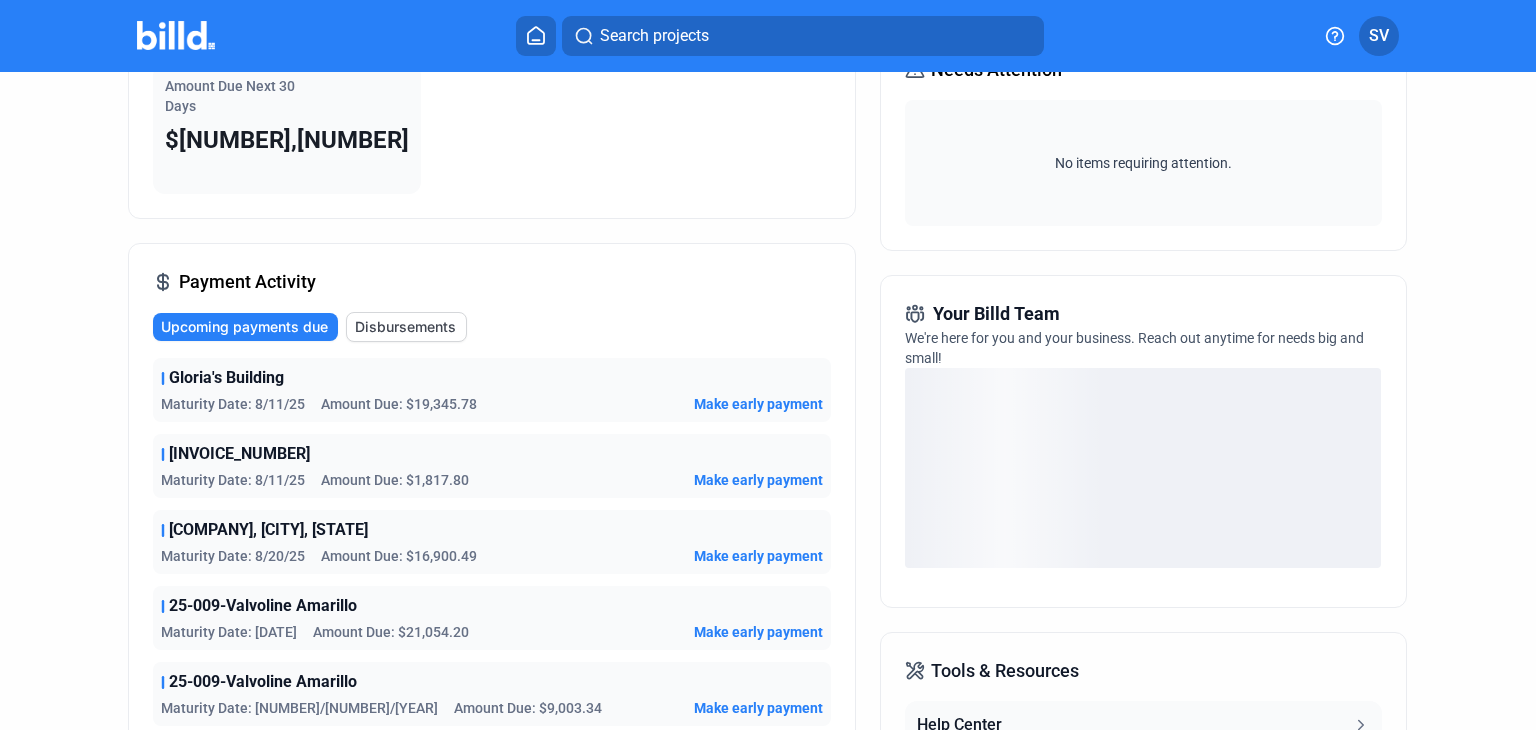 click on "Disbursements" 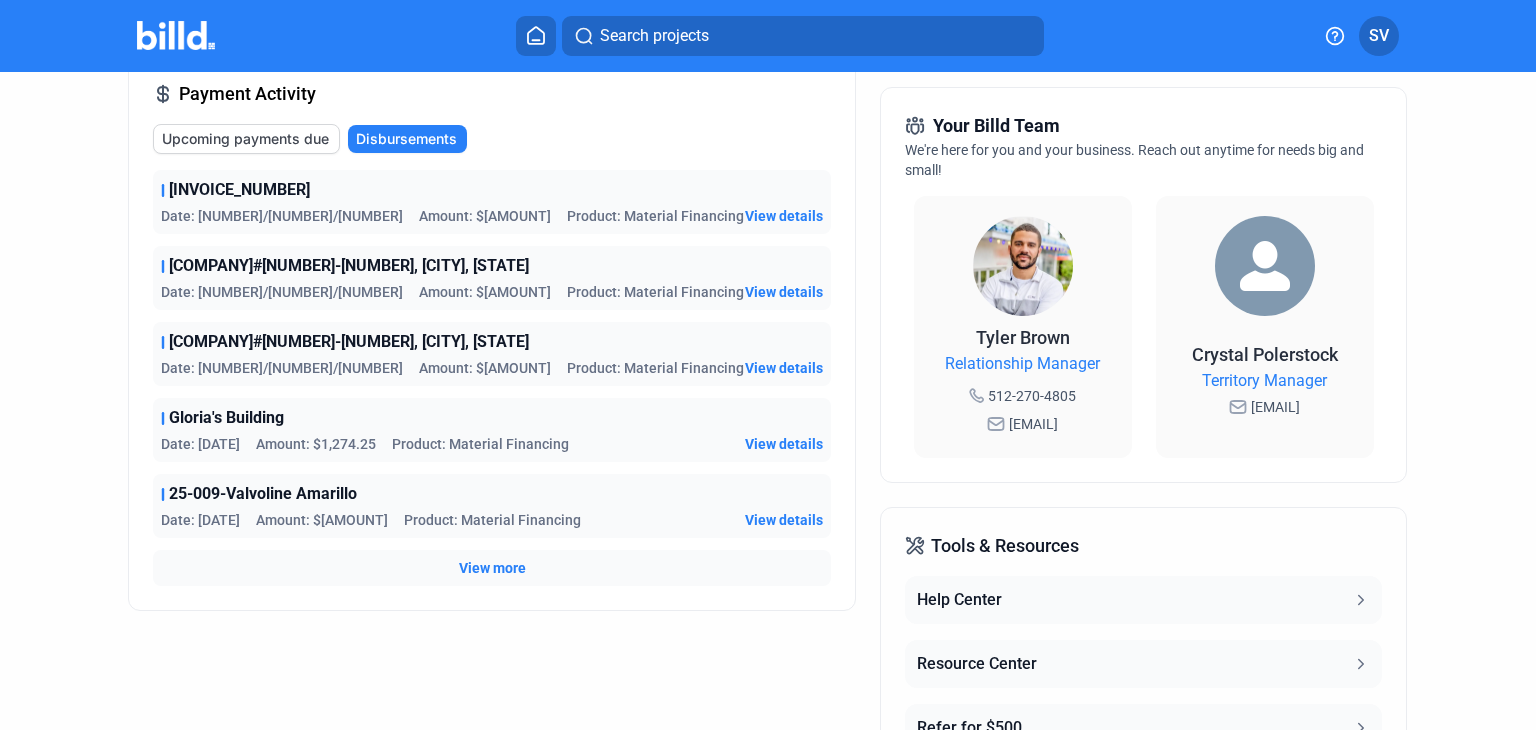scroll, scrollTop: 500, scrollLeft: 0, axis: vertical 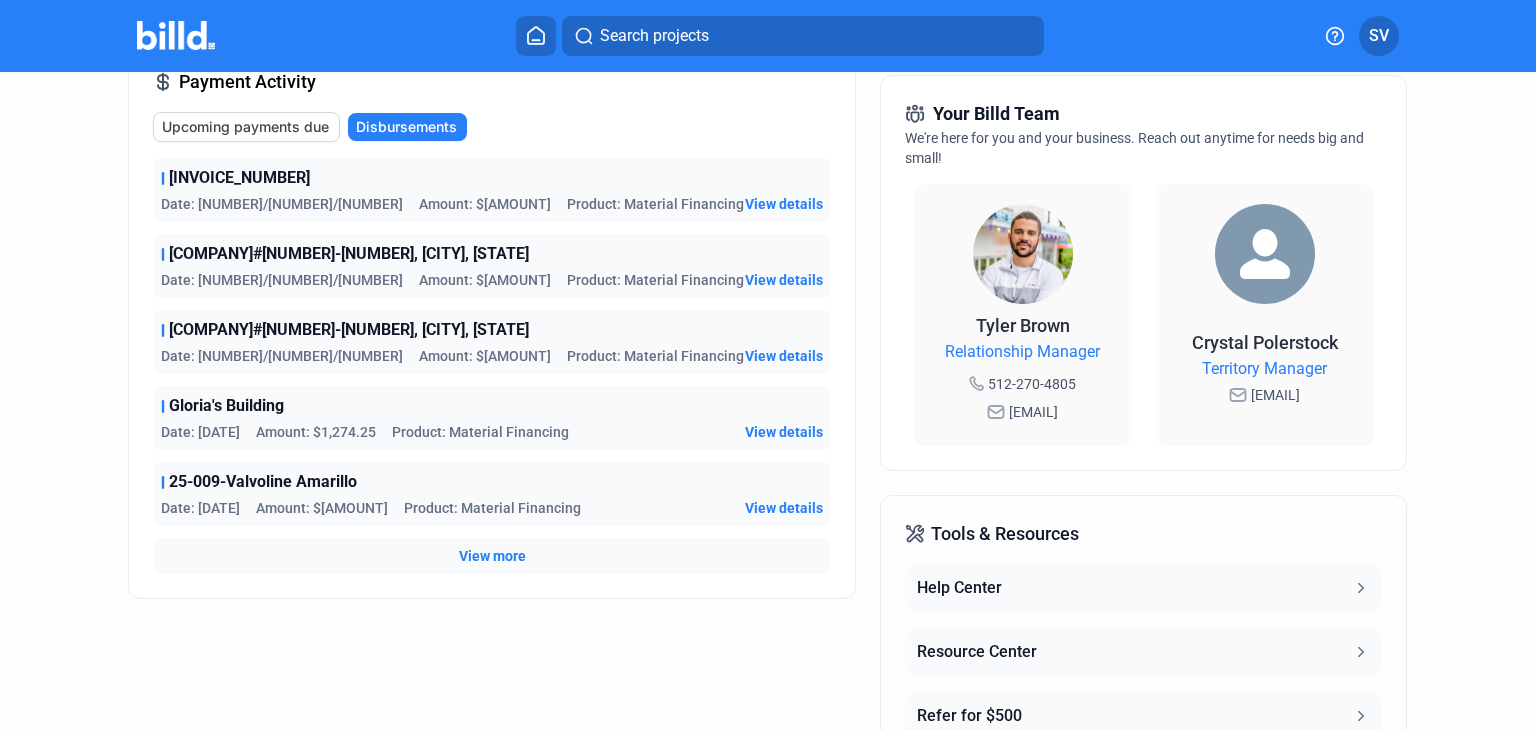 click on "View more" 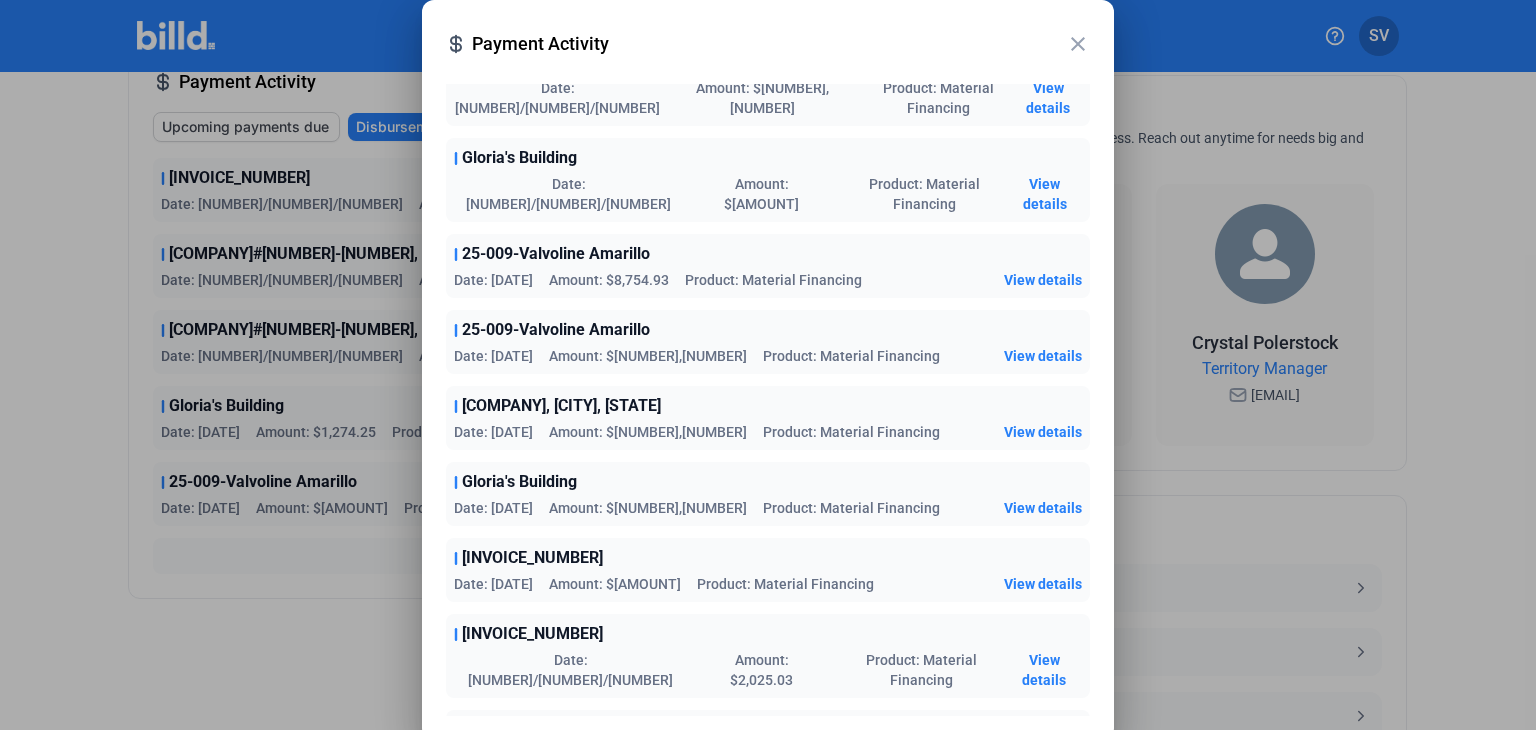 scroll, scrollTop: 600, scrollLeft: 0, axis: vertical 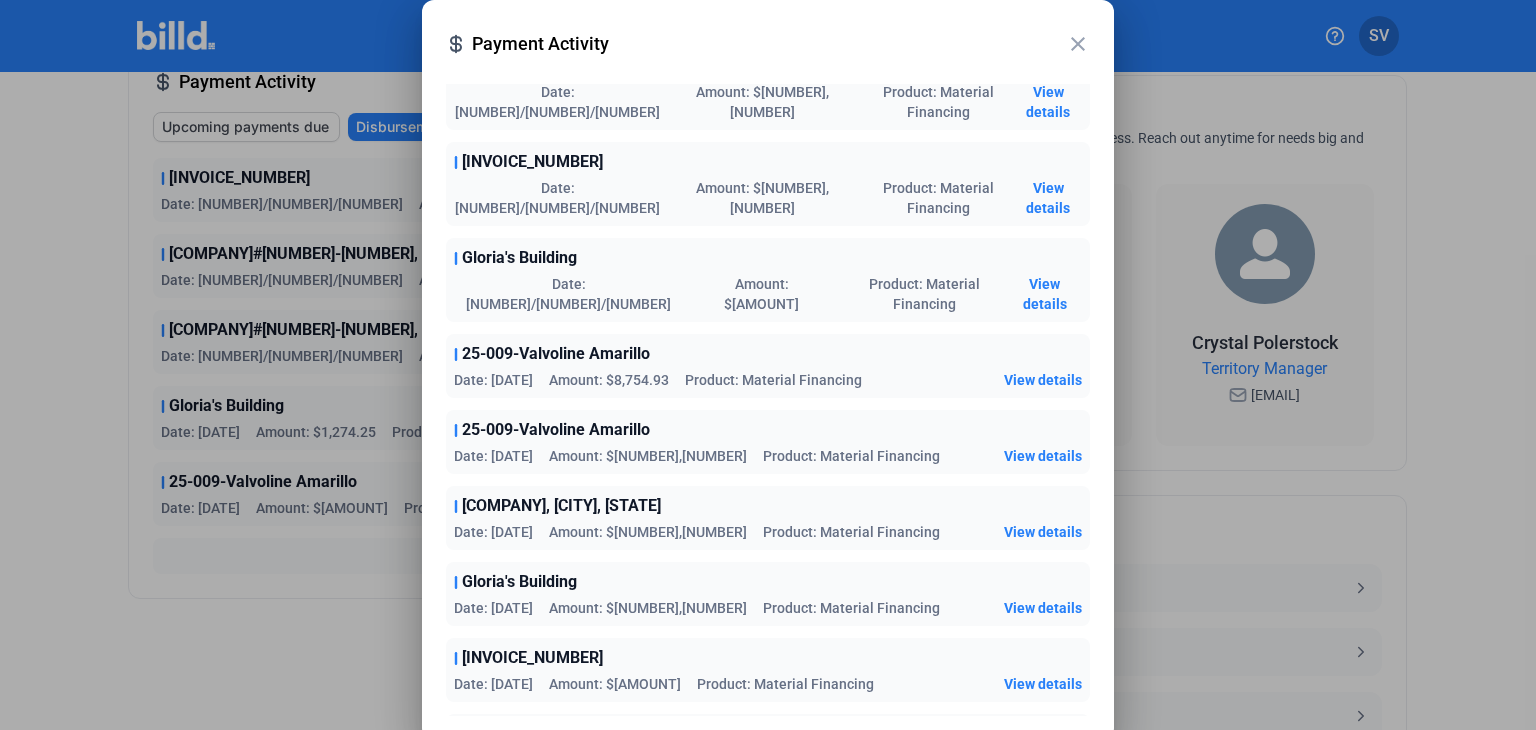 click on "View details" at bounding box center [1045, 294] 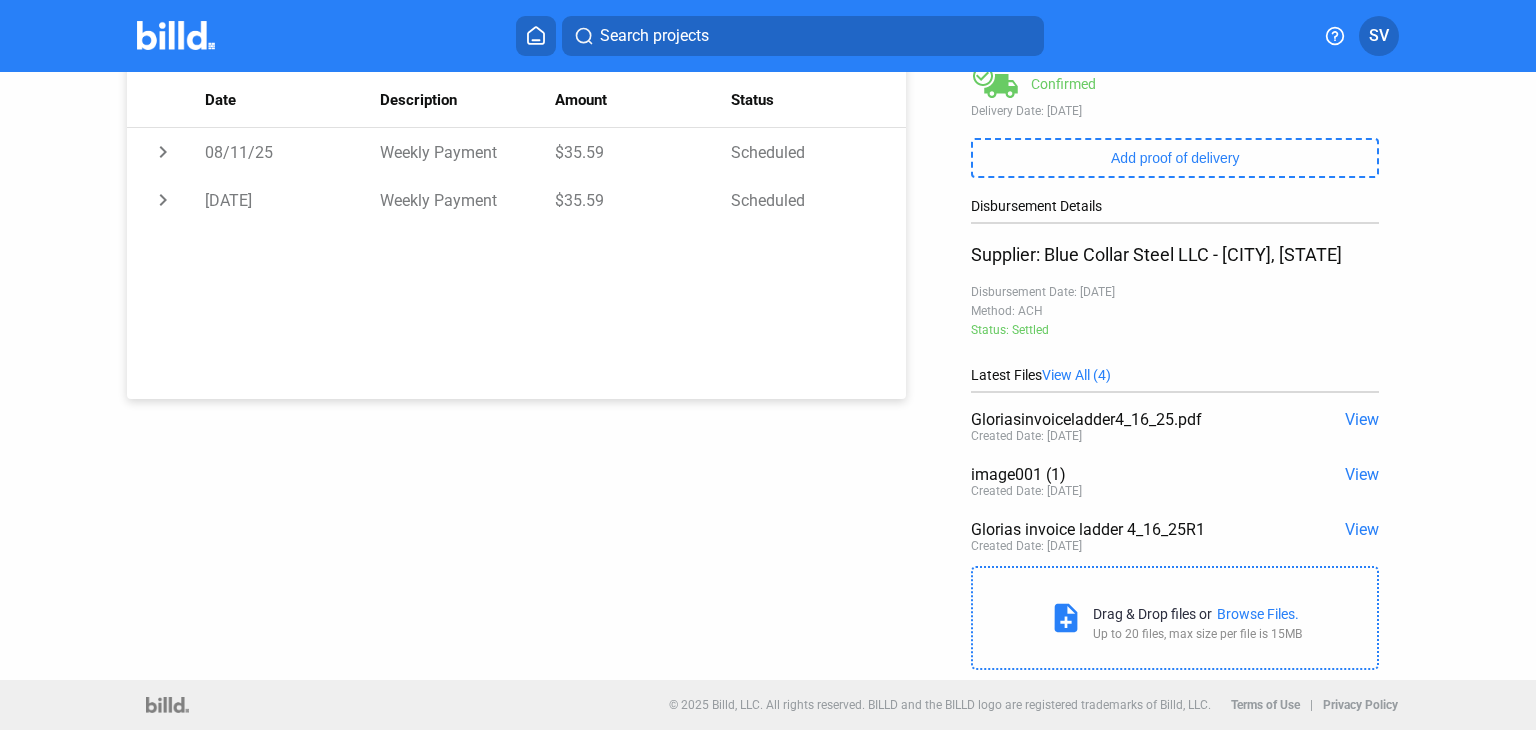 scroll, scrollTop: 356, scrollLeft: 0, axis: vertical 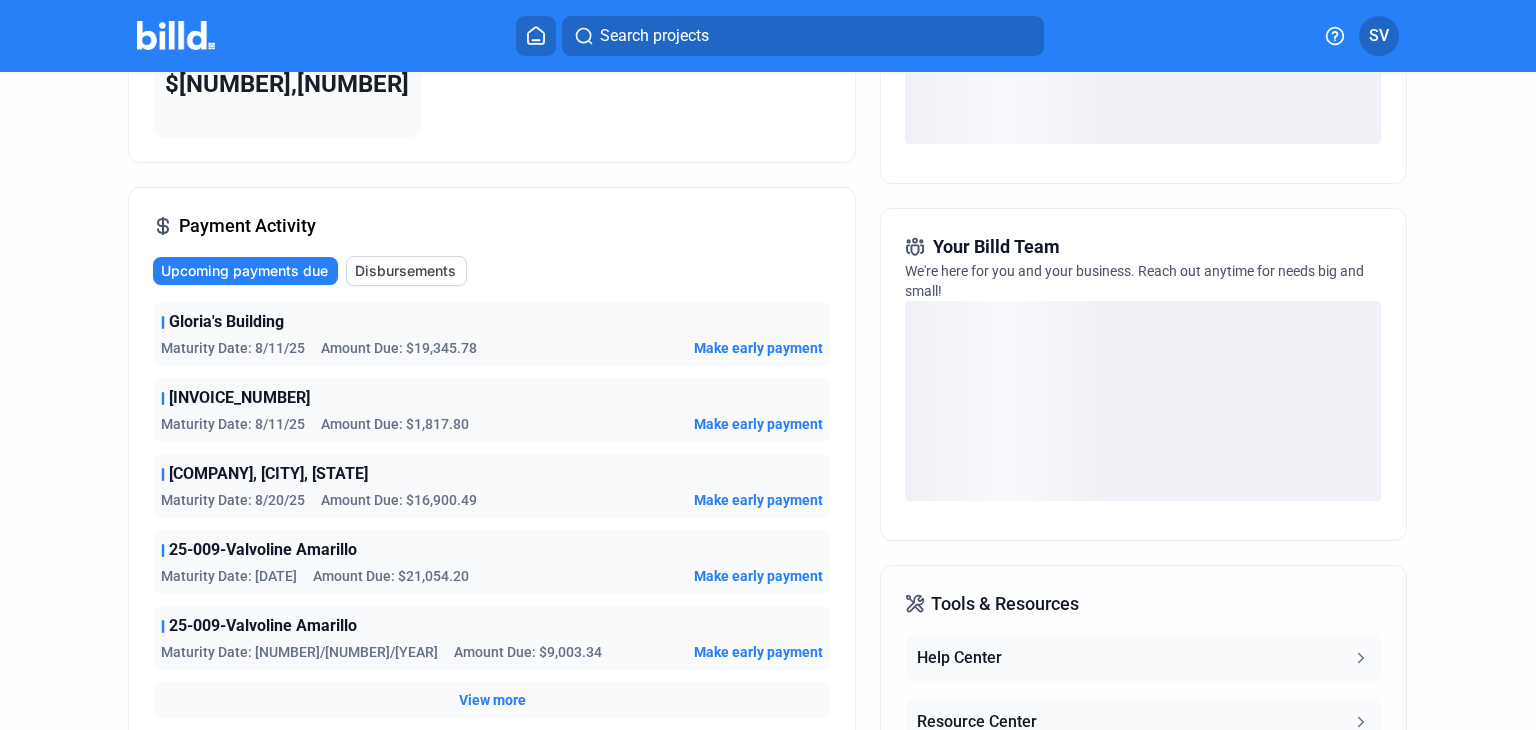 click on "[COMPANY] Worthington Maturity Date: [DATE] Amount Due: $[NUMBER],[NUMBER] Make early payment" 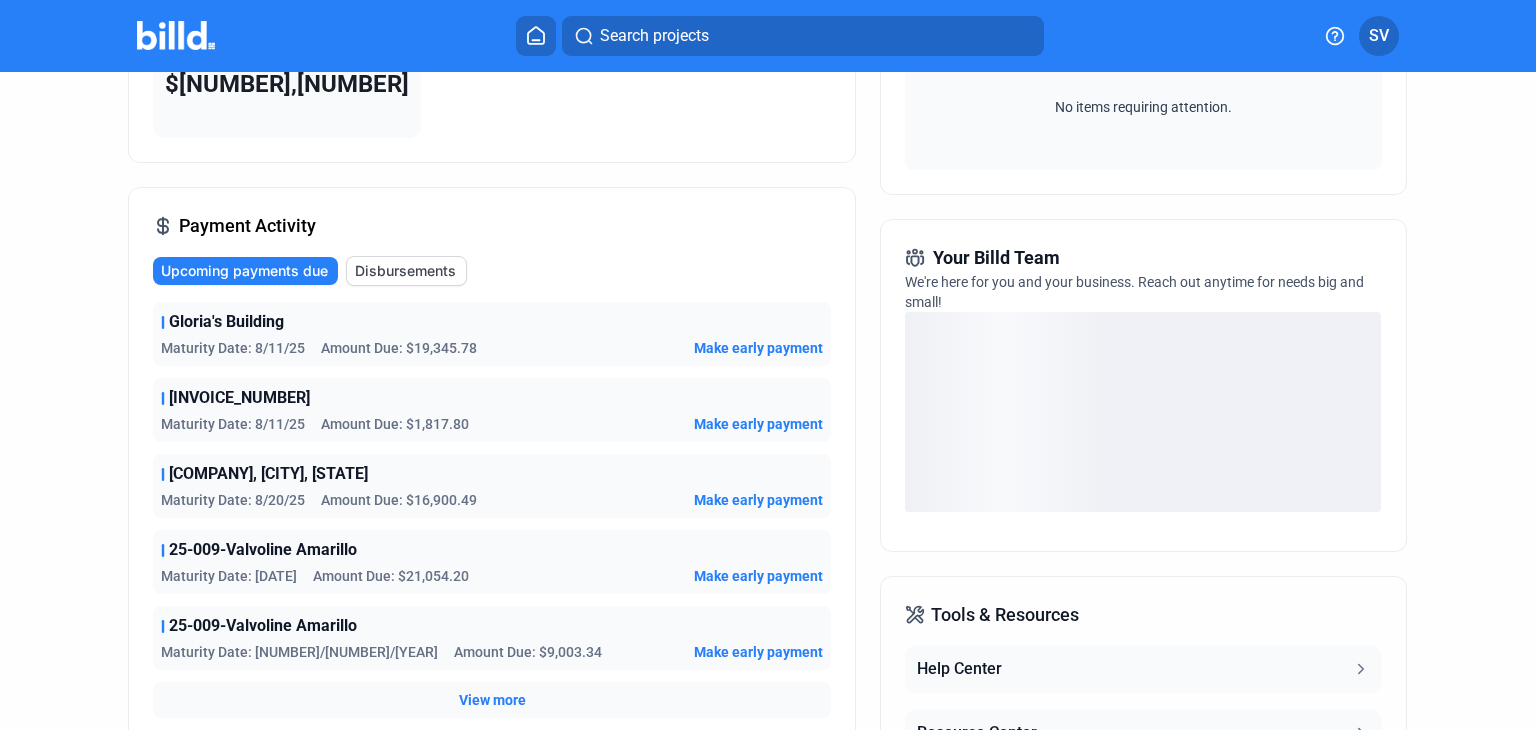 click on "Disbursements" 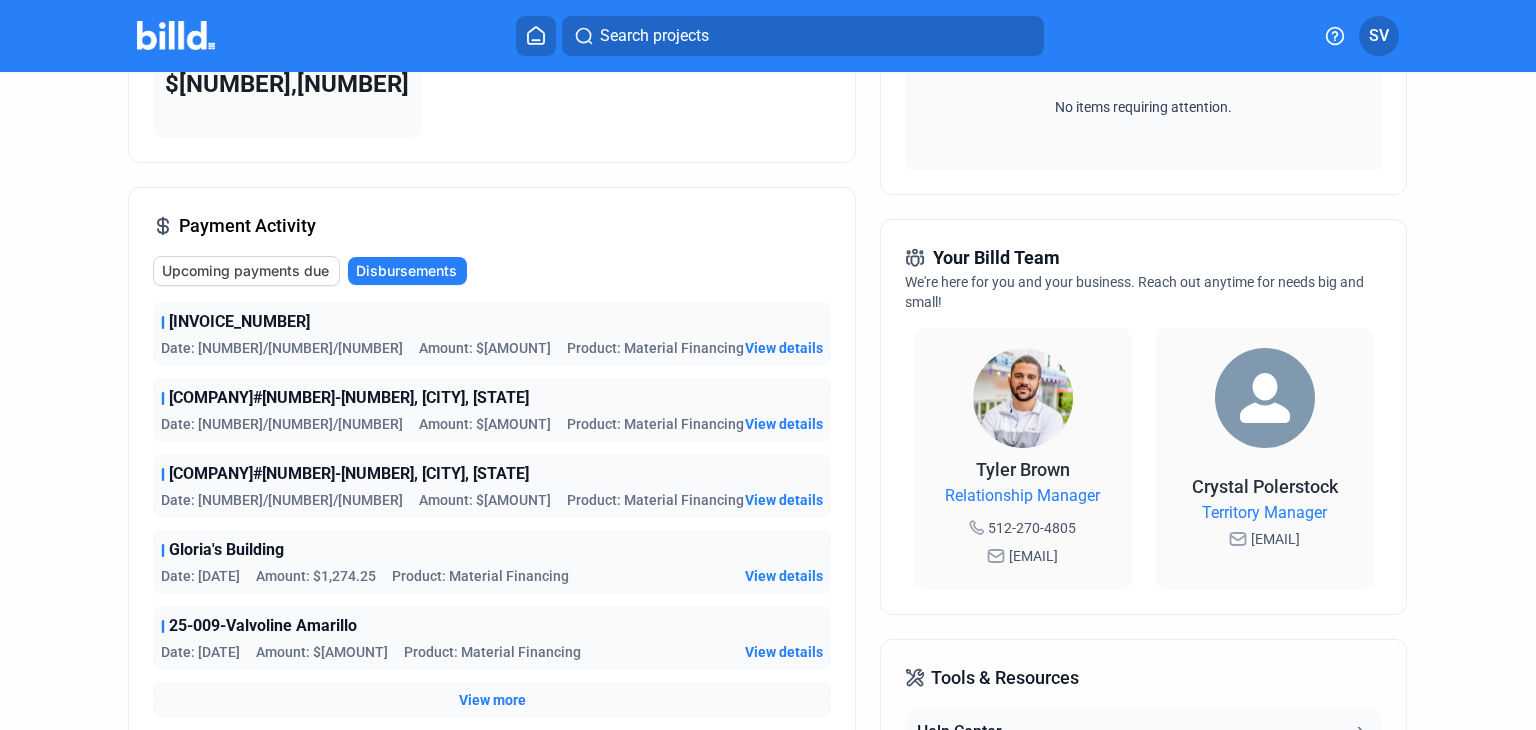 click on "View more" 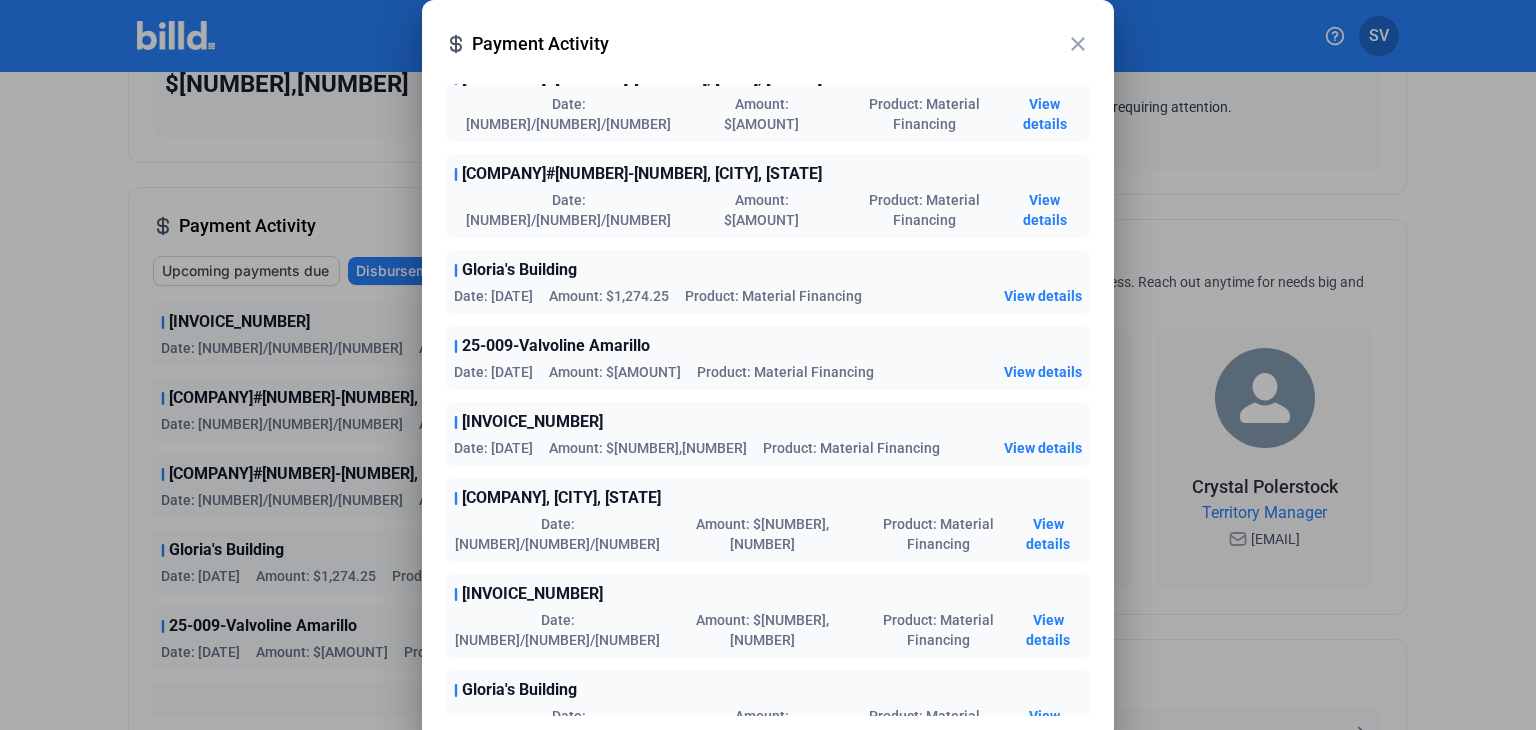 scroll, scrollTop: 200, scrollLeft: 0, axis: vertical 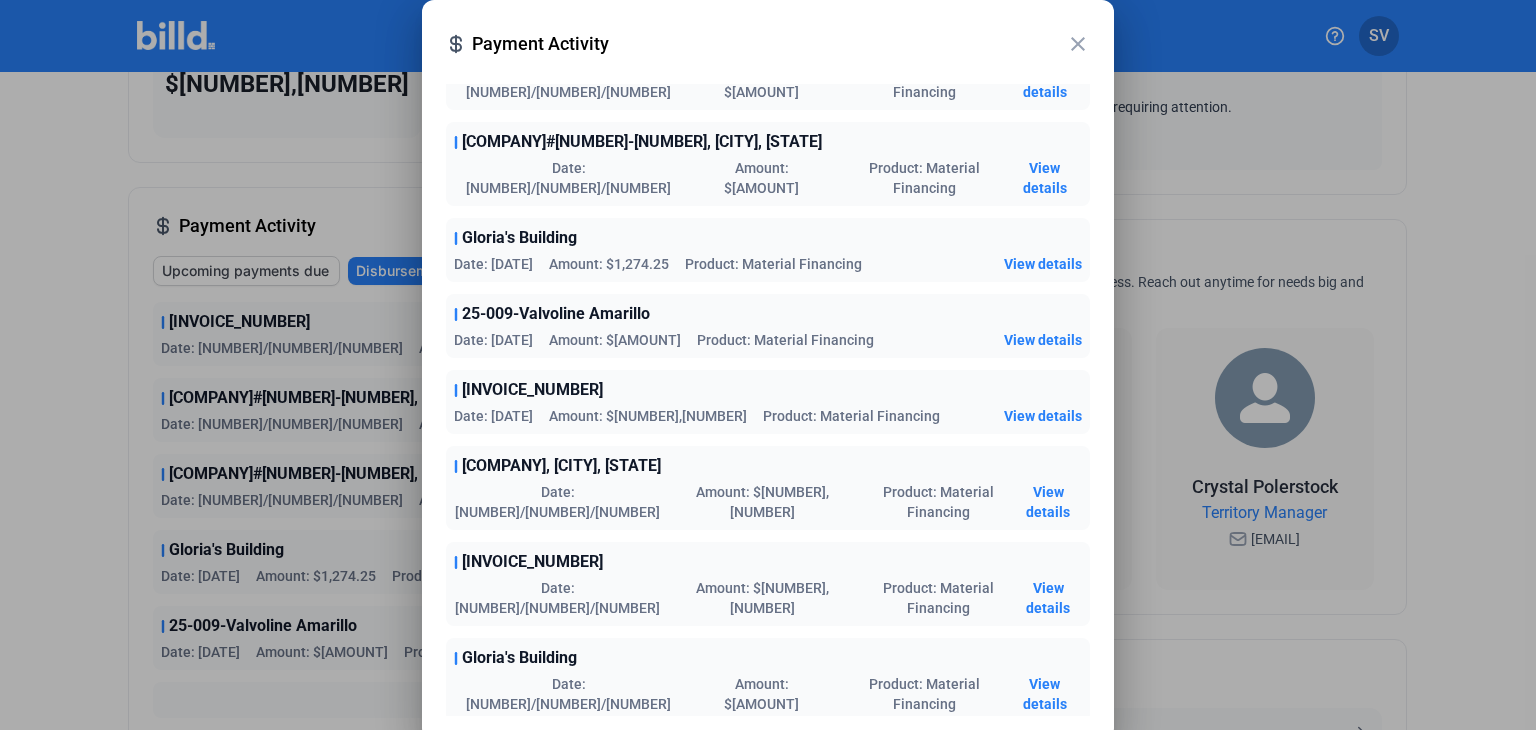 click on "View details" at bounding box center [1043, 340] 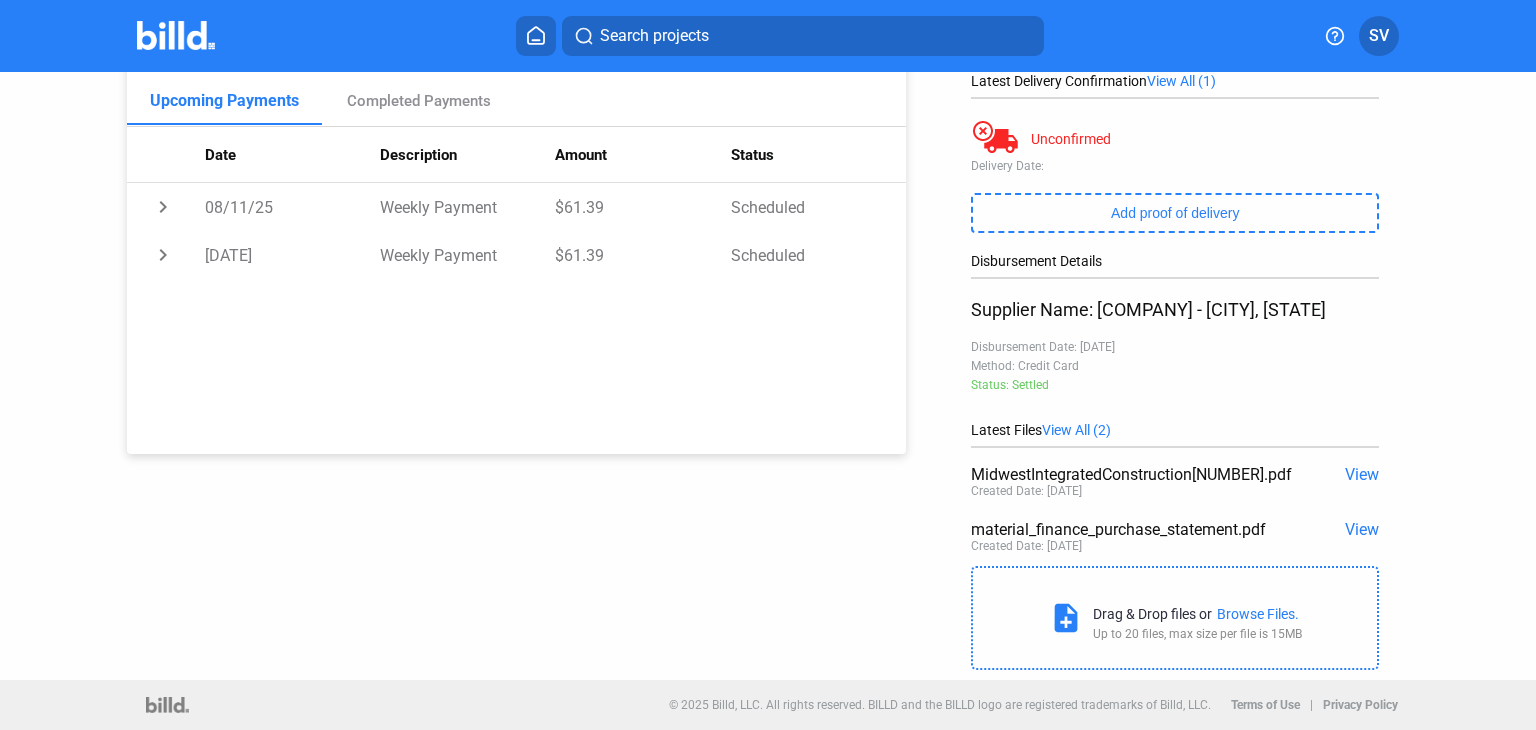scroll, scrollTop: 324, scrollLeft: 0, axis: vertical 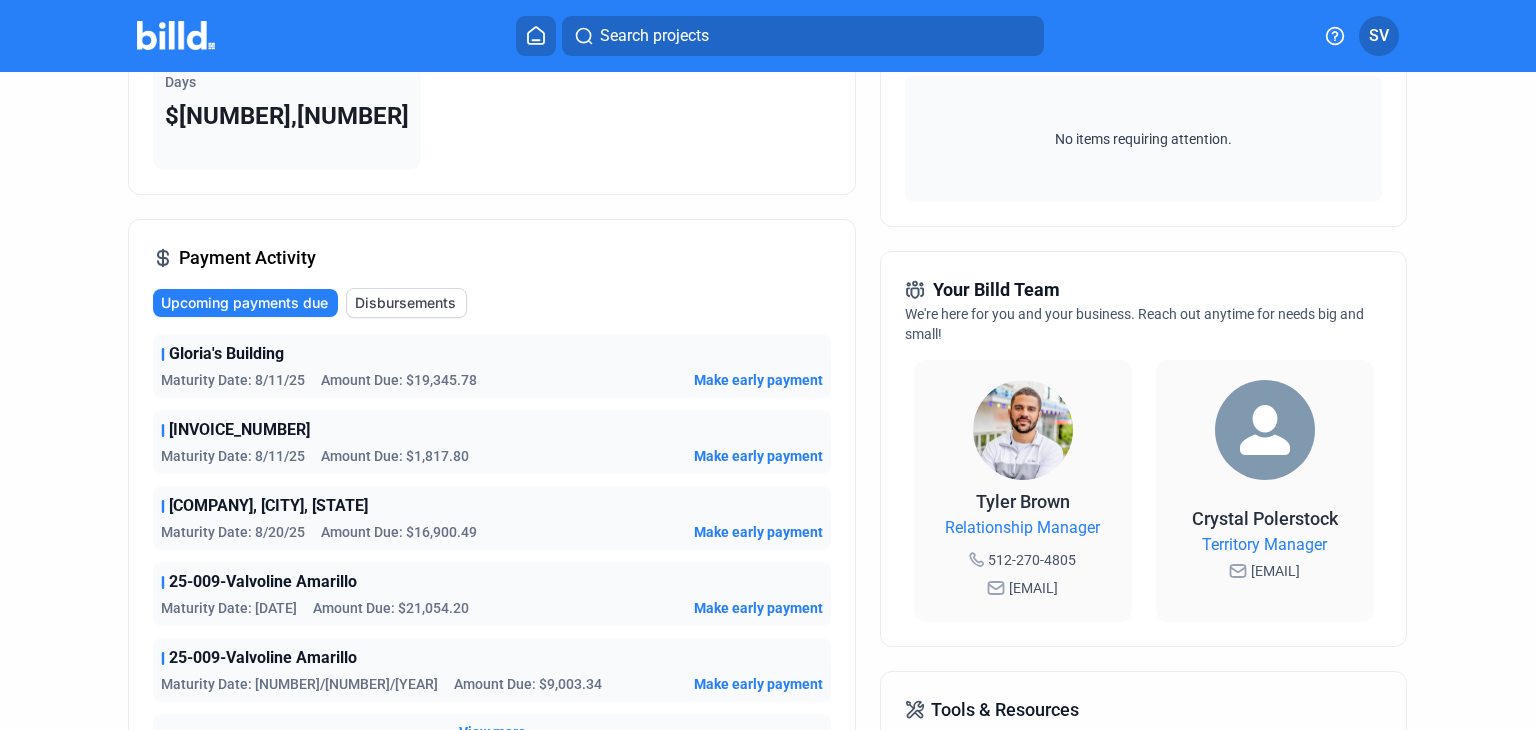 click on "View more" 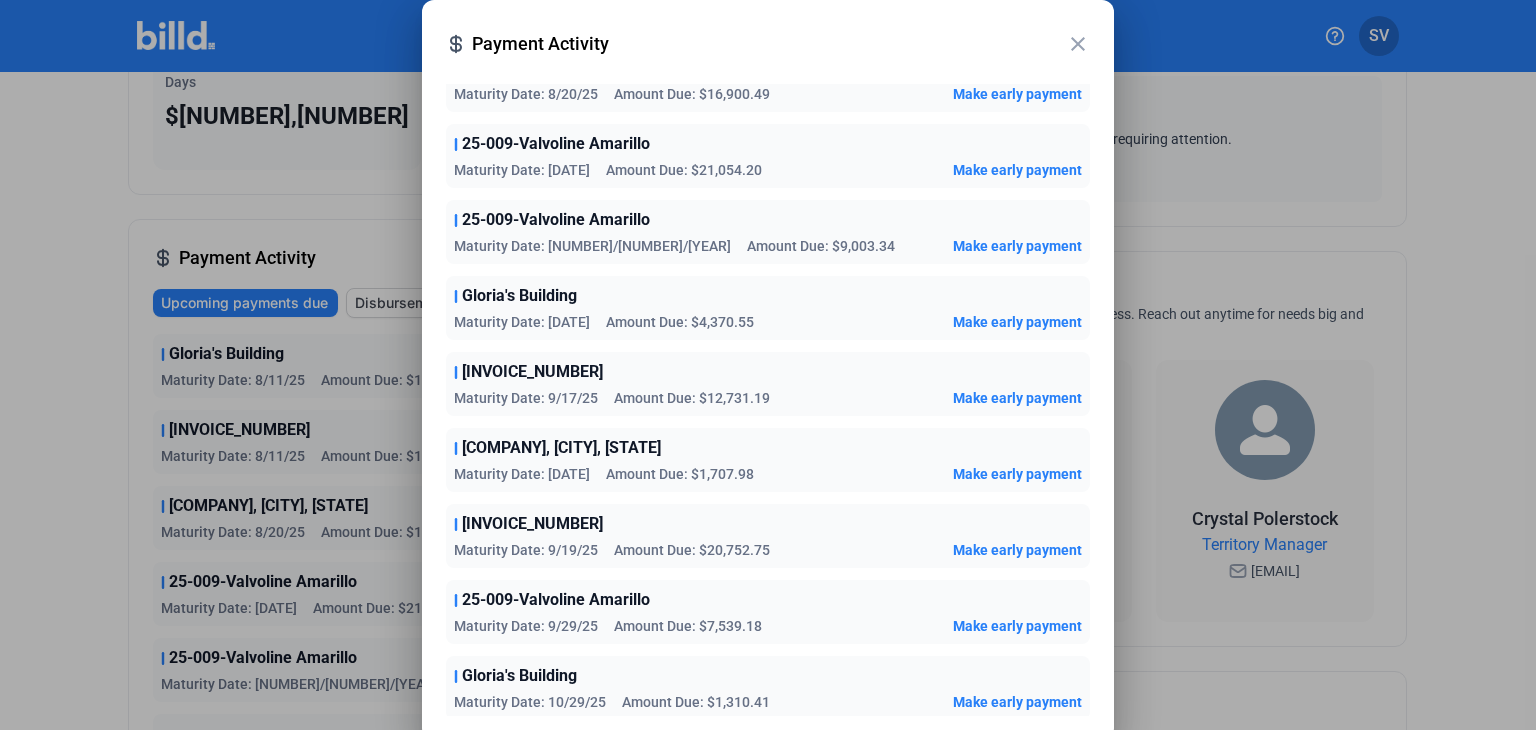 scroll, scrollTop: 0, scrollLeft: 0, axis: both 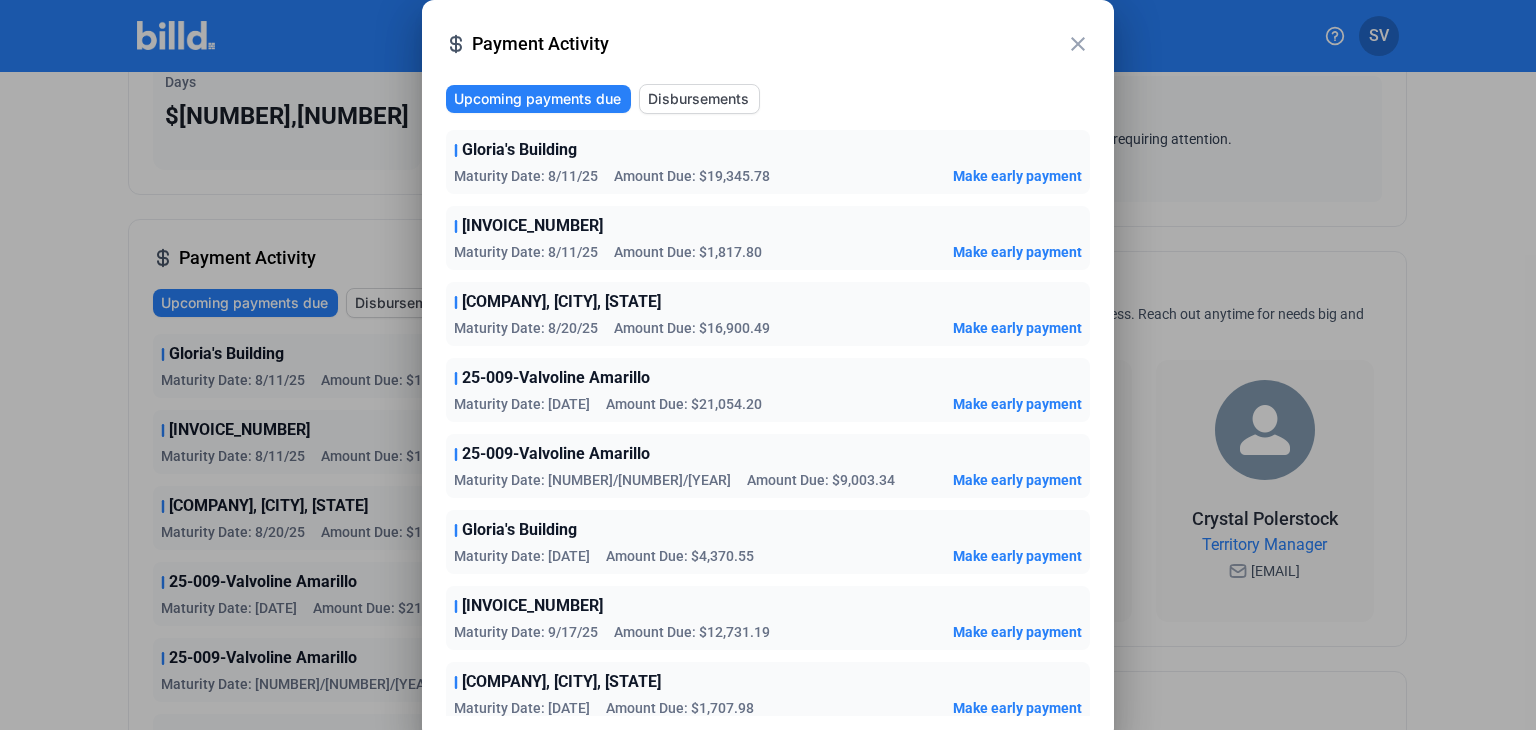 drag, startPoint x: 664, startPoint y: 95, endPoint x: 672, endPoint y: 108, distance: 15.264338 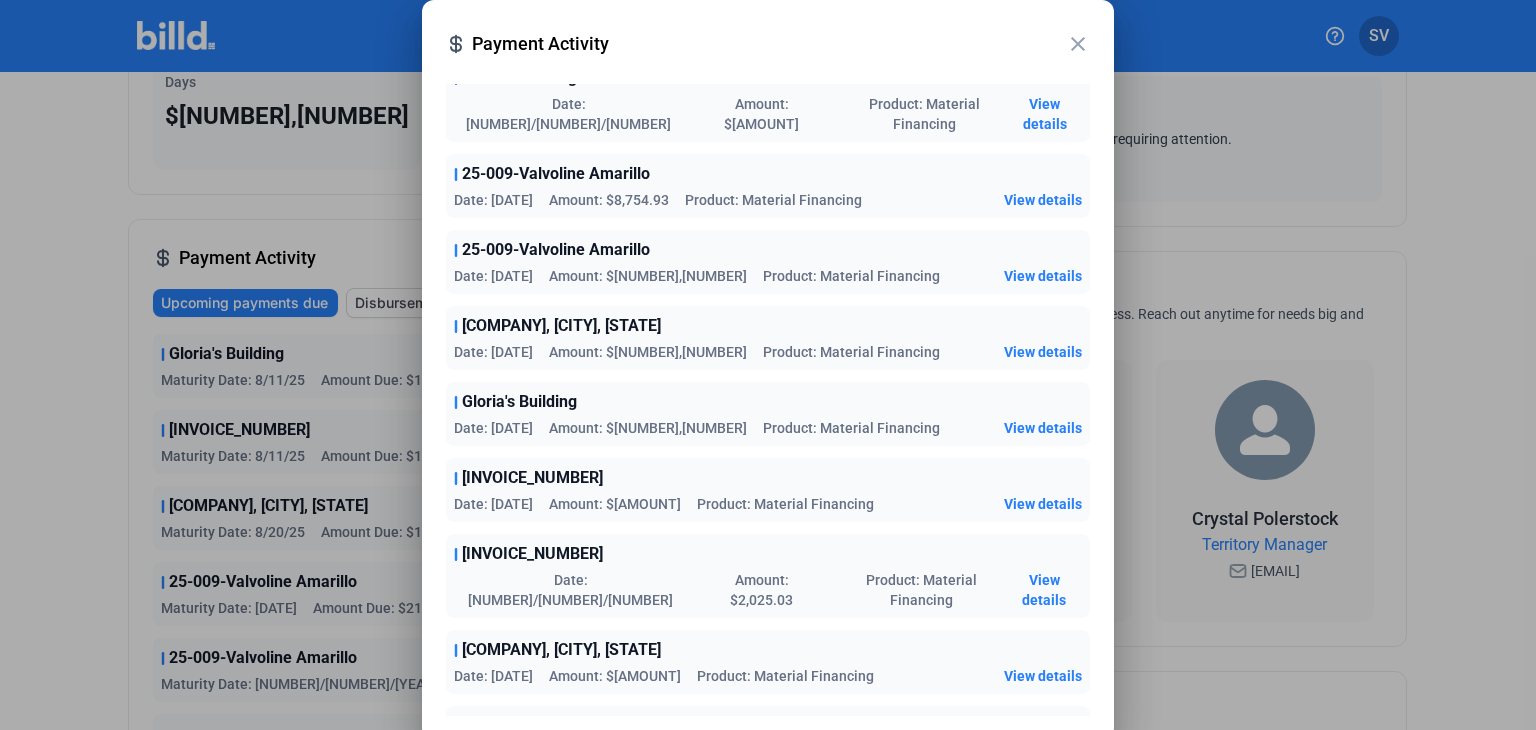scroll, scrollTop: 800, scrollLeft: 0, axis: vertical 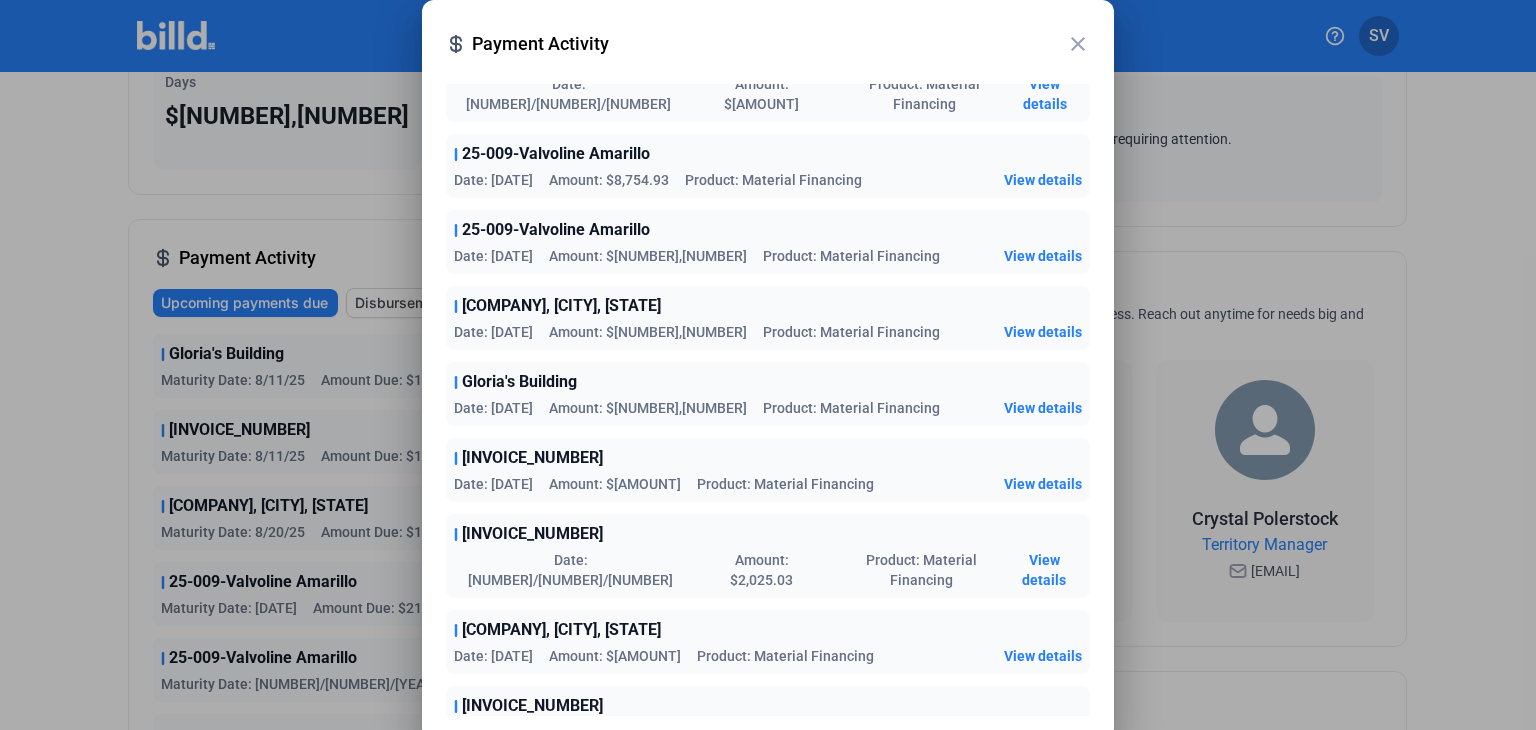 type 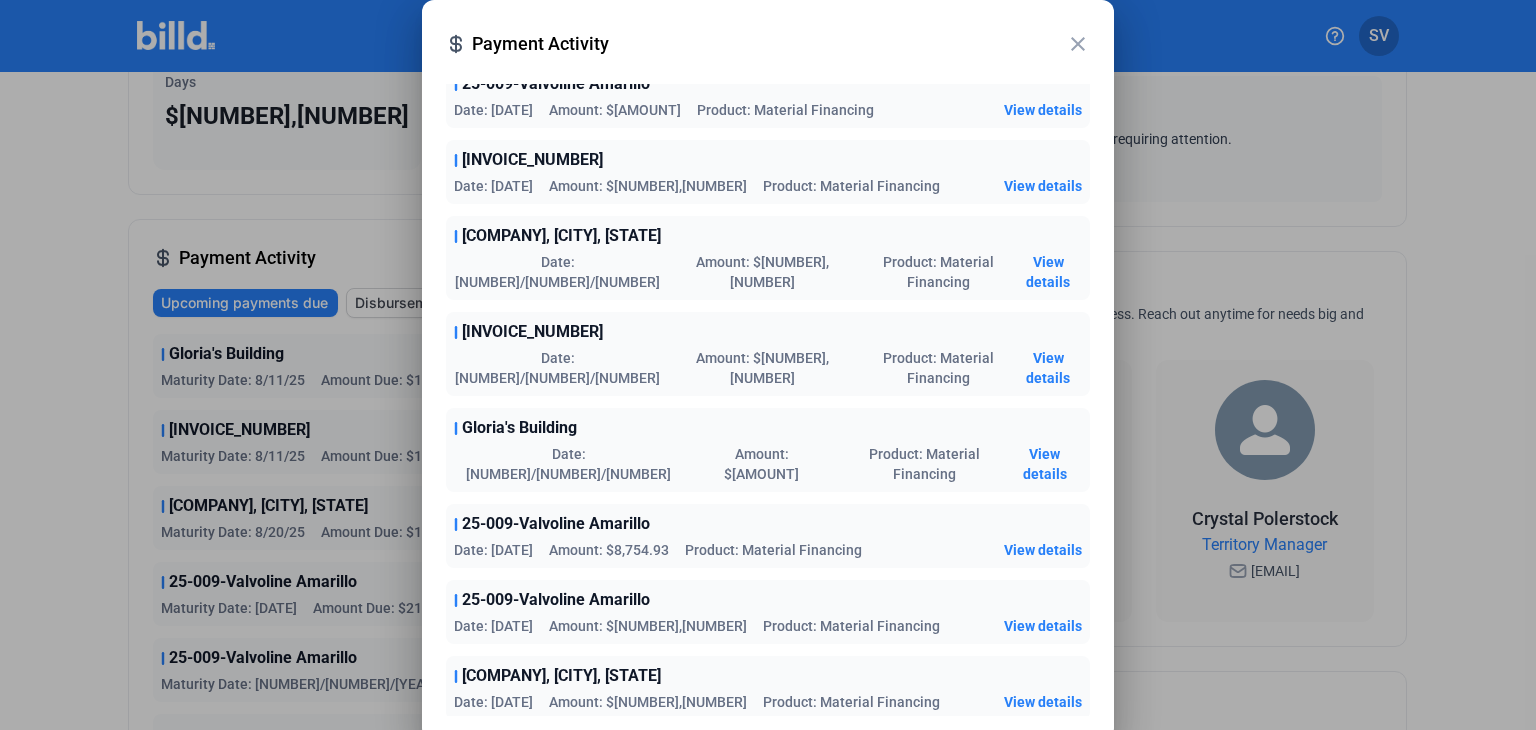 scroll, scrollTop: 400, scrollLeft: 0, axis: vertical 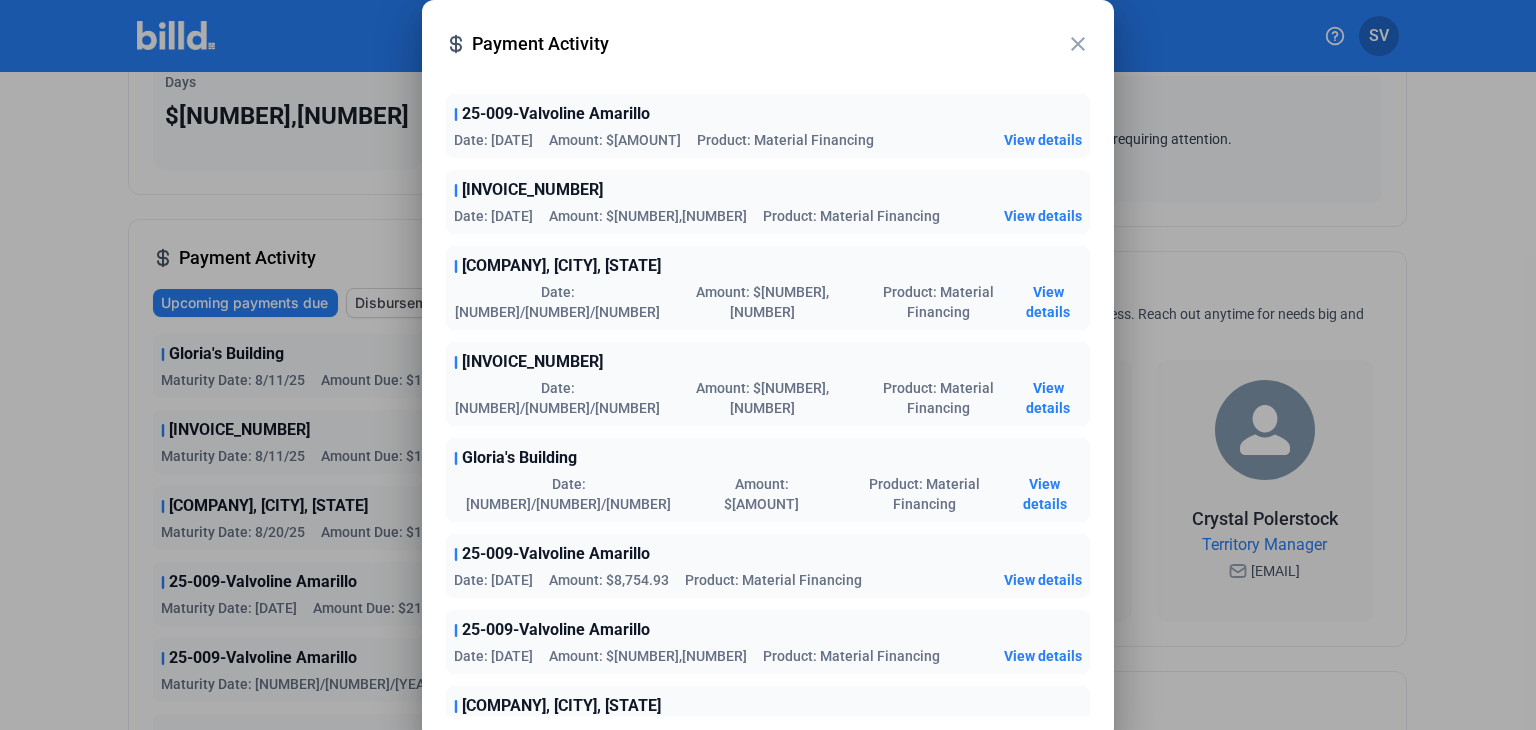 click on "View details" at bounding box center (1048, 398) 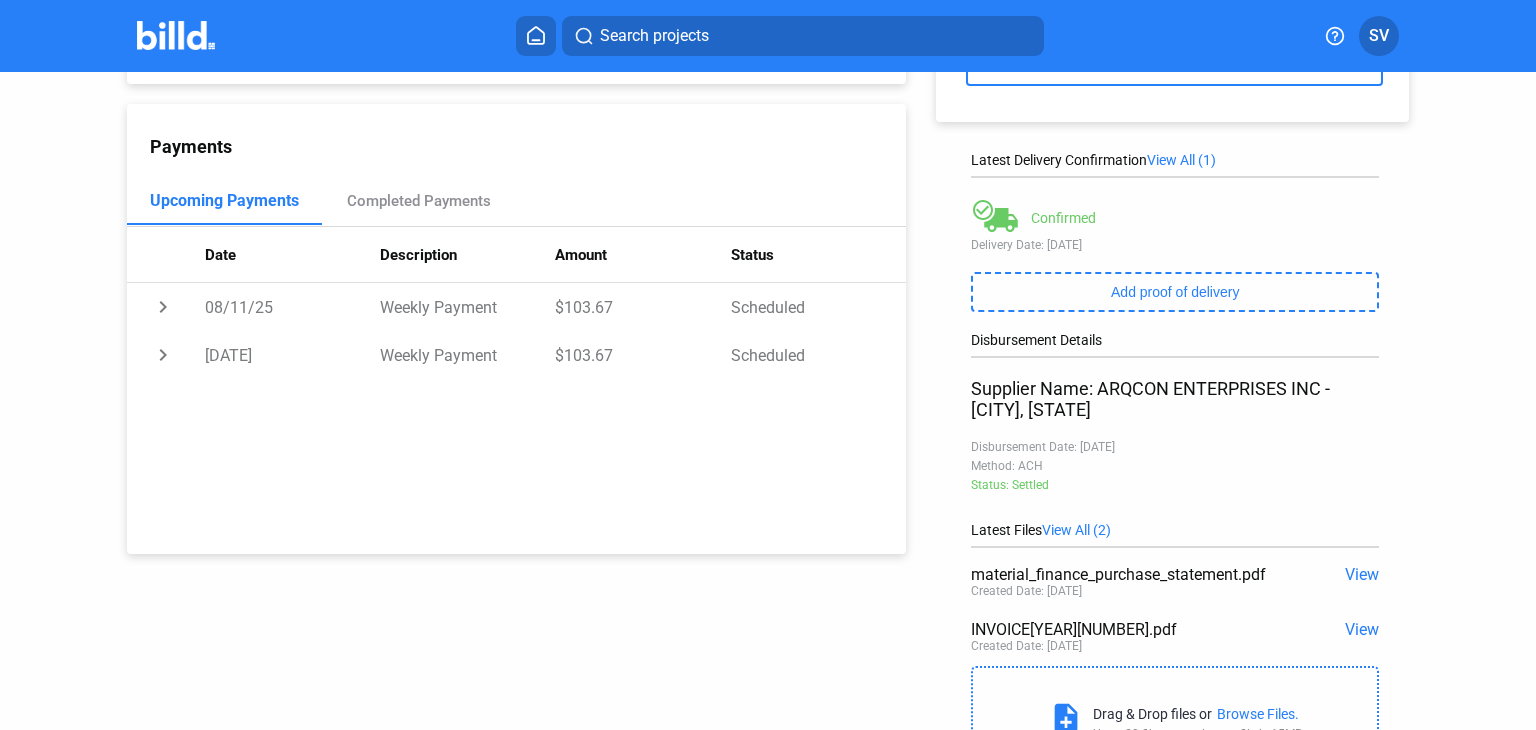 scroll, scrollTop: 254, scrollLeft: 0, axis: vertical 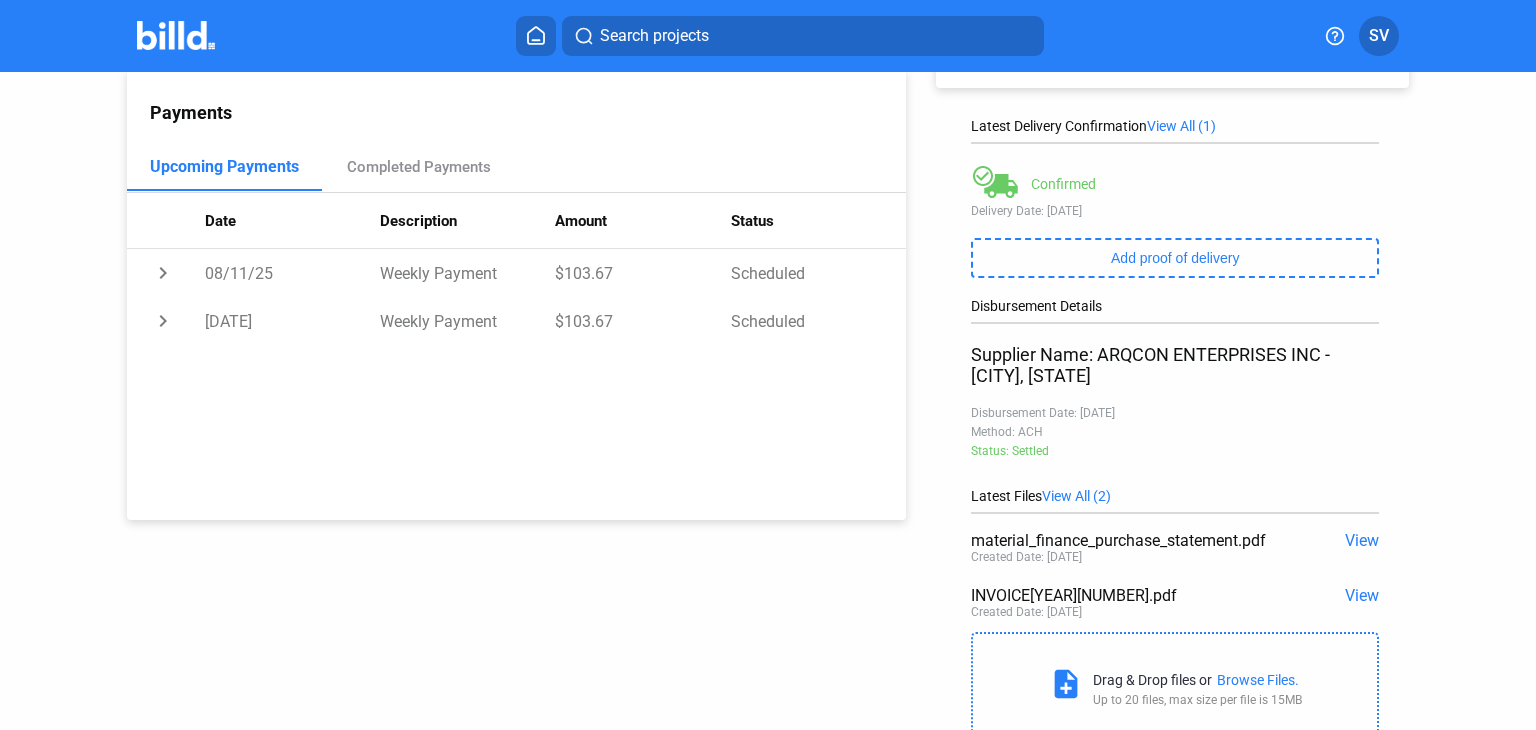 click on "View" 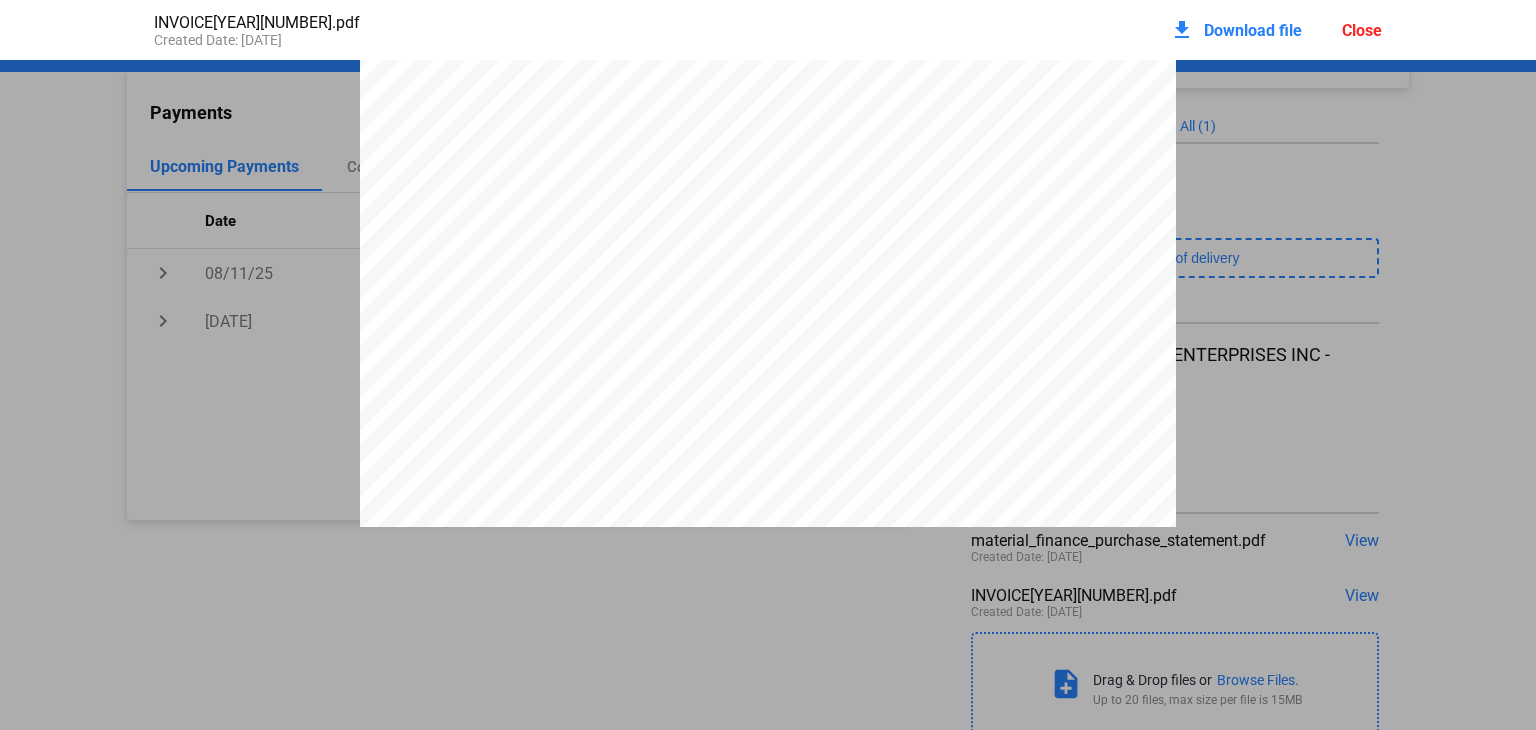 scroll, scrollTop: 210, scrollLeft: 0, axis: vertical 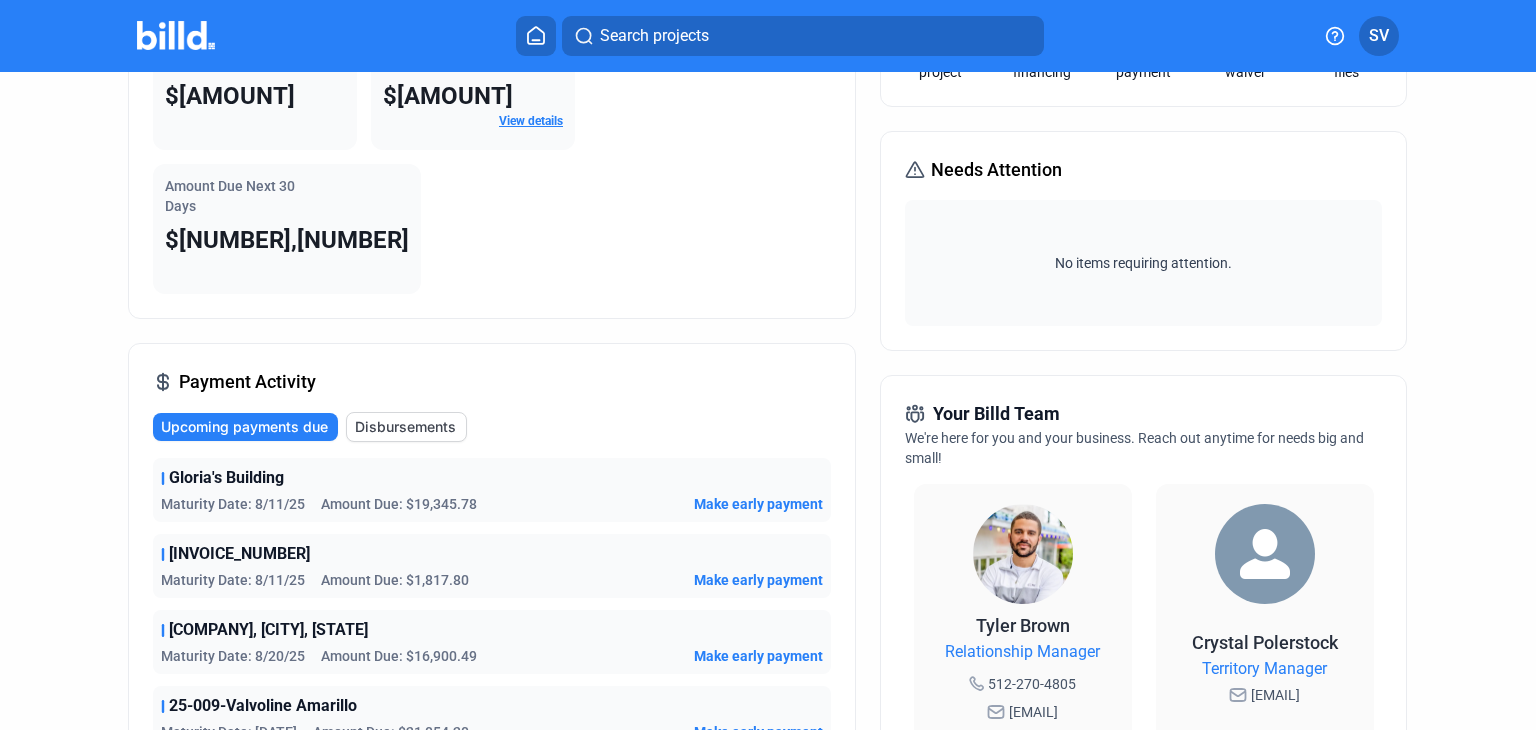 click on "Disbursements" 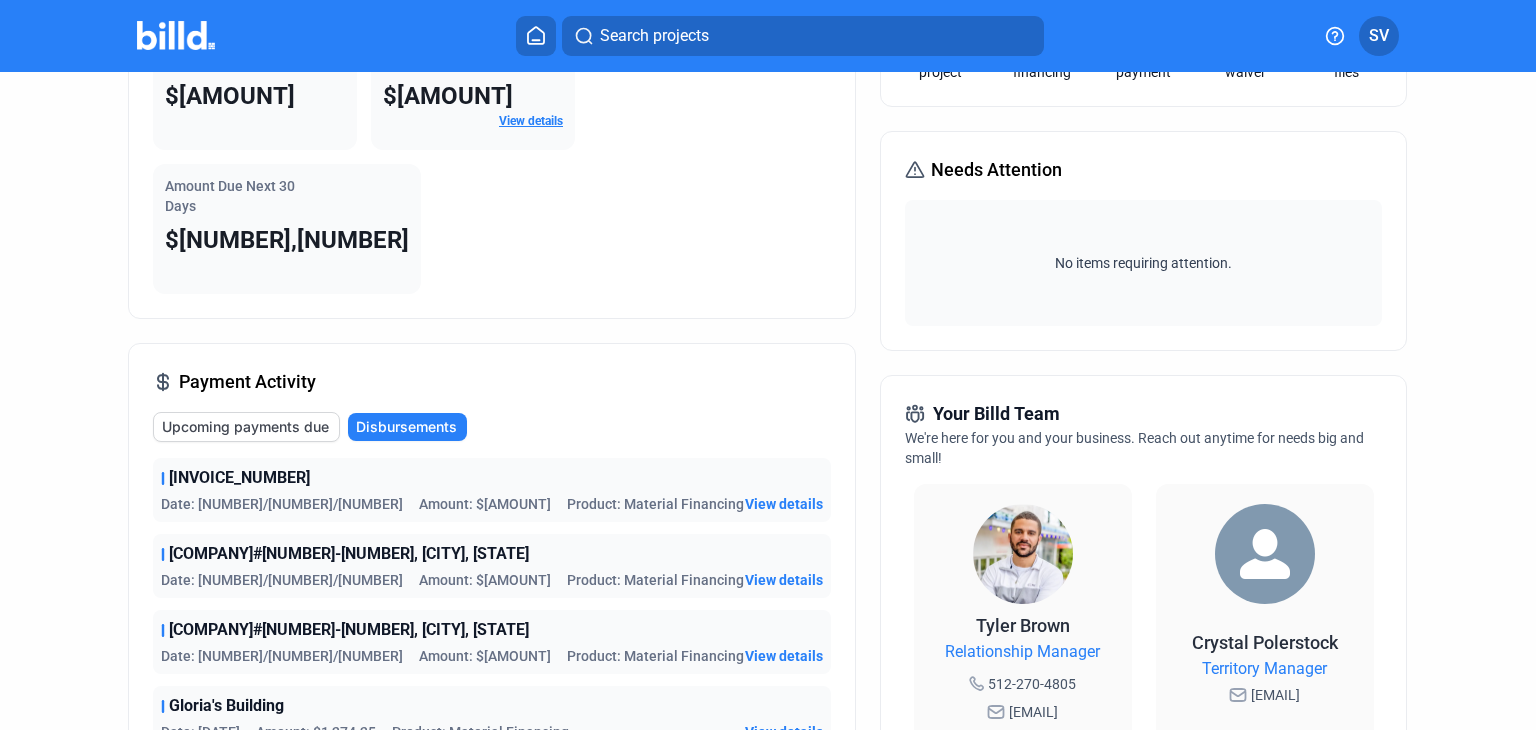 scroll, scrollTop: 300, scrollLeft: 0, axis: vertical 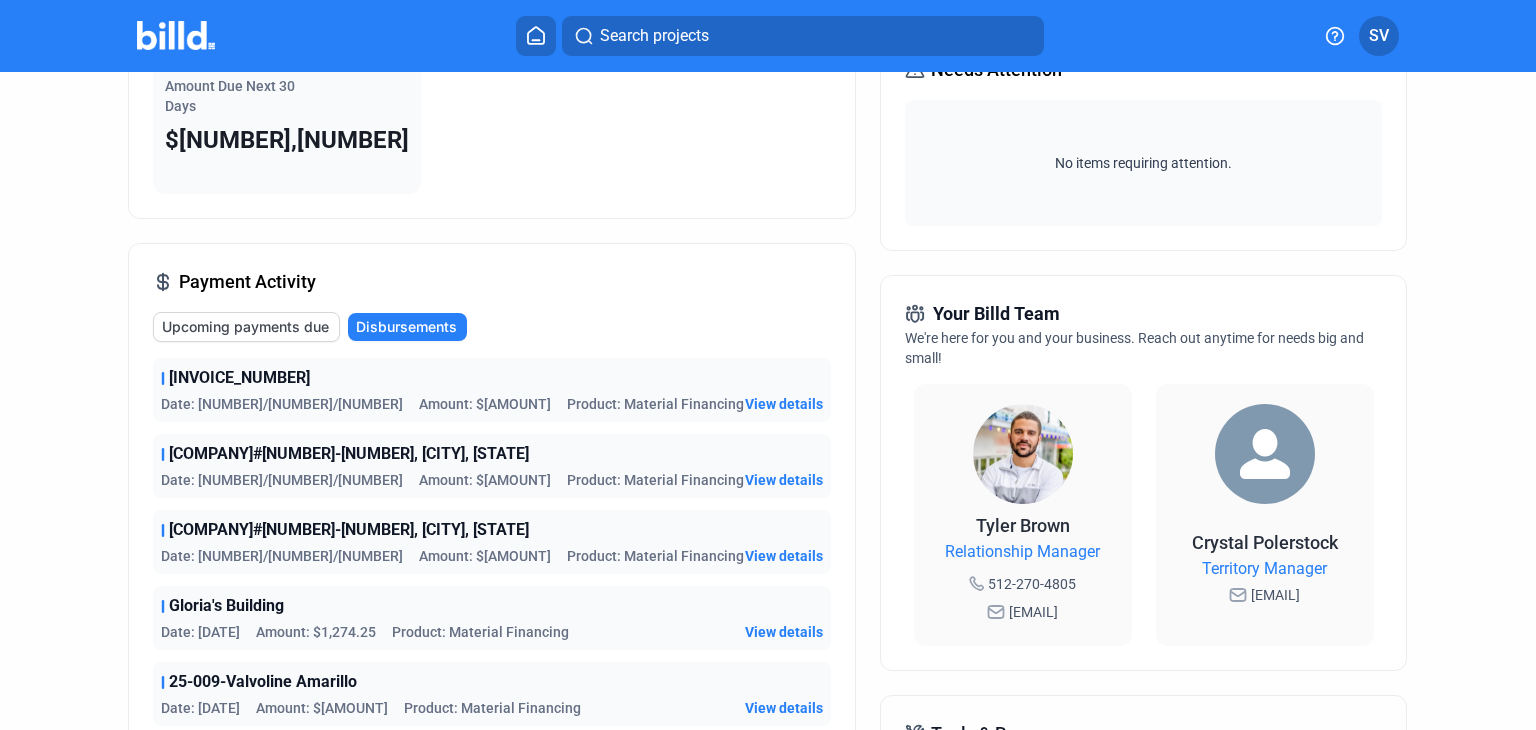 click on "View details" 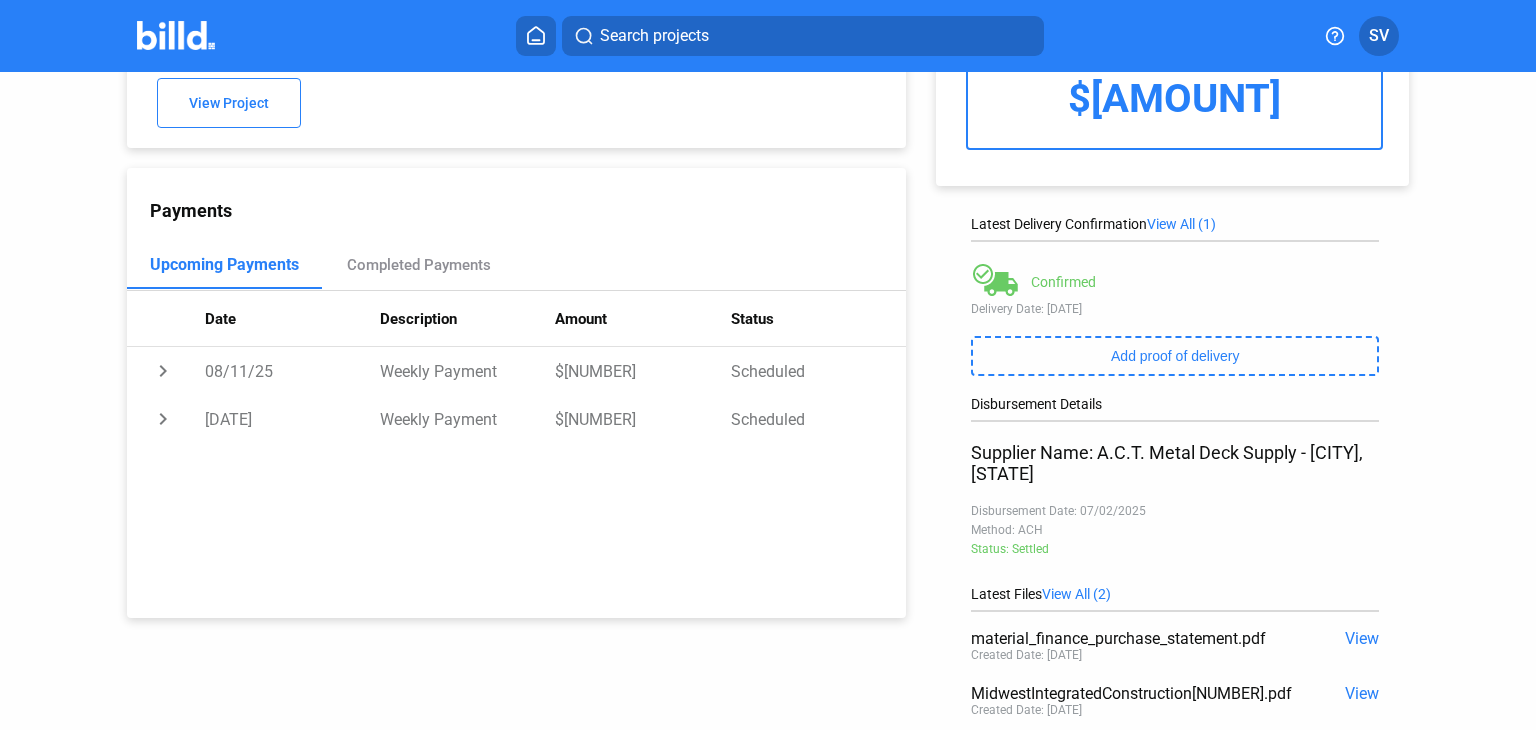 scroll, scrollTop: 324, scrollLeft: 0, axis: vertical 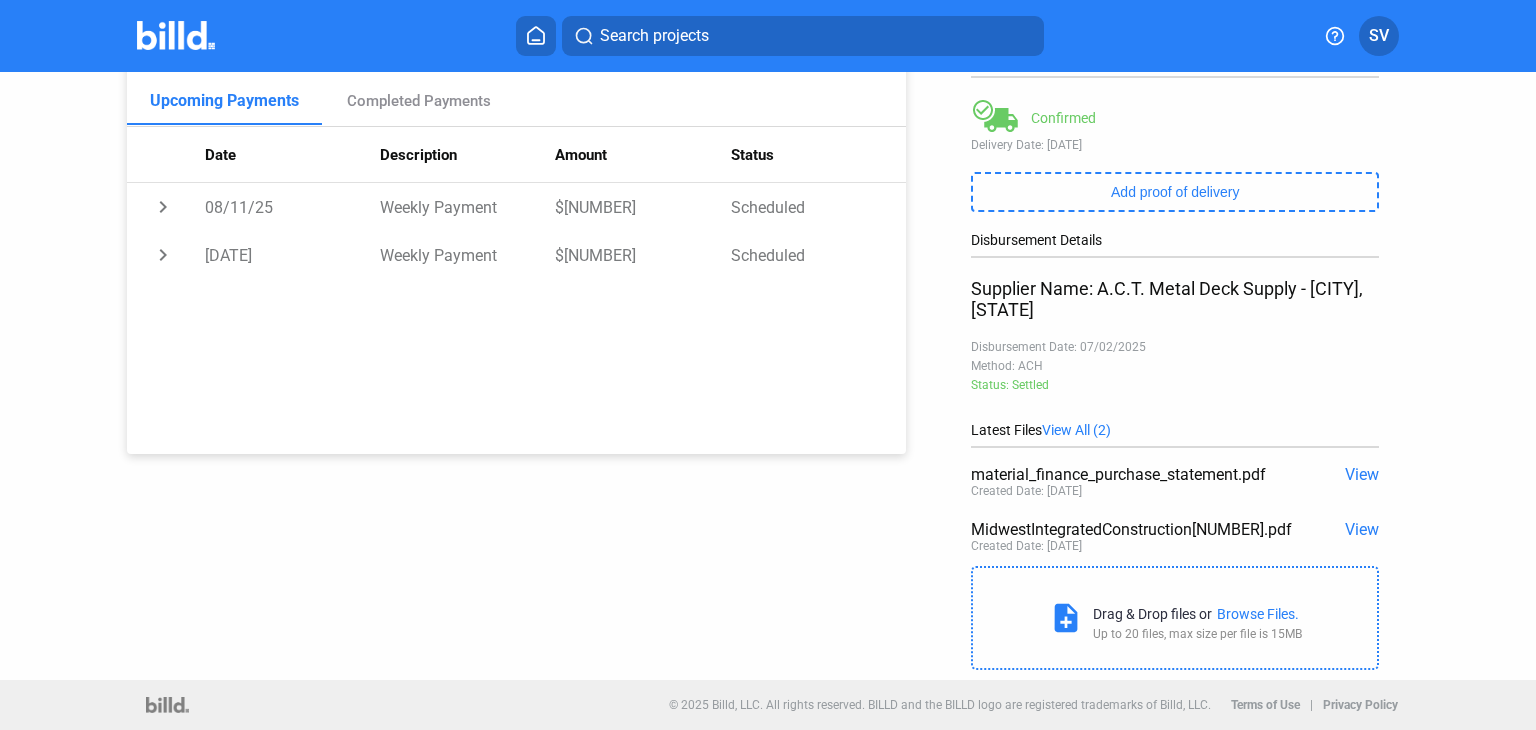 click on "View" 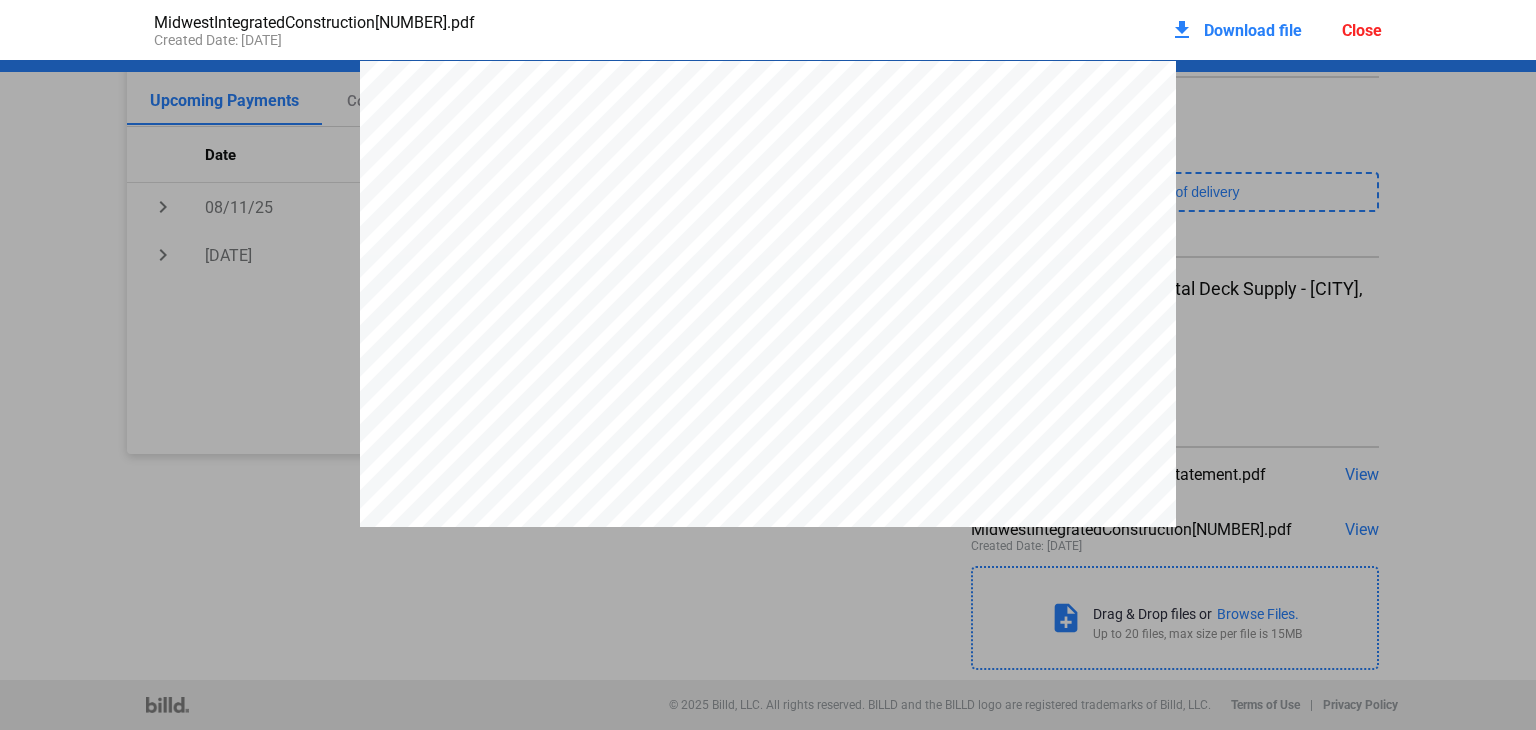scroll, scrollTop: 10, scrollLeft: 0, axis: vertical 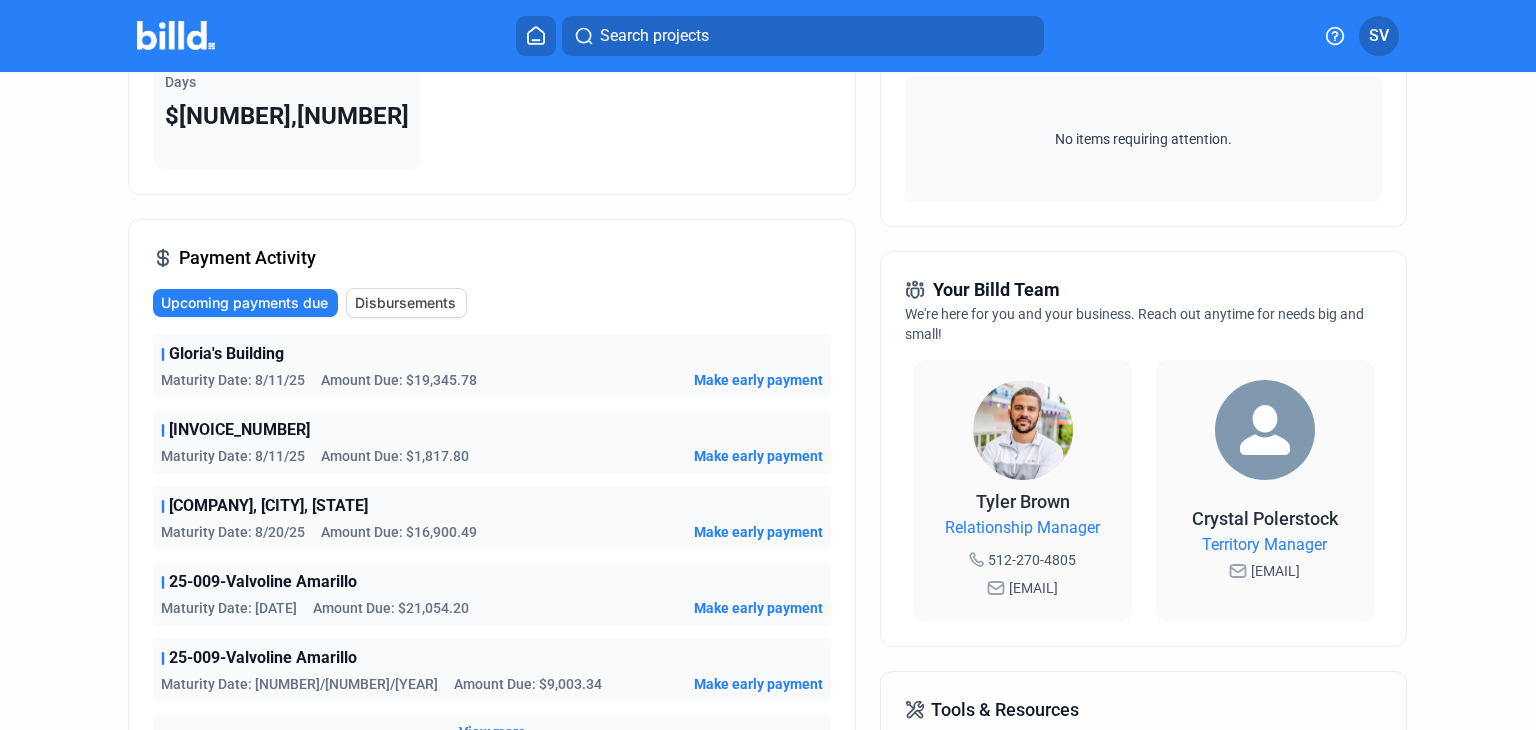 click on "Disbursements" 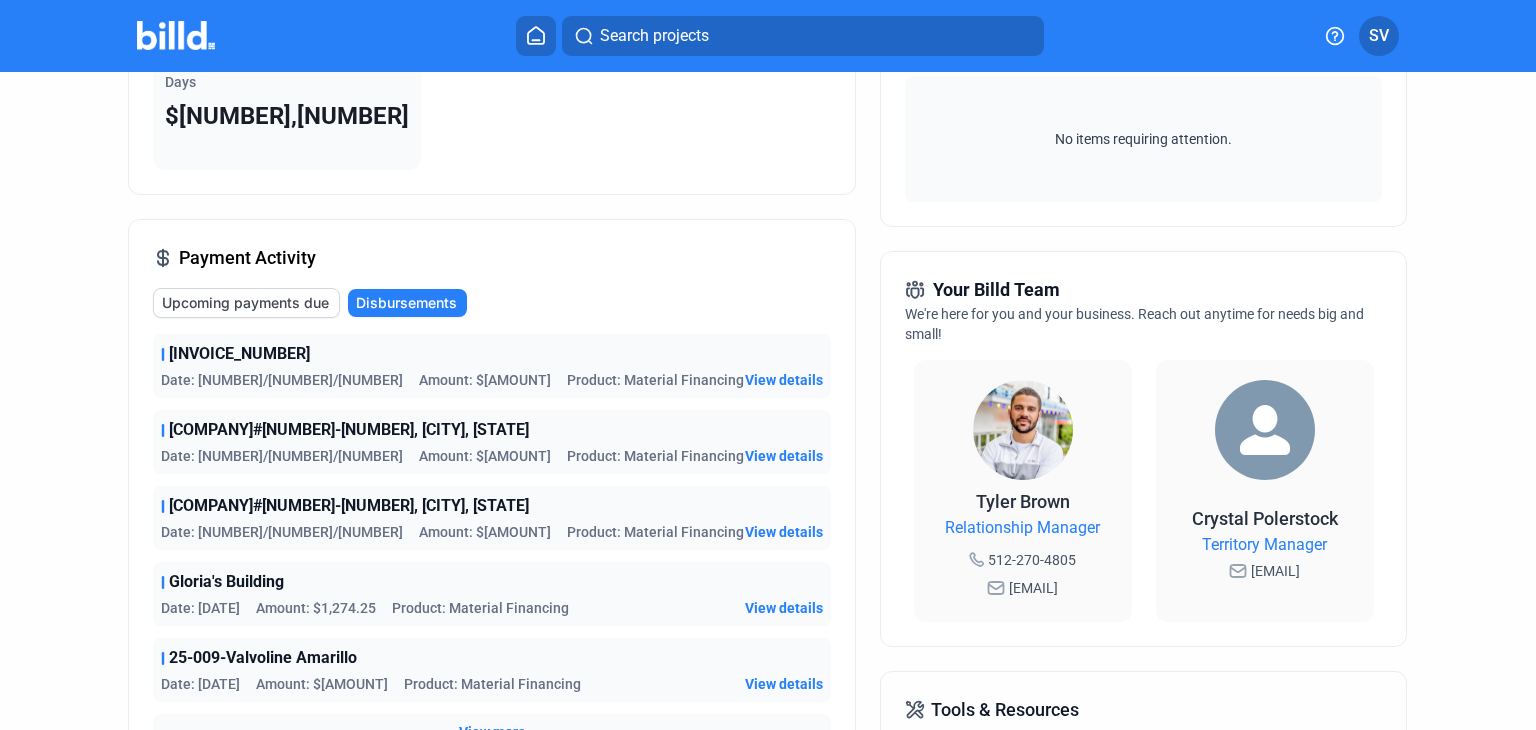 click on "View more" 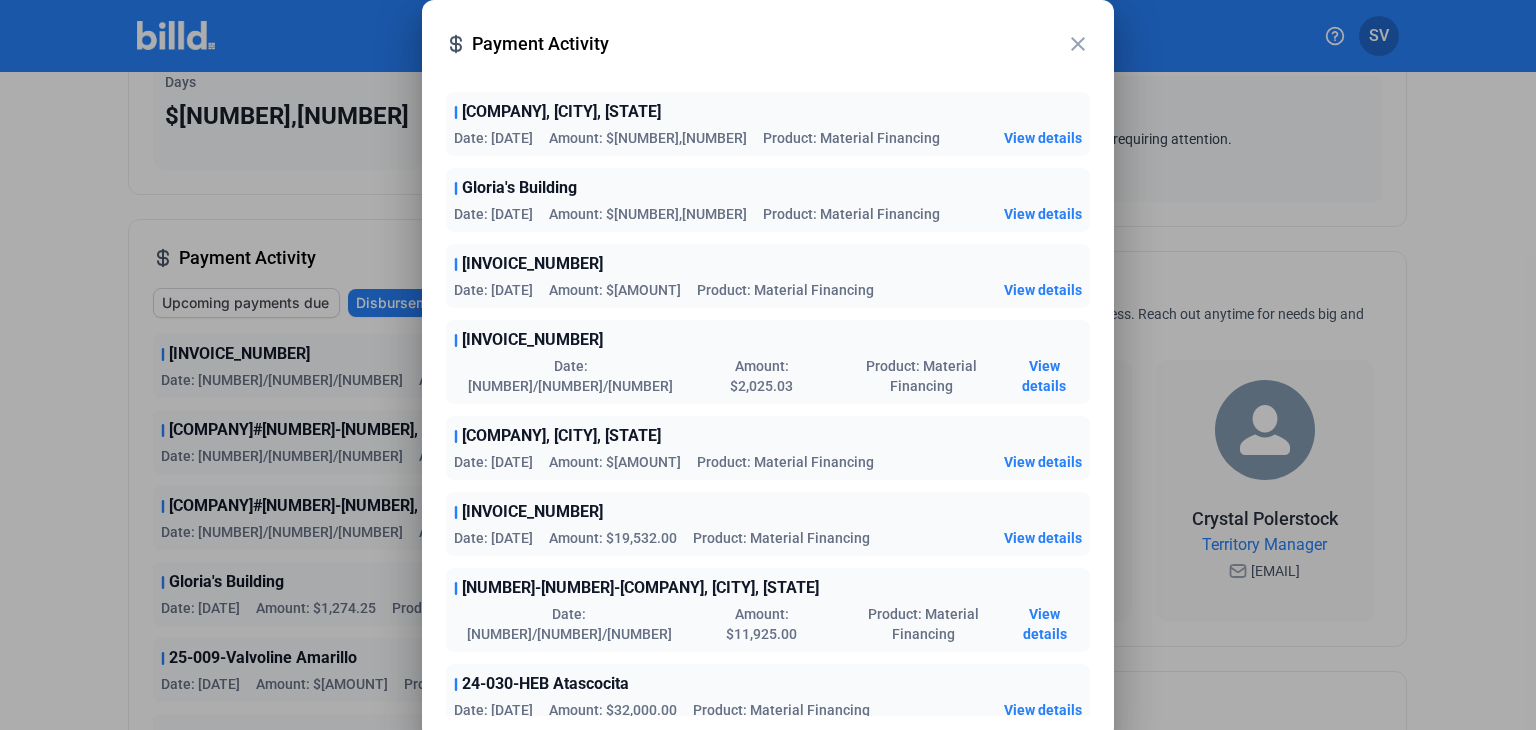 scroll, scrollTop: 1149, scrollLeft: 0, axis: vertical 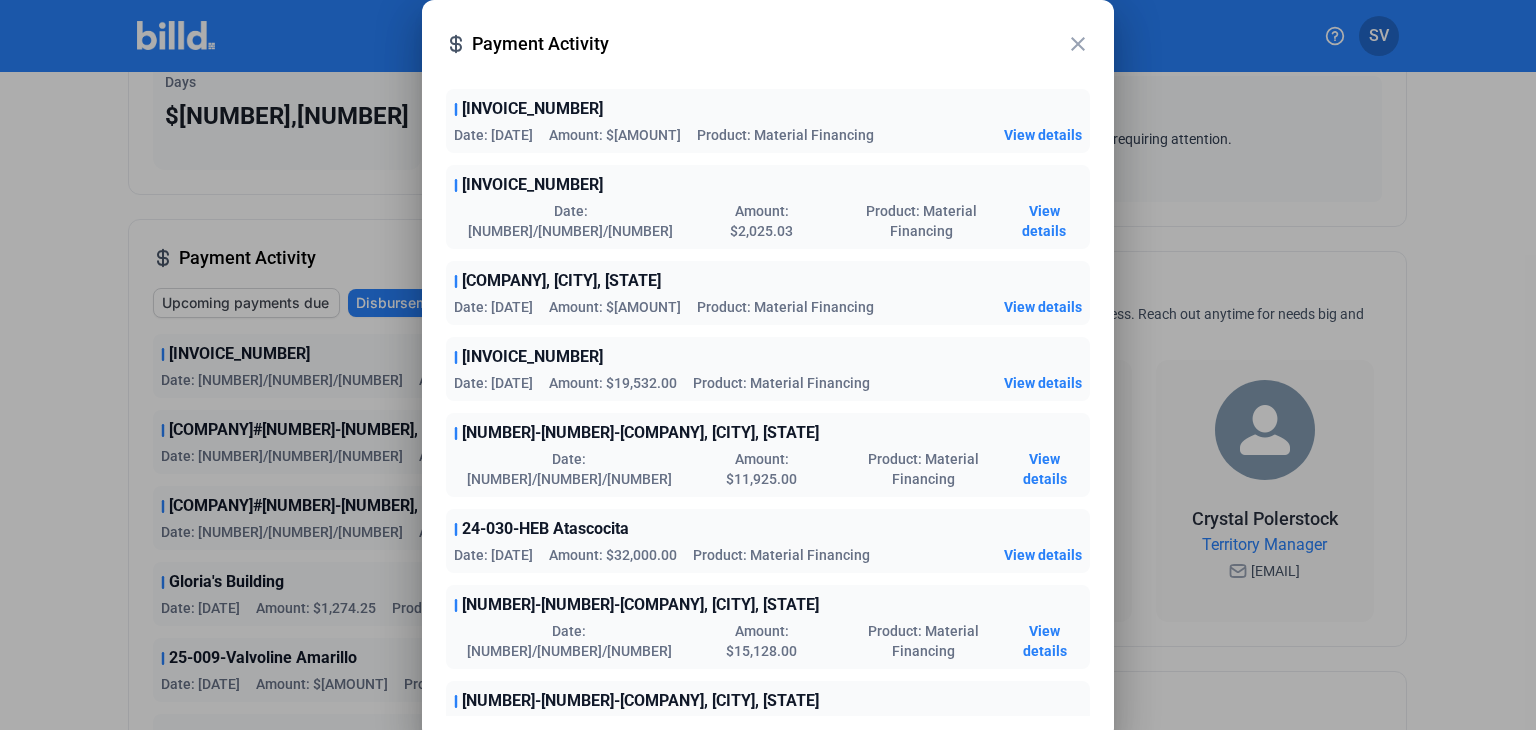type 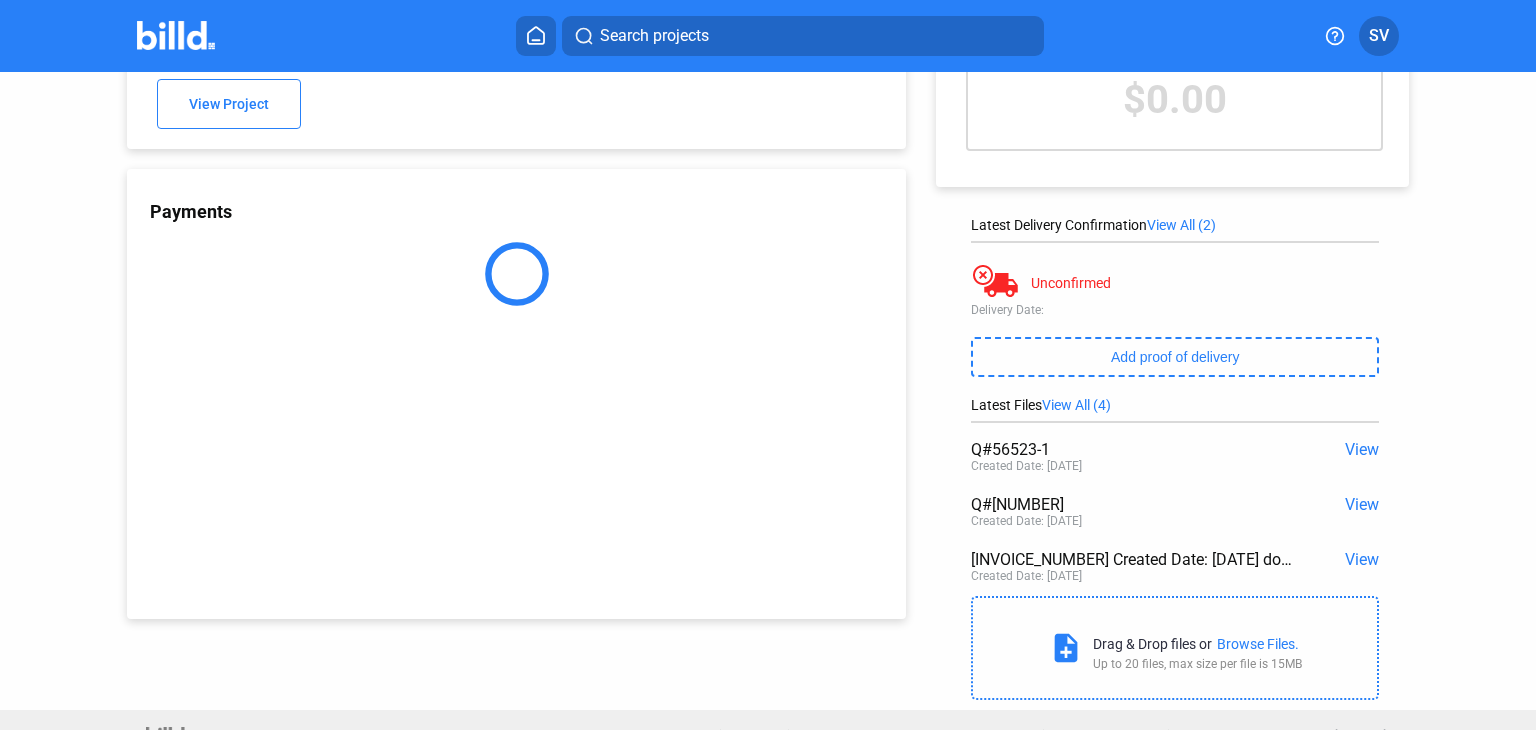 scroll, scrollTop: 185, scrollLeft: 0, axis: vertical 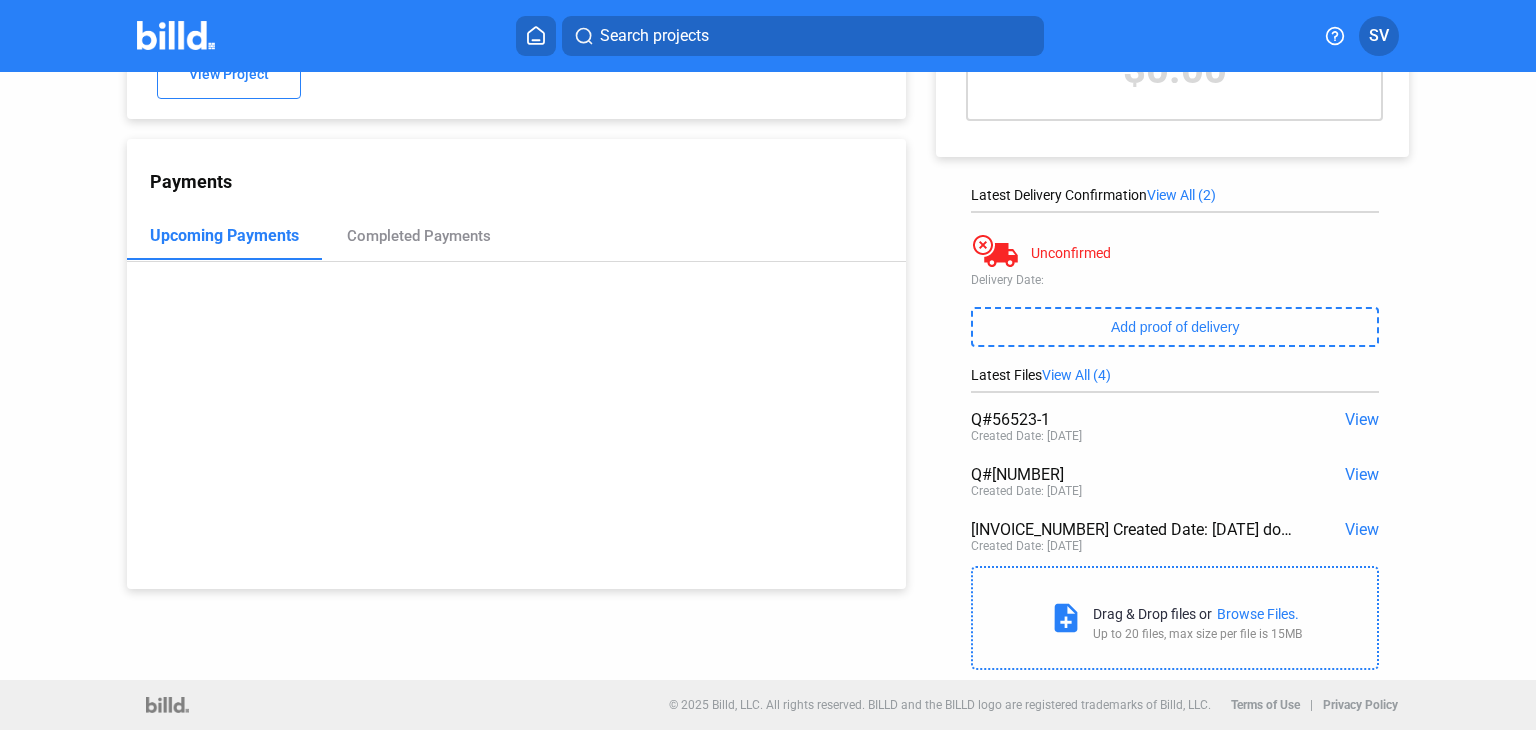 click on "View" 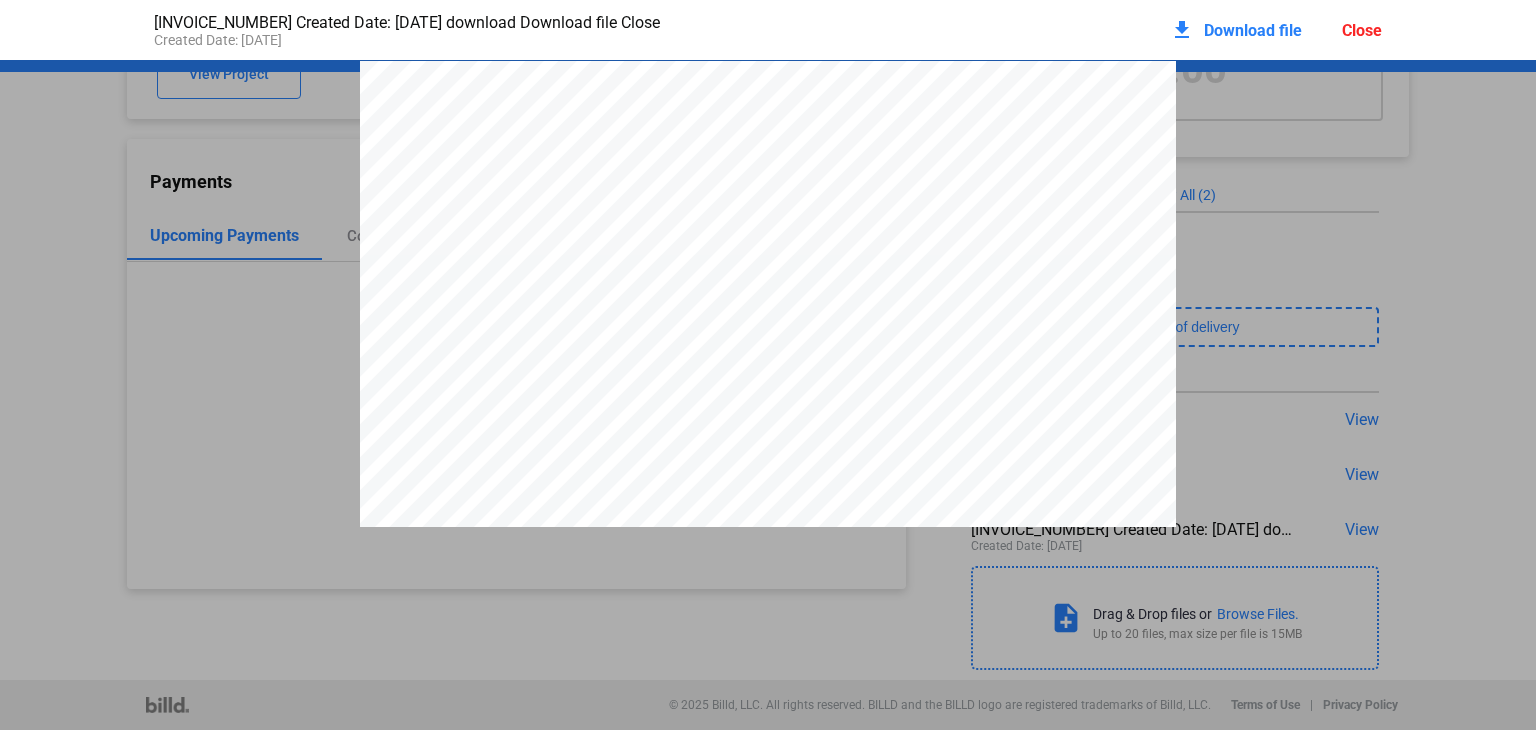 scroll, scrollTop: 10, scrollLeft: 0, axis: vertical 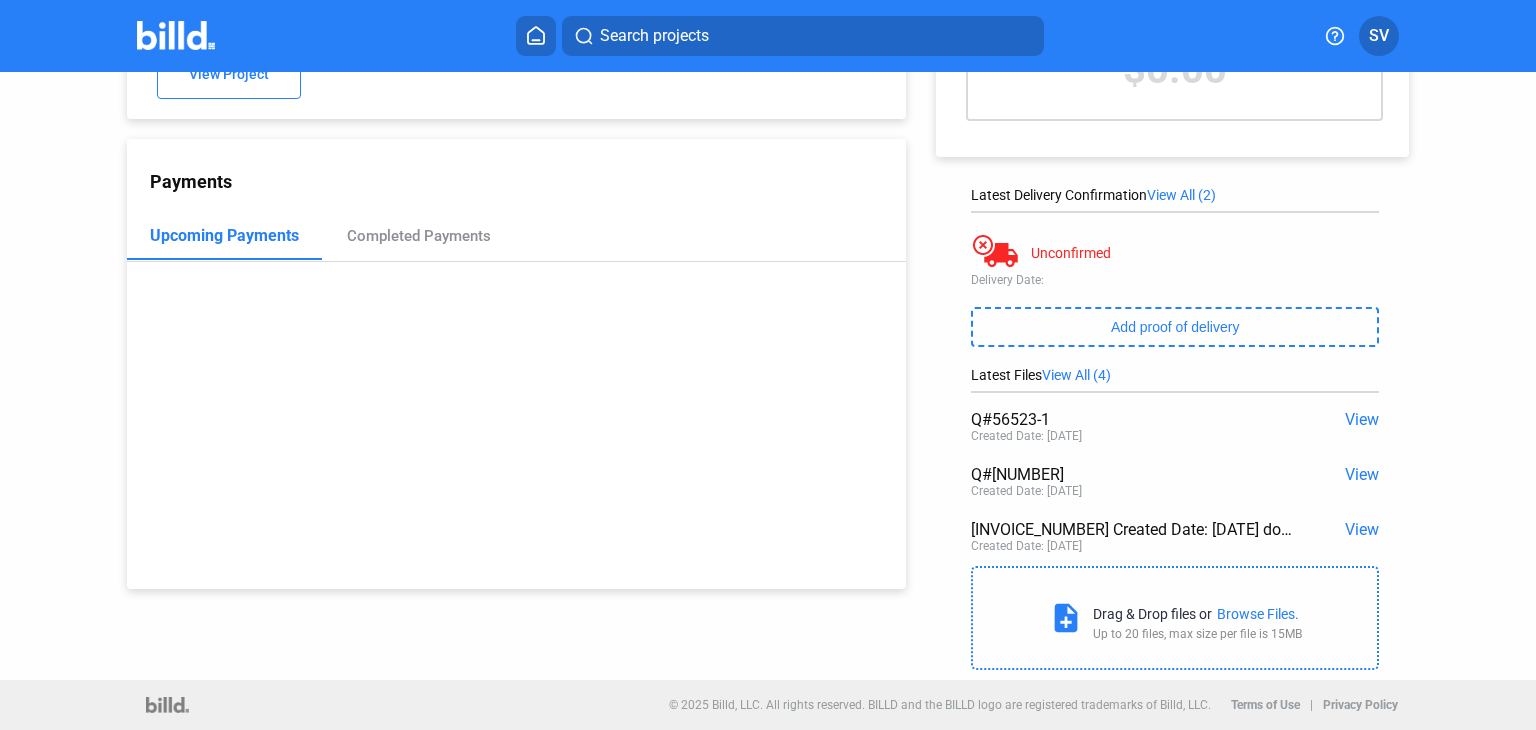 click on "View" 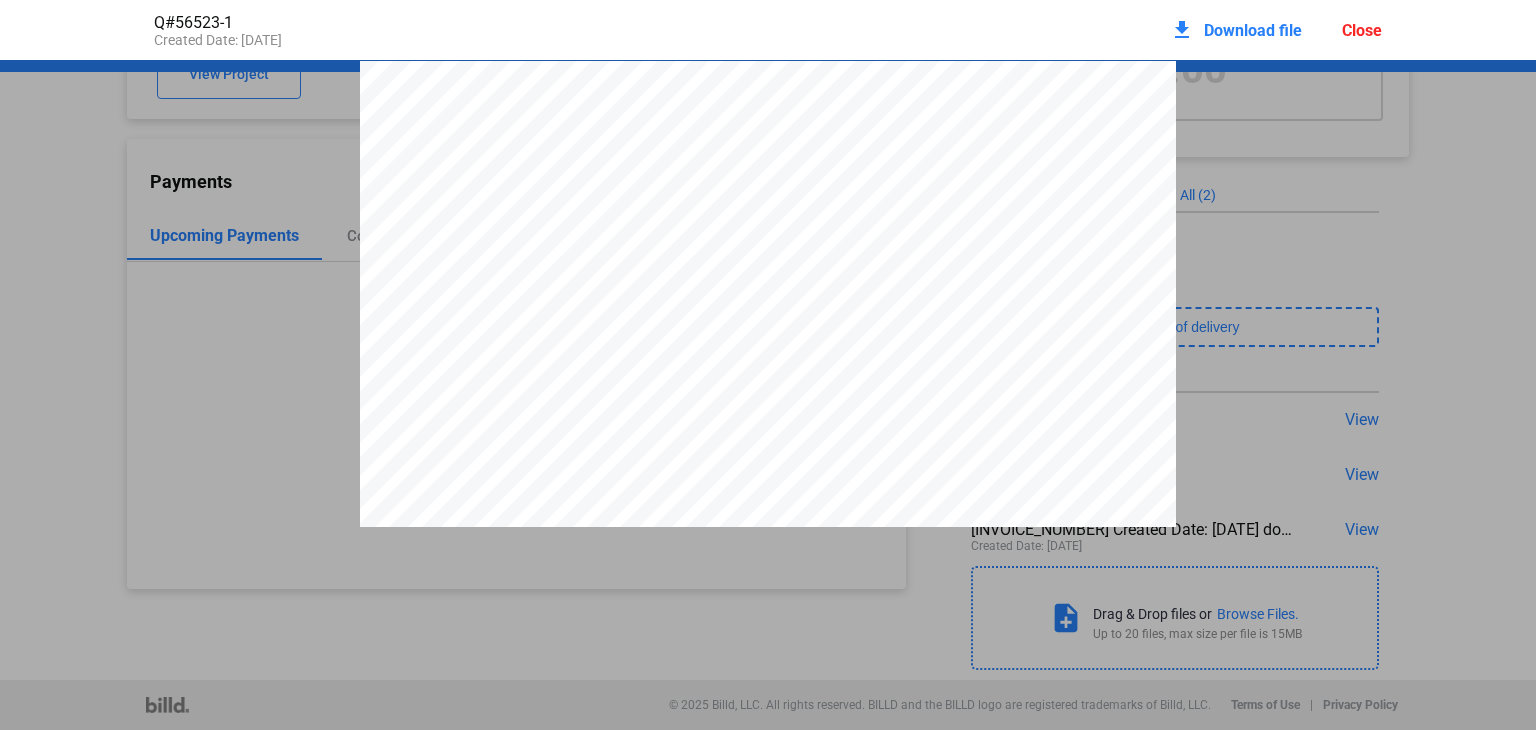 scroll, scrollTop: 10, scrollLeft: 0, axis: vertical 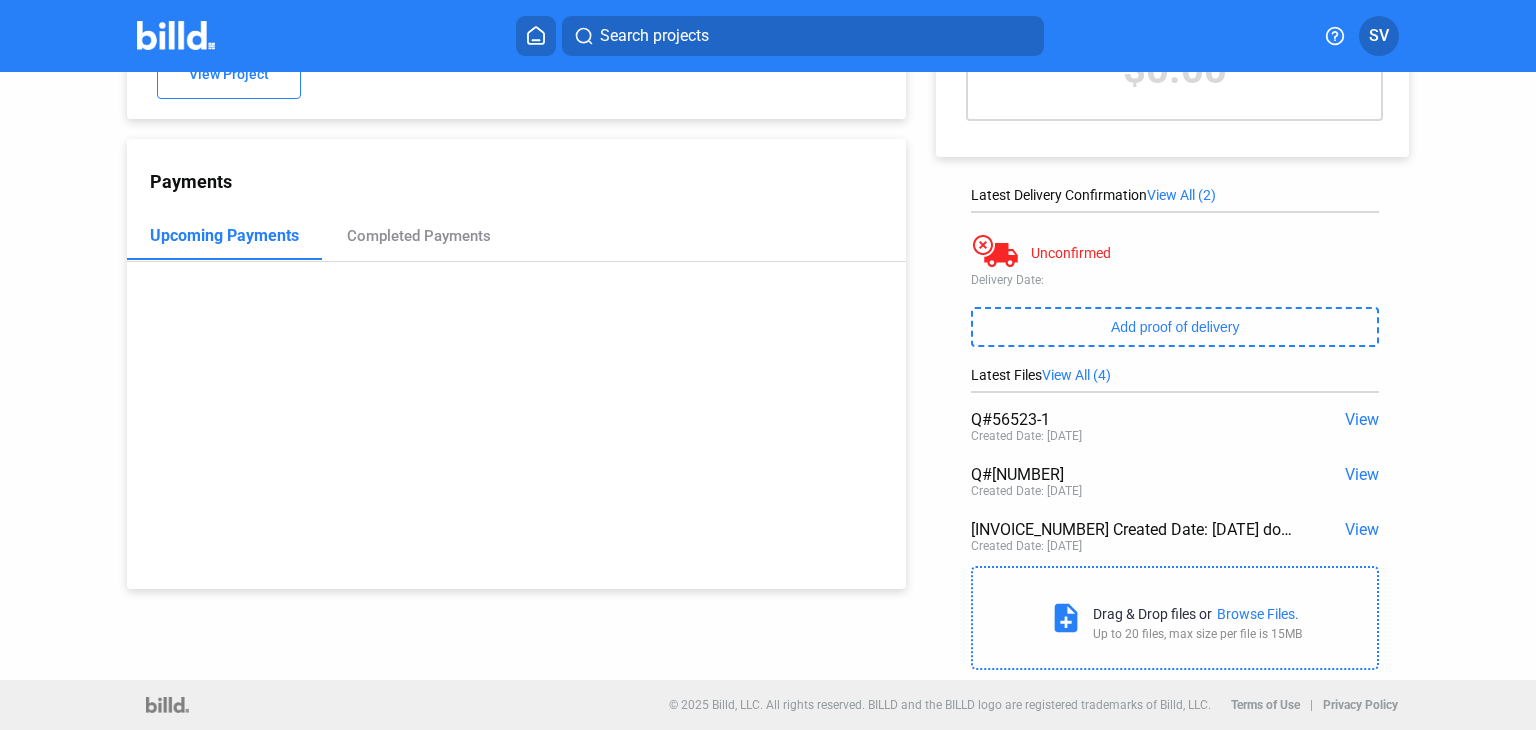 click on "View" 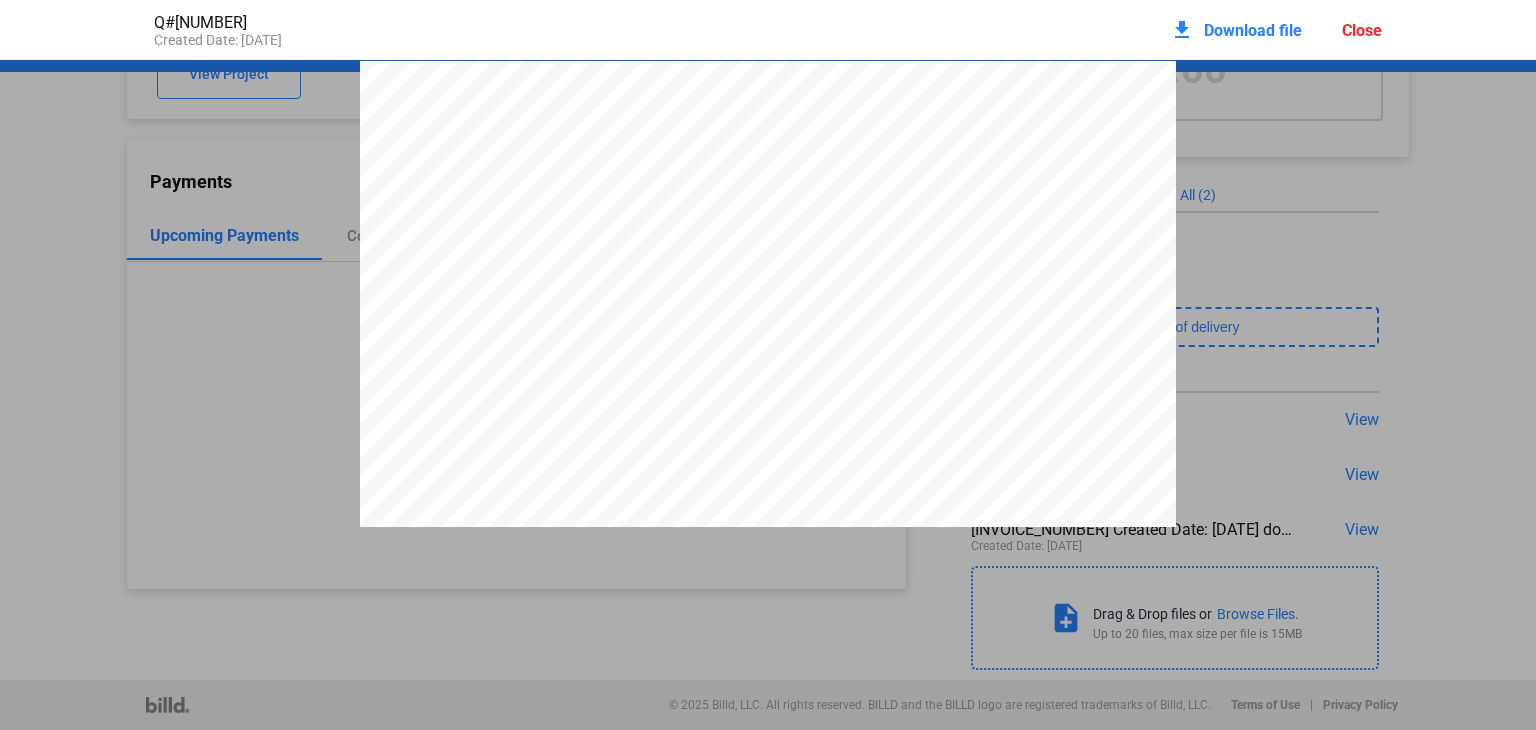 scroll, scrollTop: 510, scrollLeft: 0, axis: vertical 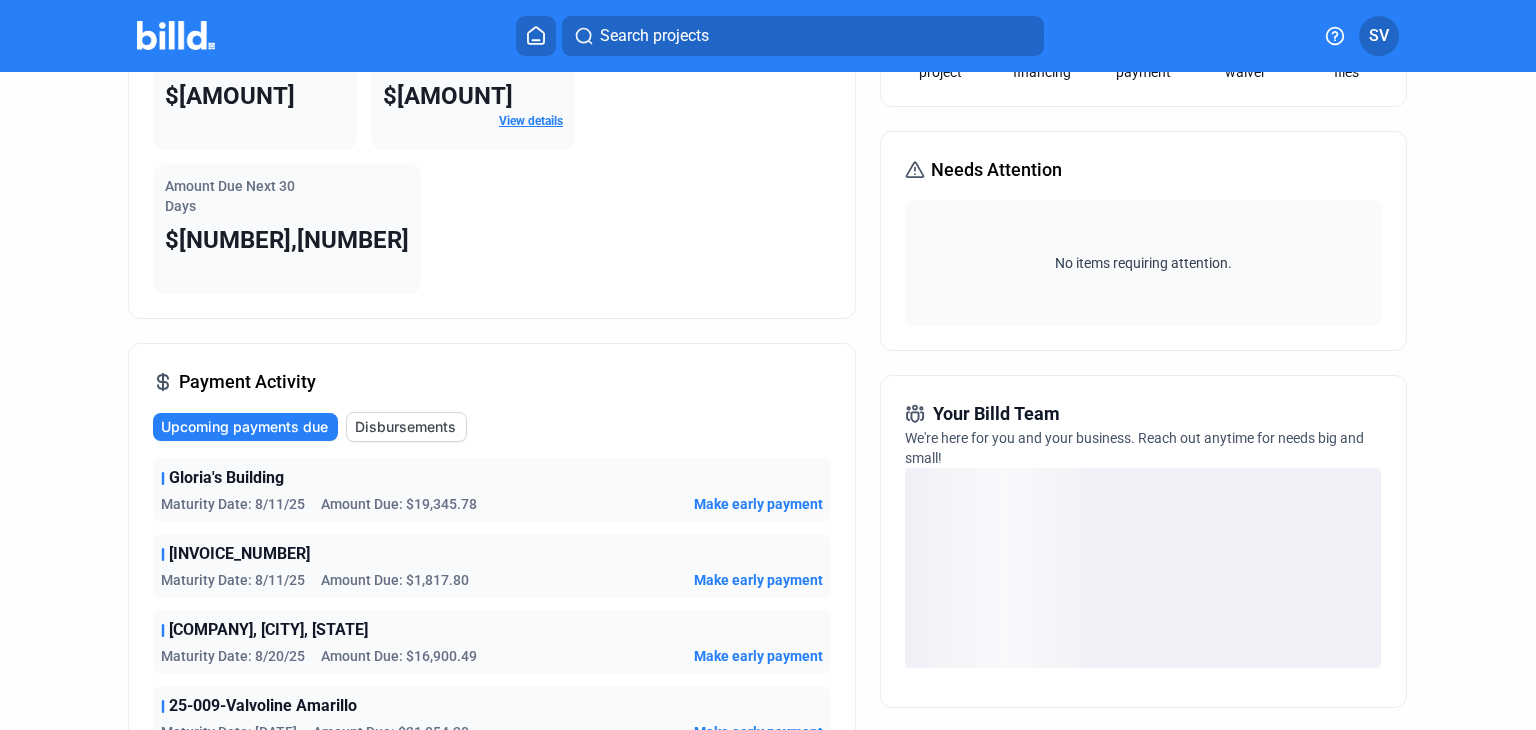click on "Disbursements" 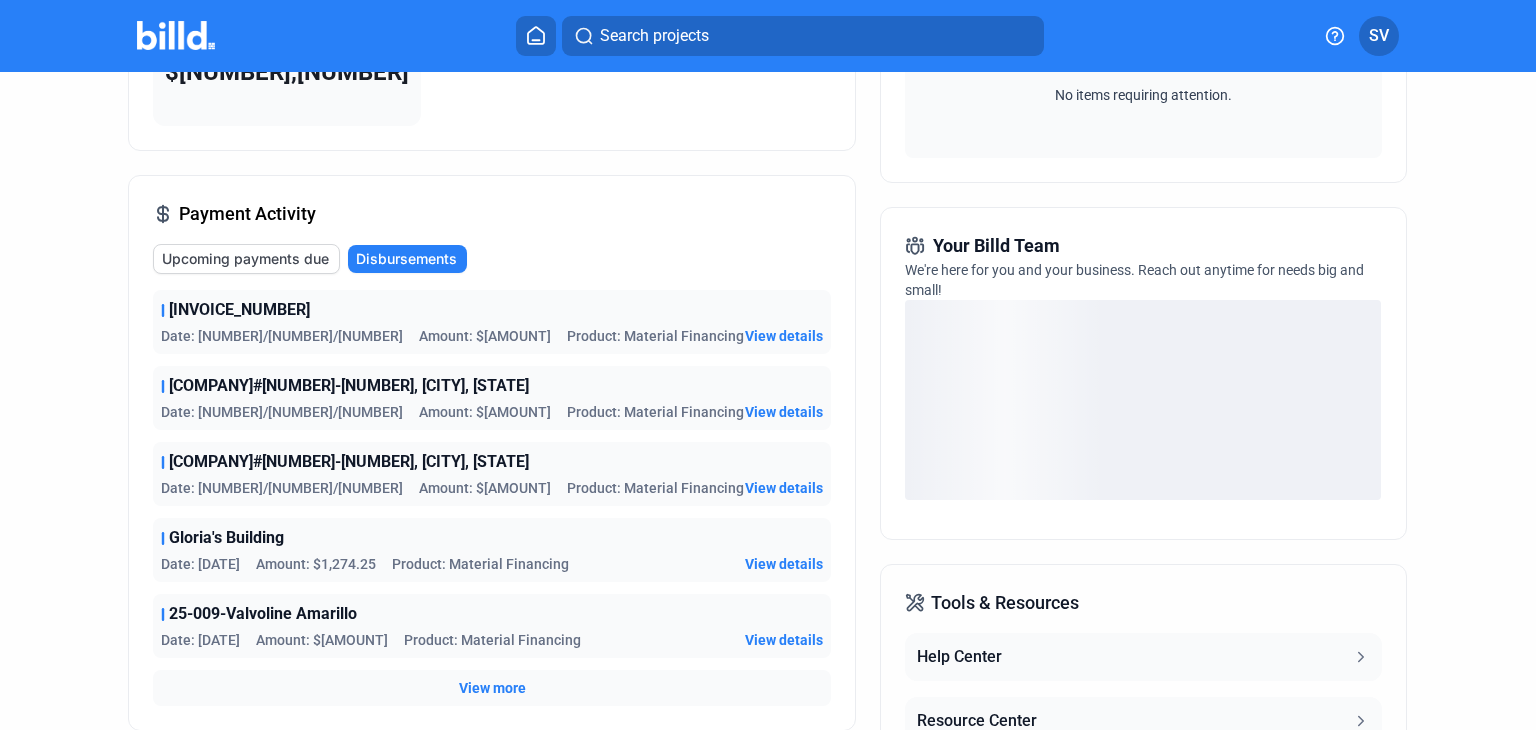 scroll, scrollTop: 400, scrollLeft: 0, axis: vertical 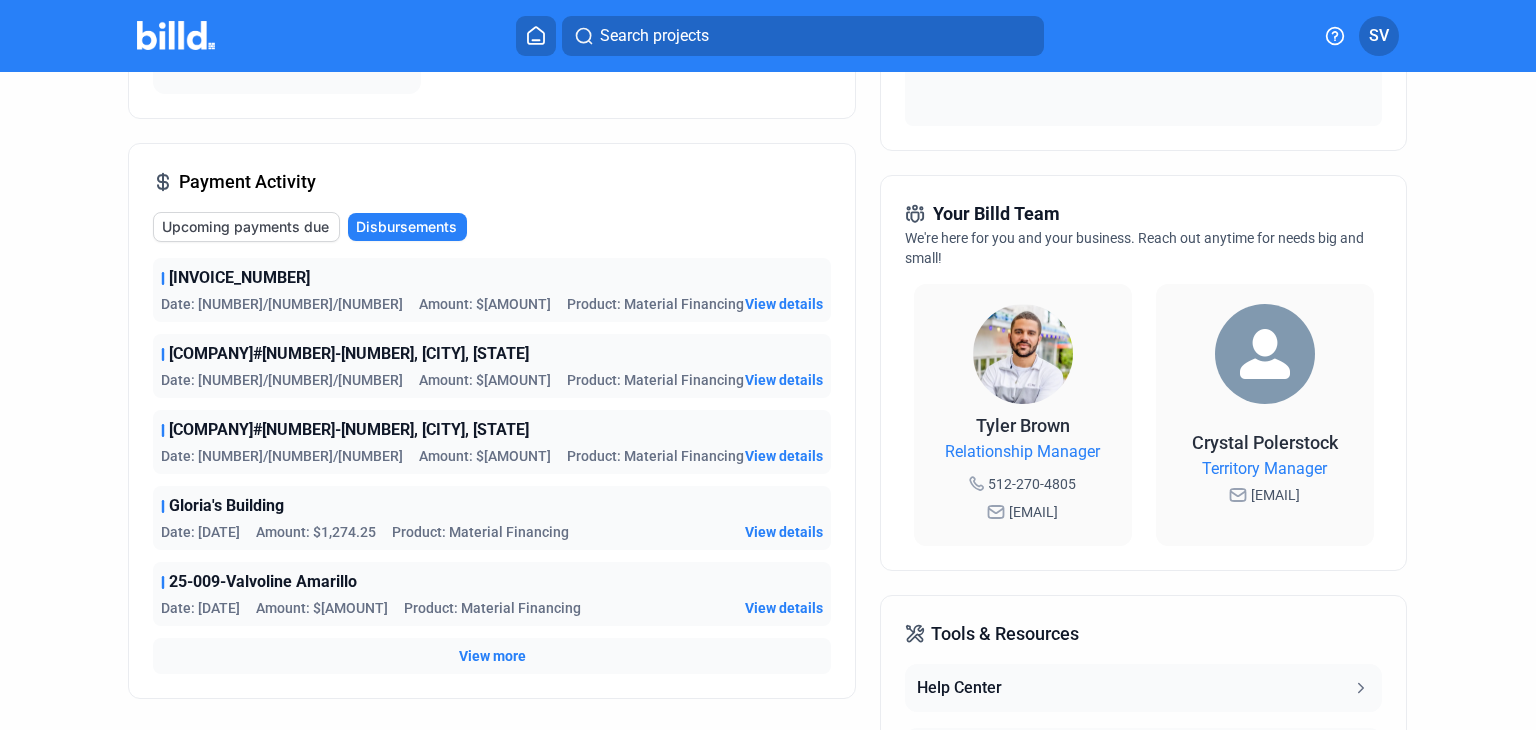 click on "View more" 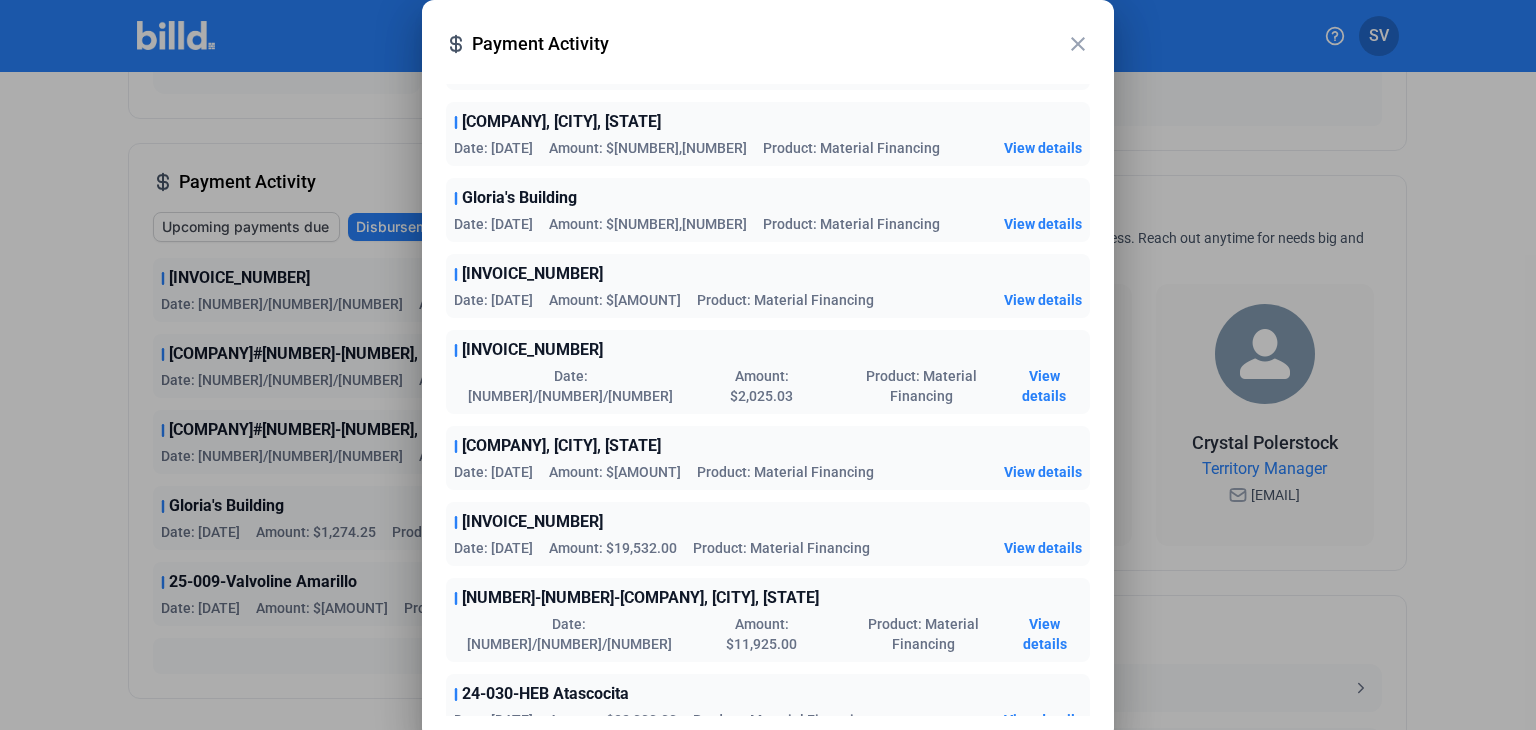 scroll, scrollTop: 949, scrollLeft: 0, axis: vertical 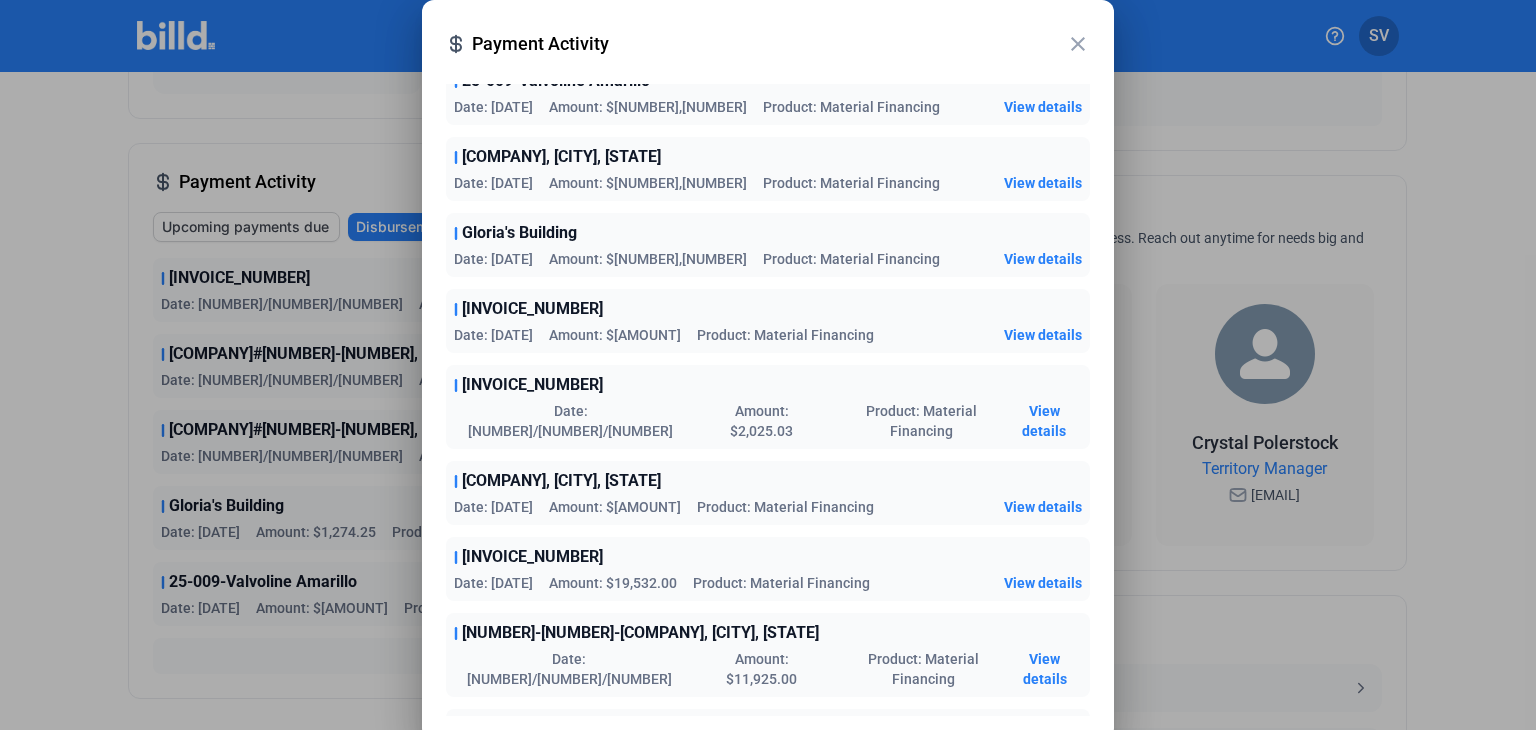 click on "View details" at bounding box center [1044, 669] 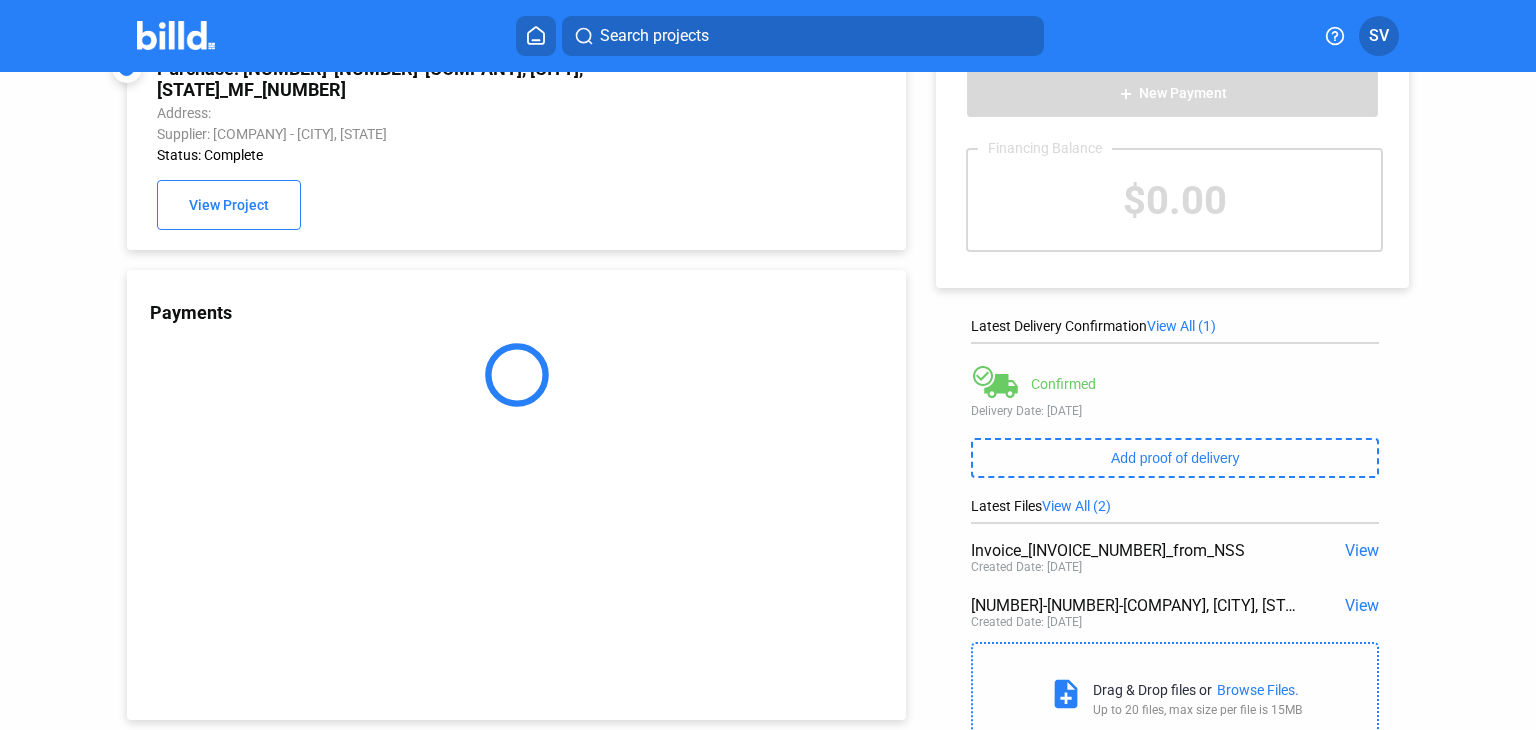 scroll, scrollTop: 131, scrollLeft: 0, axis: vertical 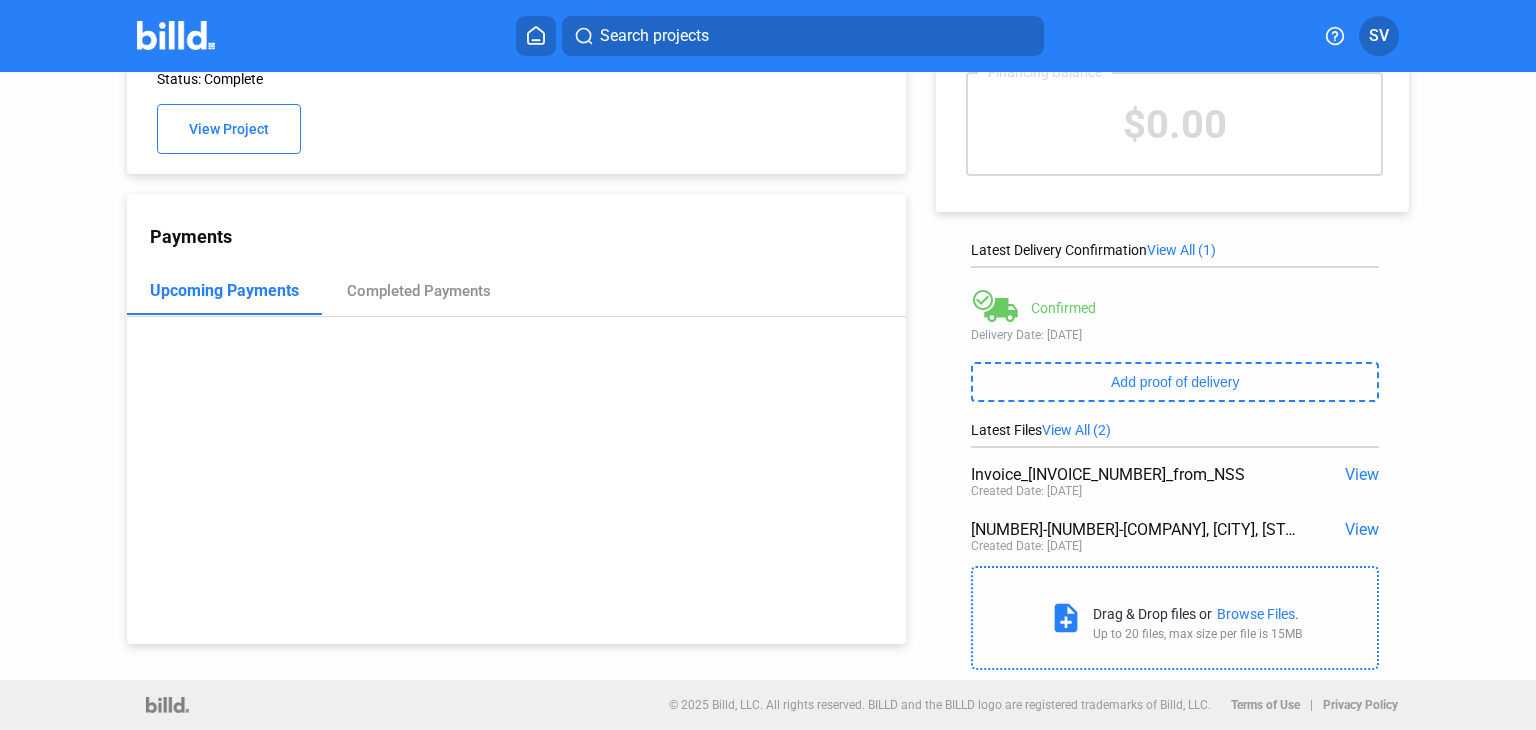 click on "View" 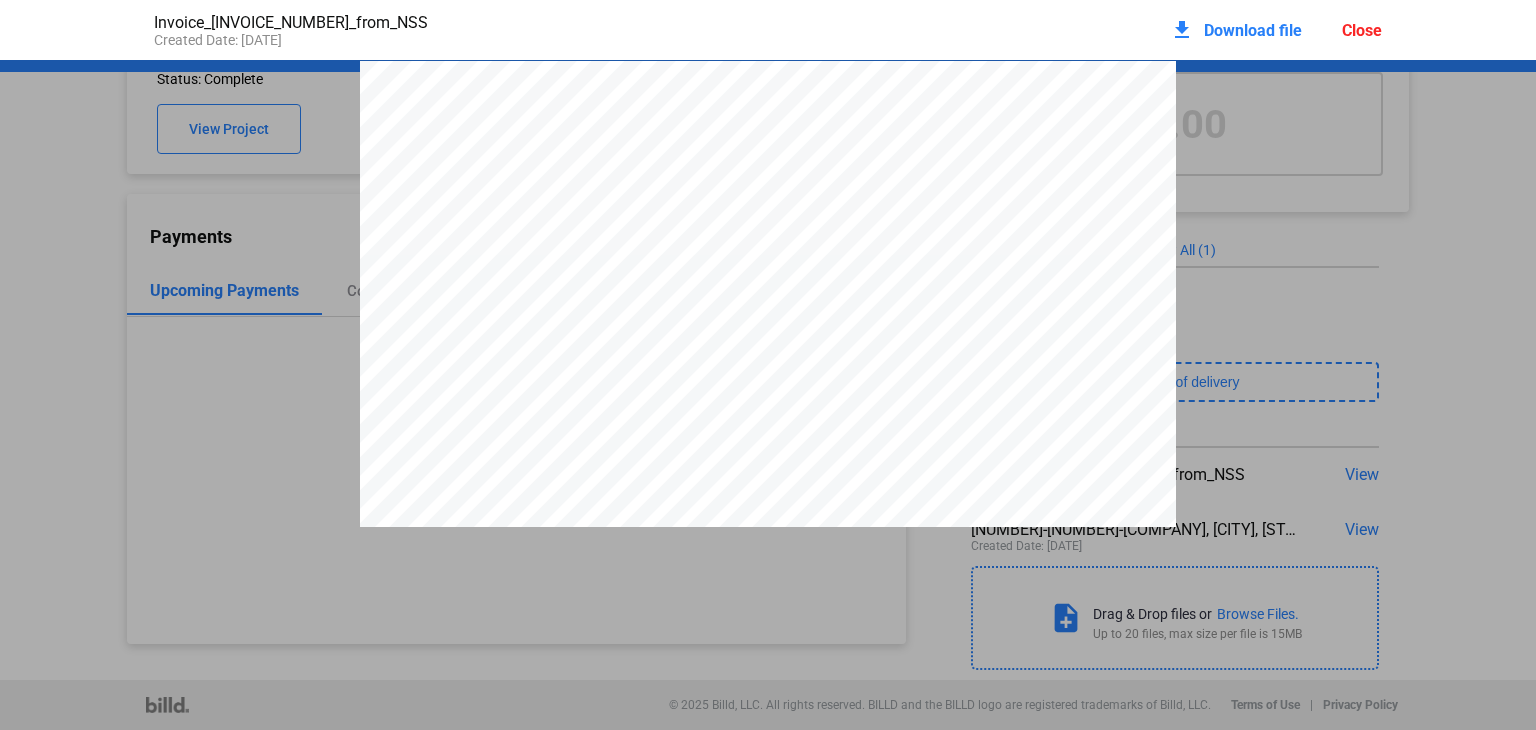 scroll, scrollTop: 10, scrollLeft: 0, axis: vertical 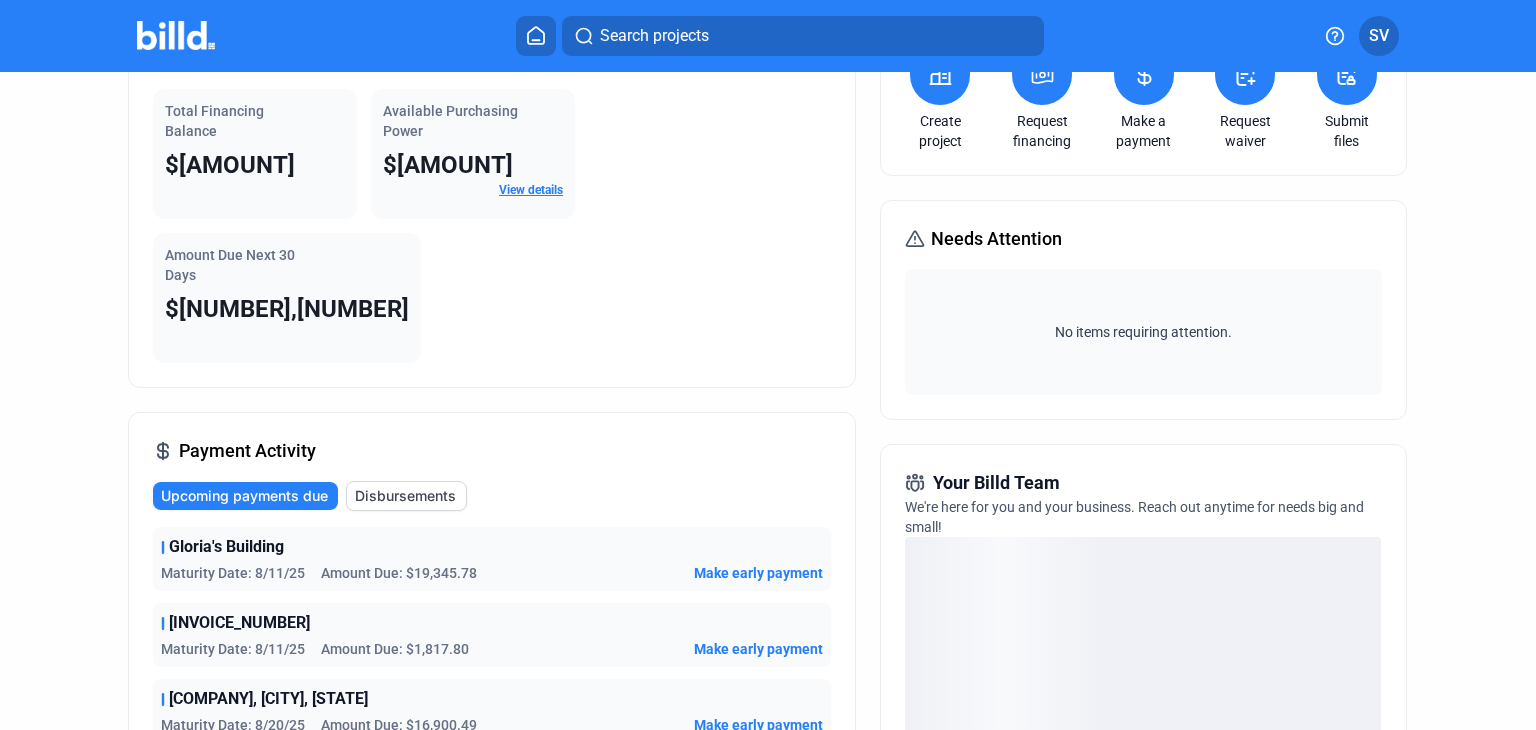 click on "Disbursements" 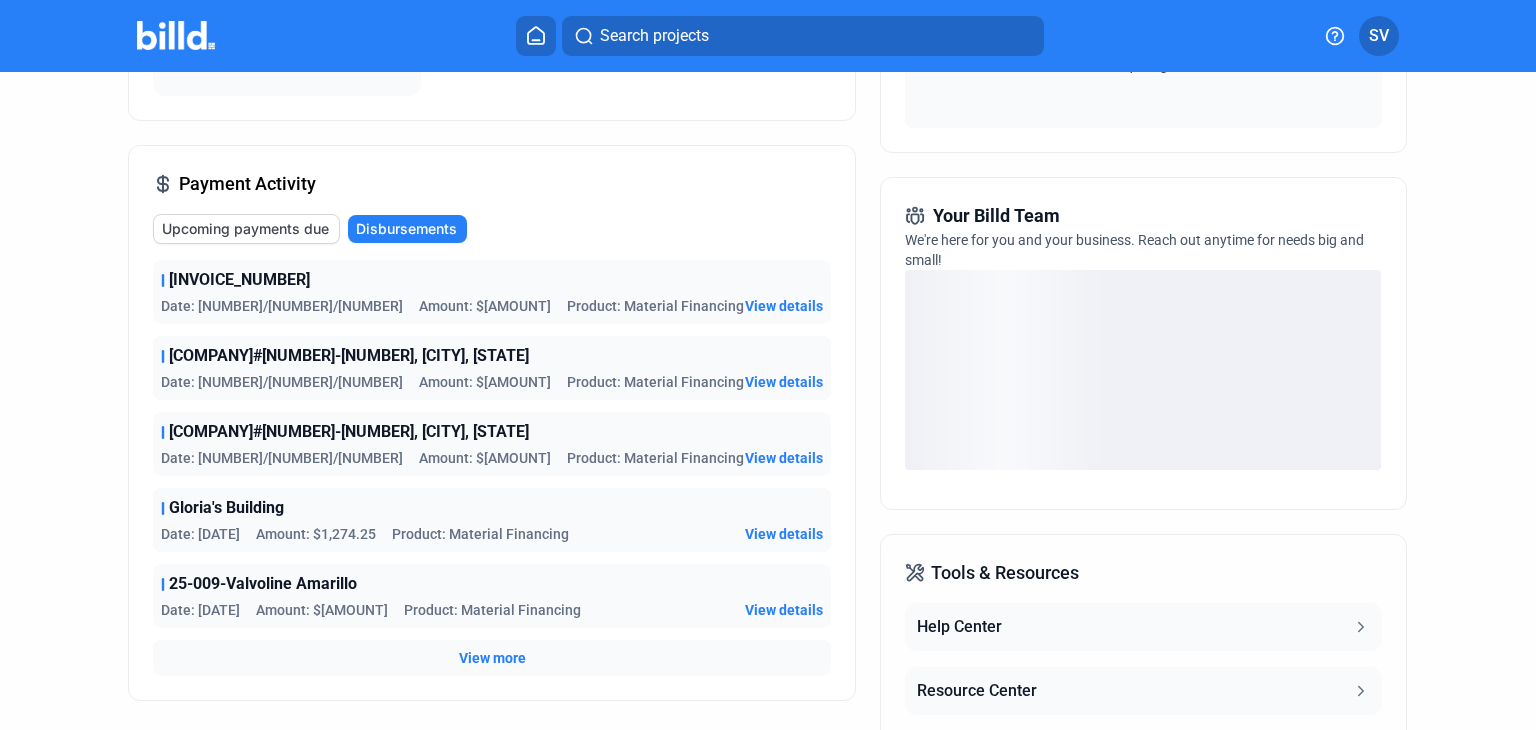 scroll, scrollTop: 650, scrollLeft: 0, axis: vertical 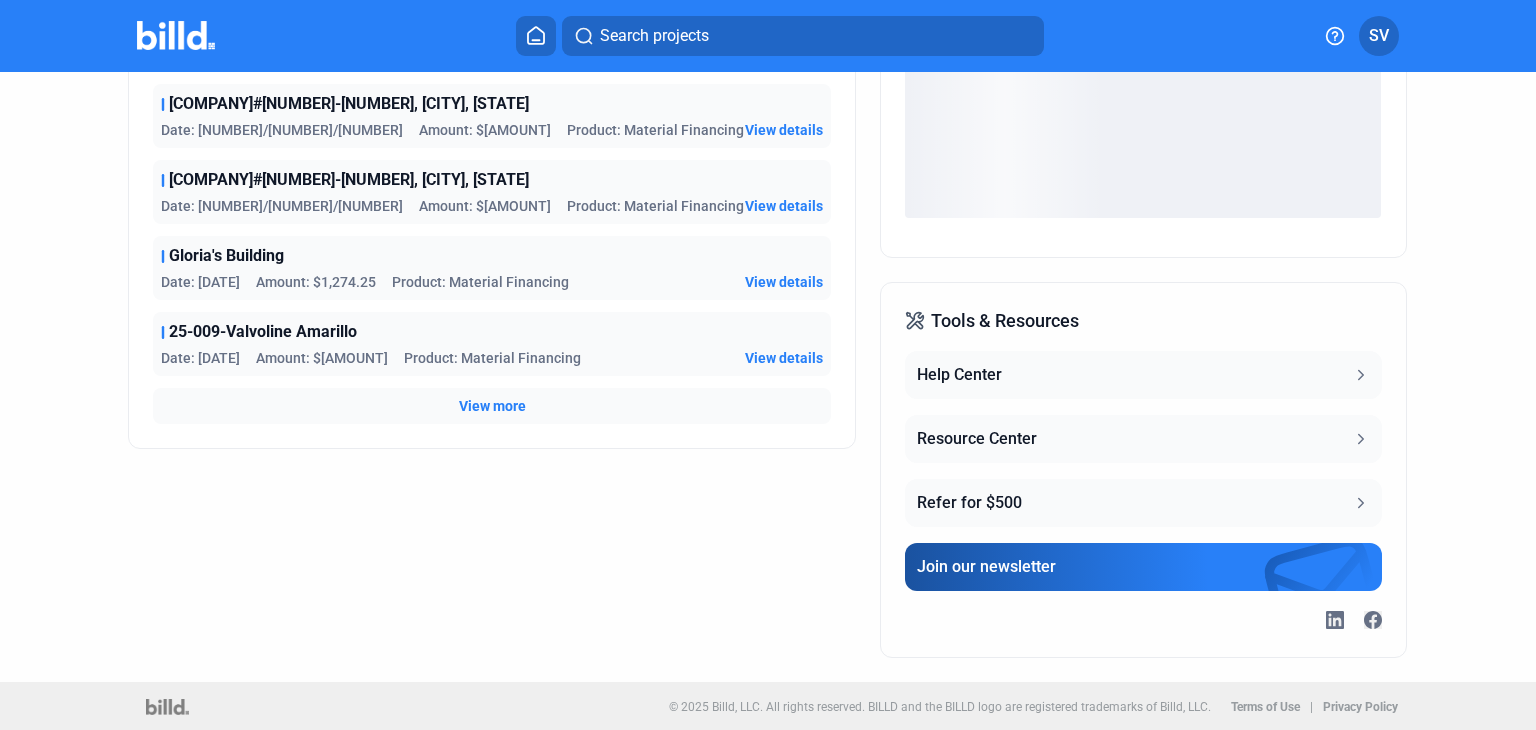 click on "View more" 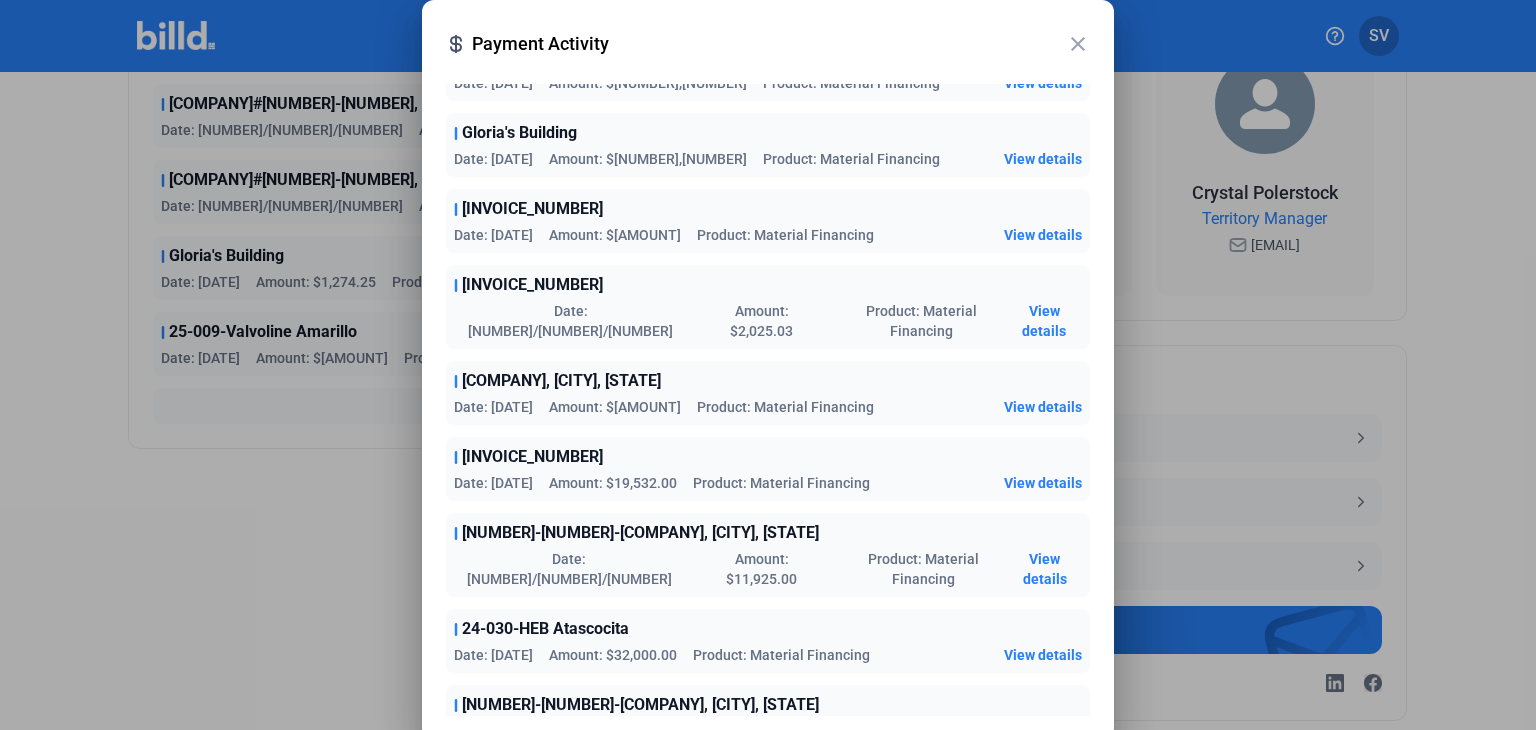 scroll, scrollTop: 949, scrollLeft: 0, axis: vertical 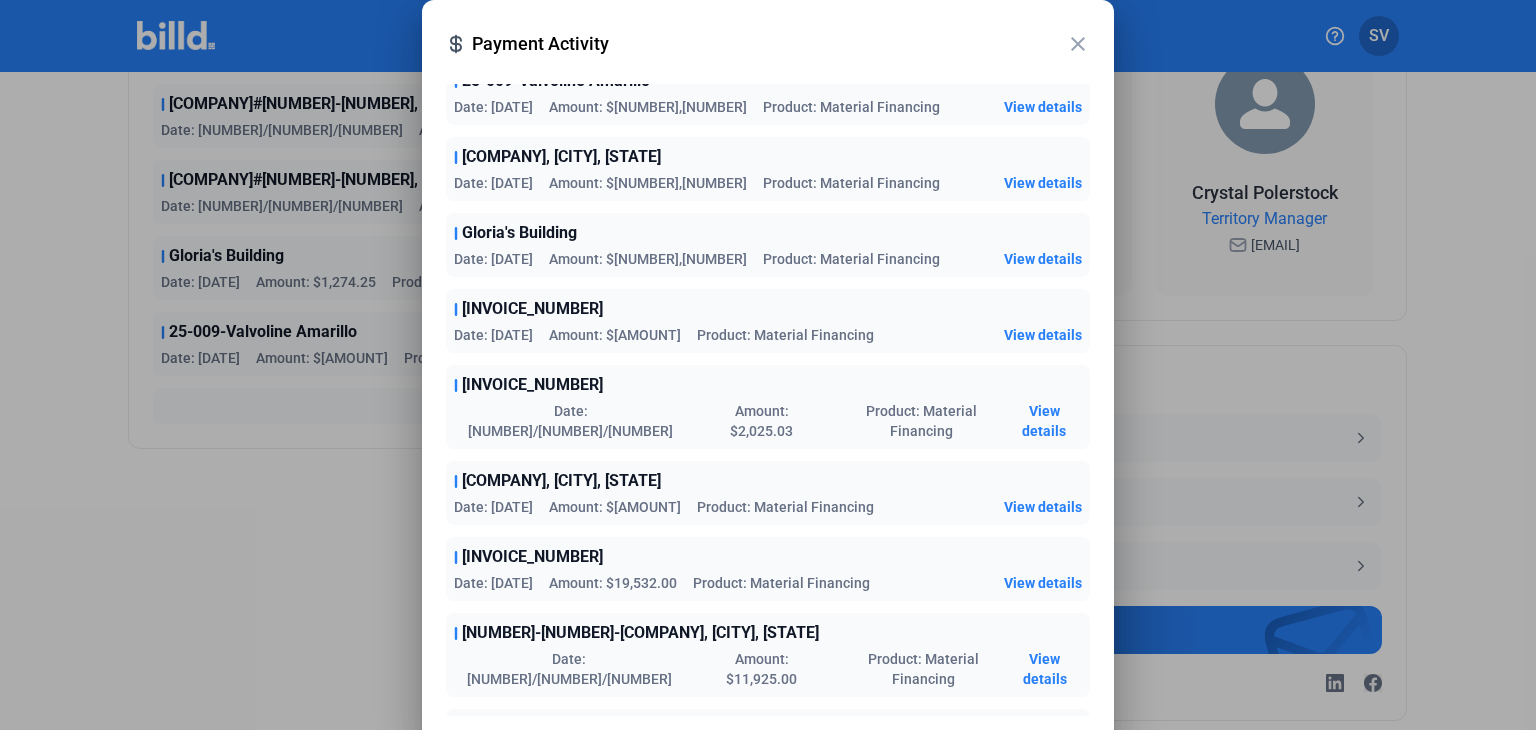 click on "View details" at bounding box center [1043, 507] 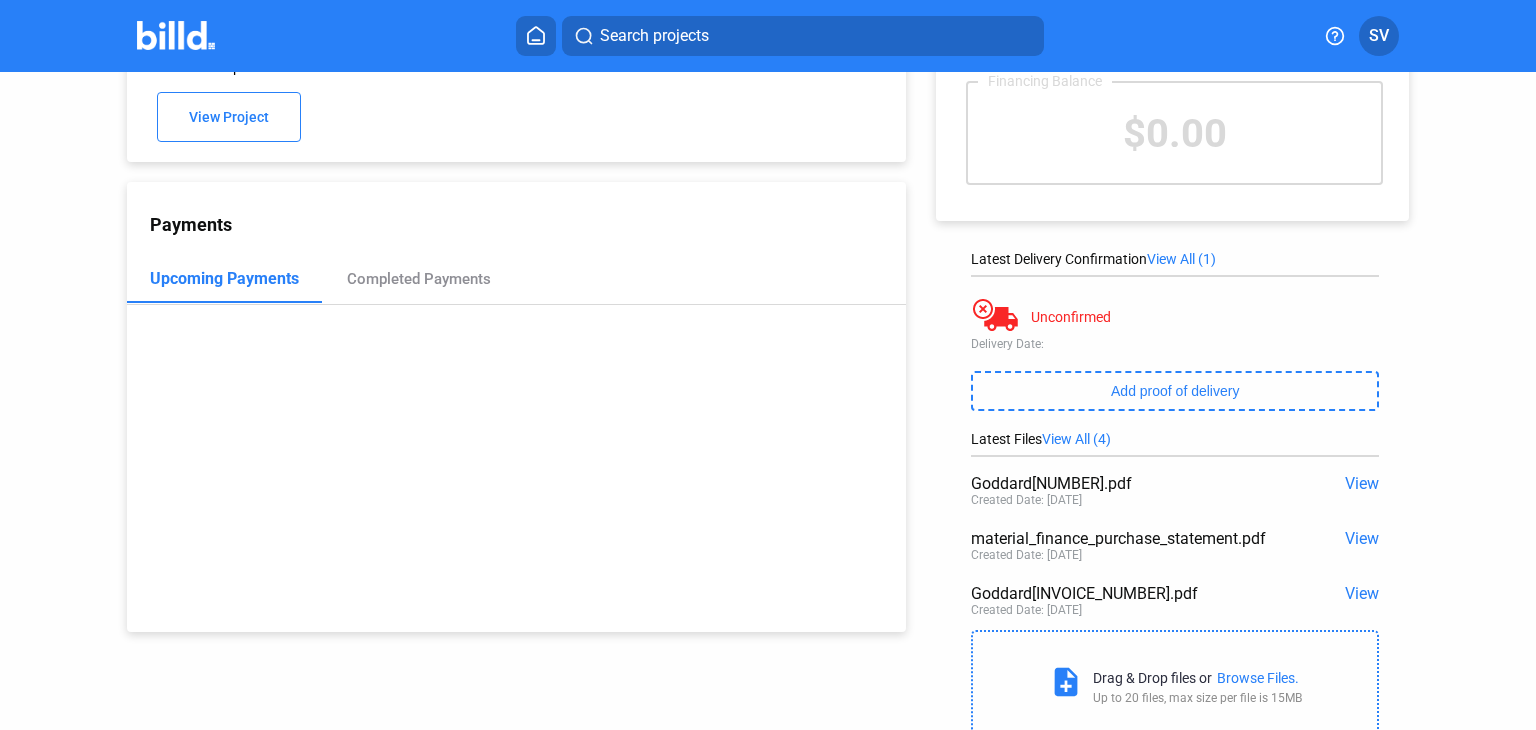 scroll, scrollTop: 154, scrollLeft: 0, axis: vertical 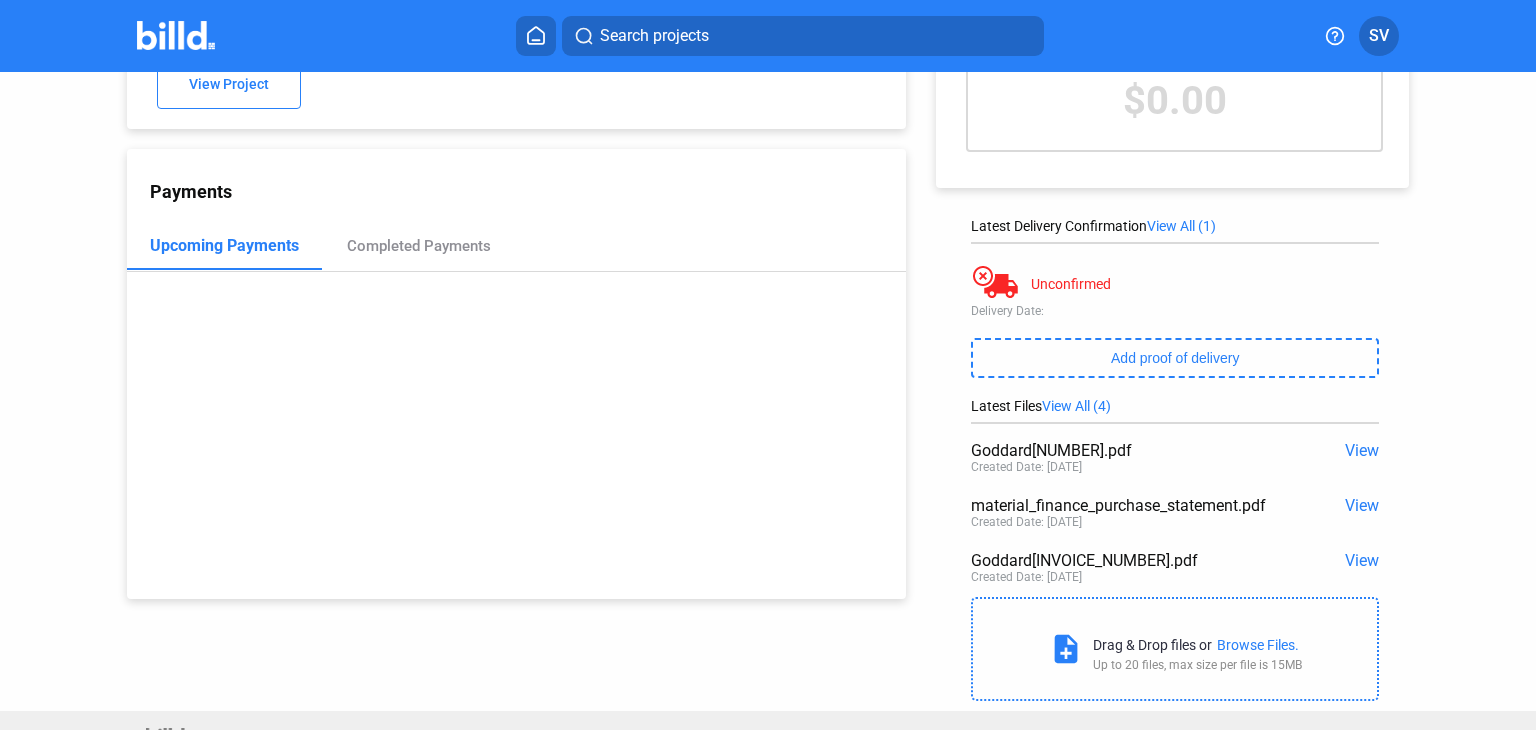 click on "View" 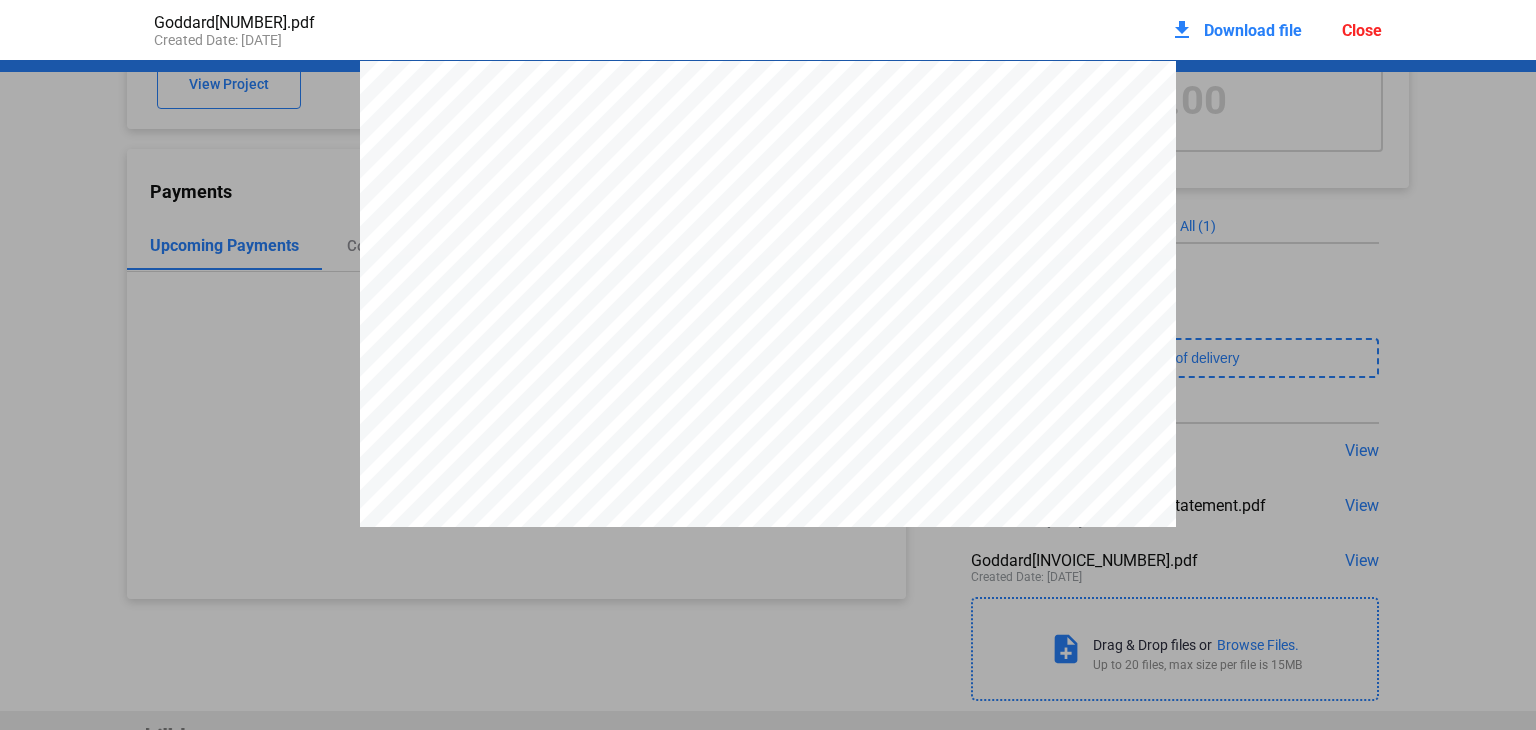scroll, scrollTop: 10, scrollLeft: 0, axis: vertical 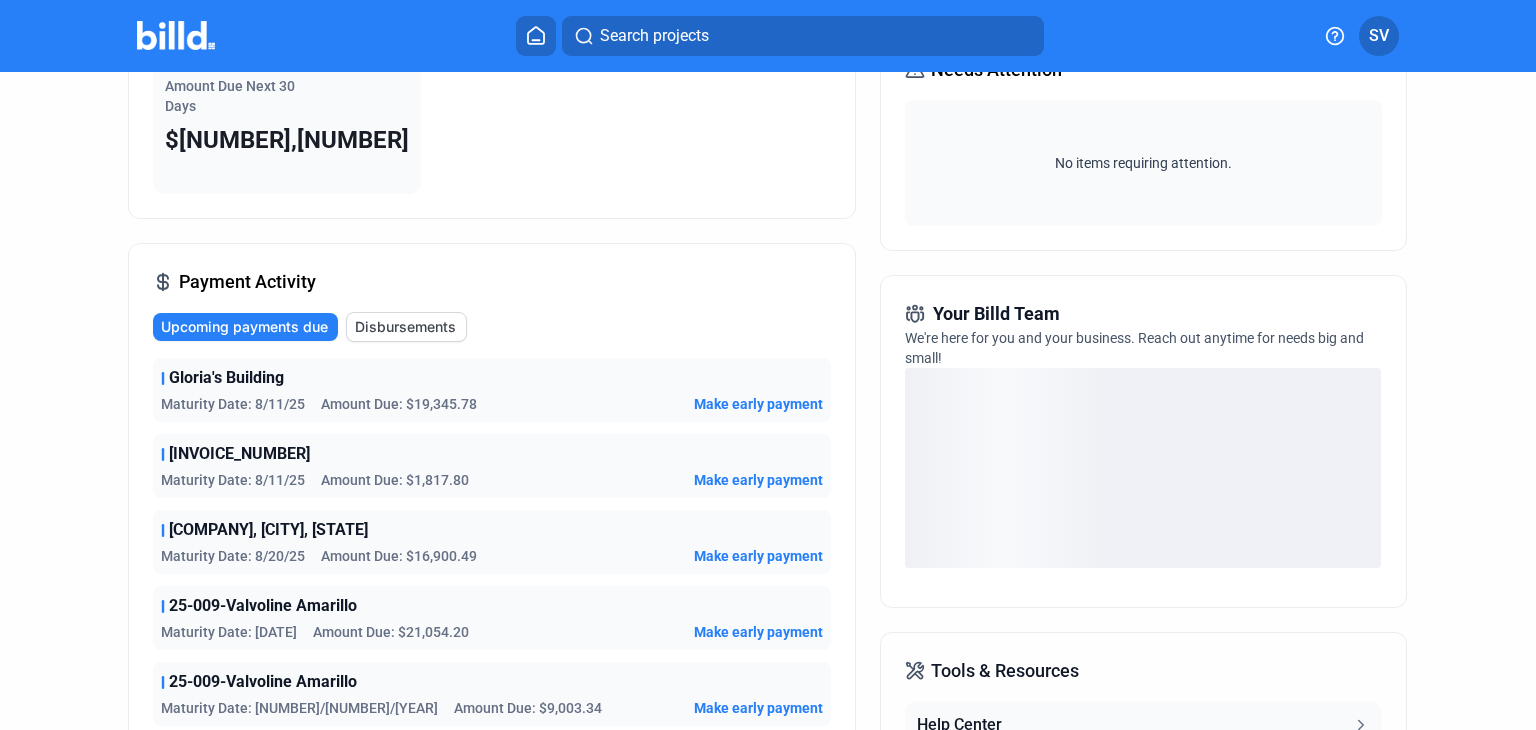 click on "View more" 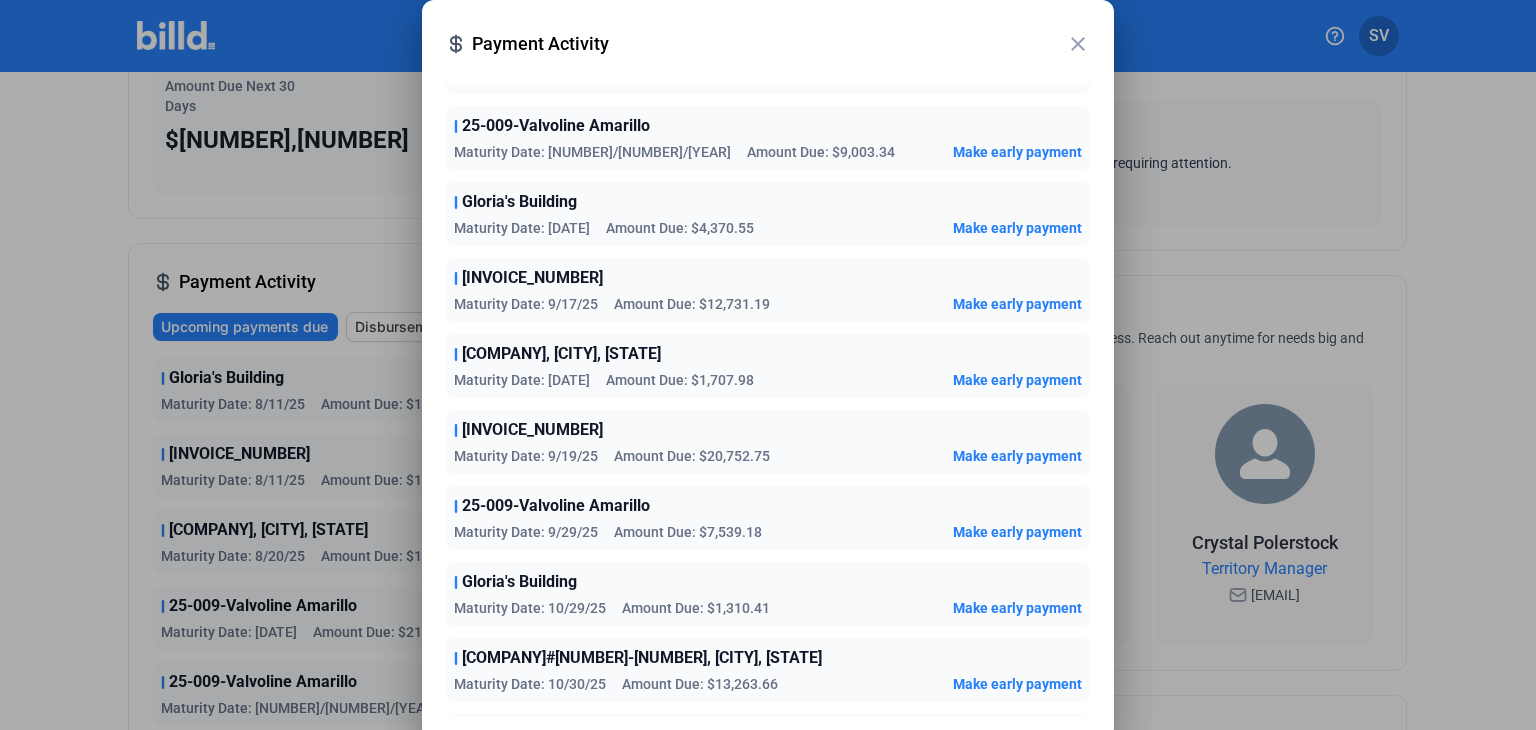scroll, scrollTop: 0, scrollLeft: 0, axis: both 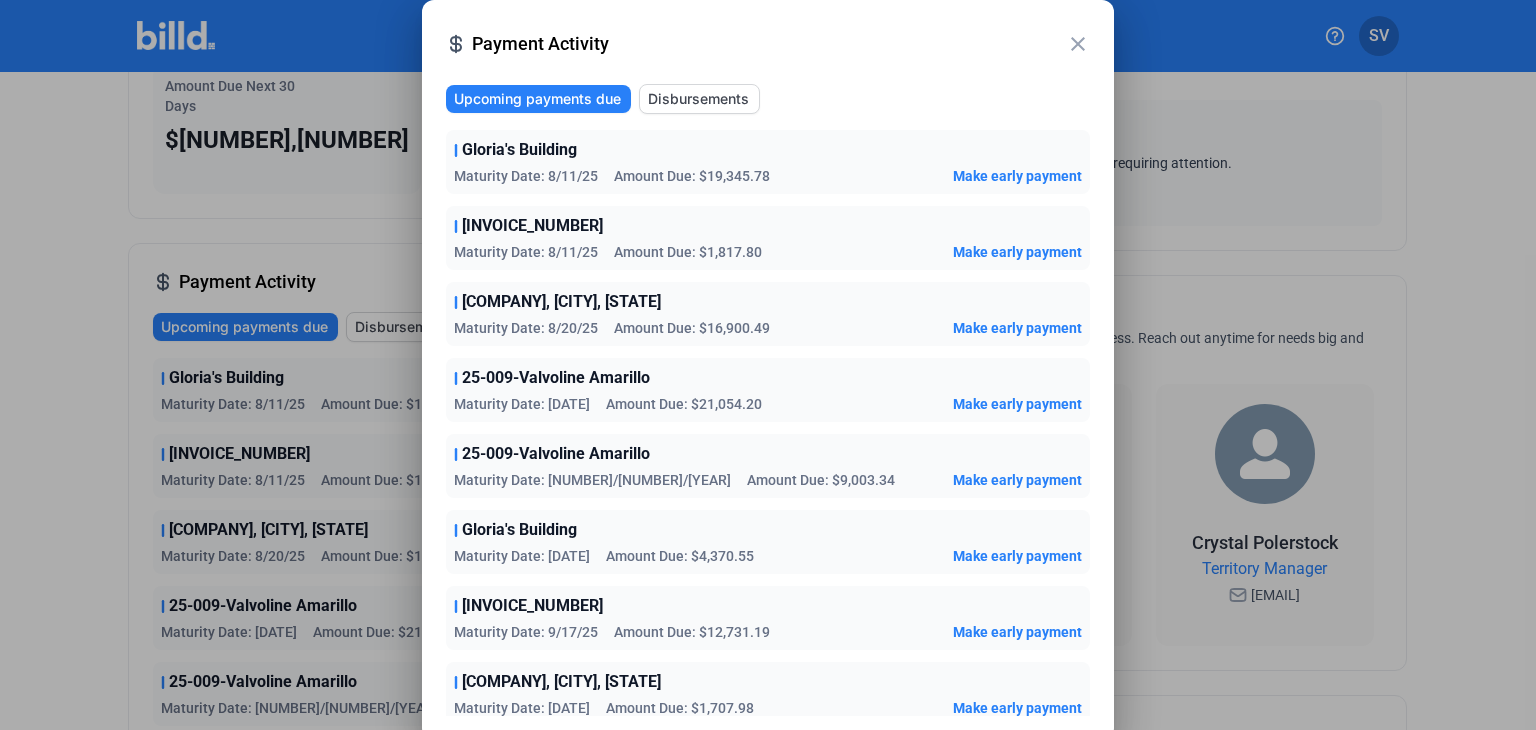 click on "Disbursements" at bounding box center [698, 99] 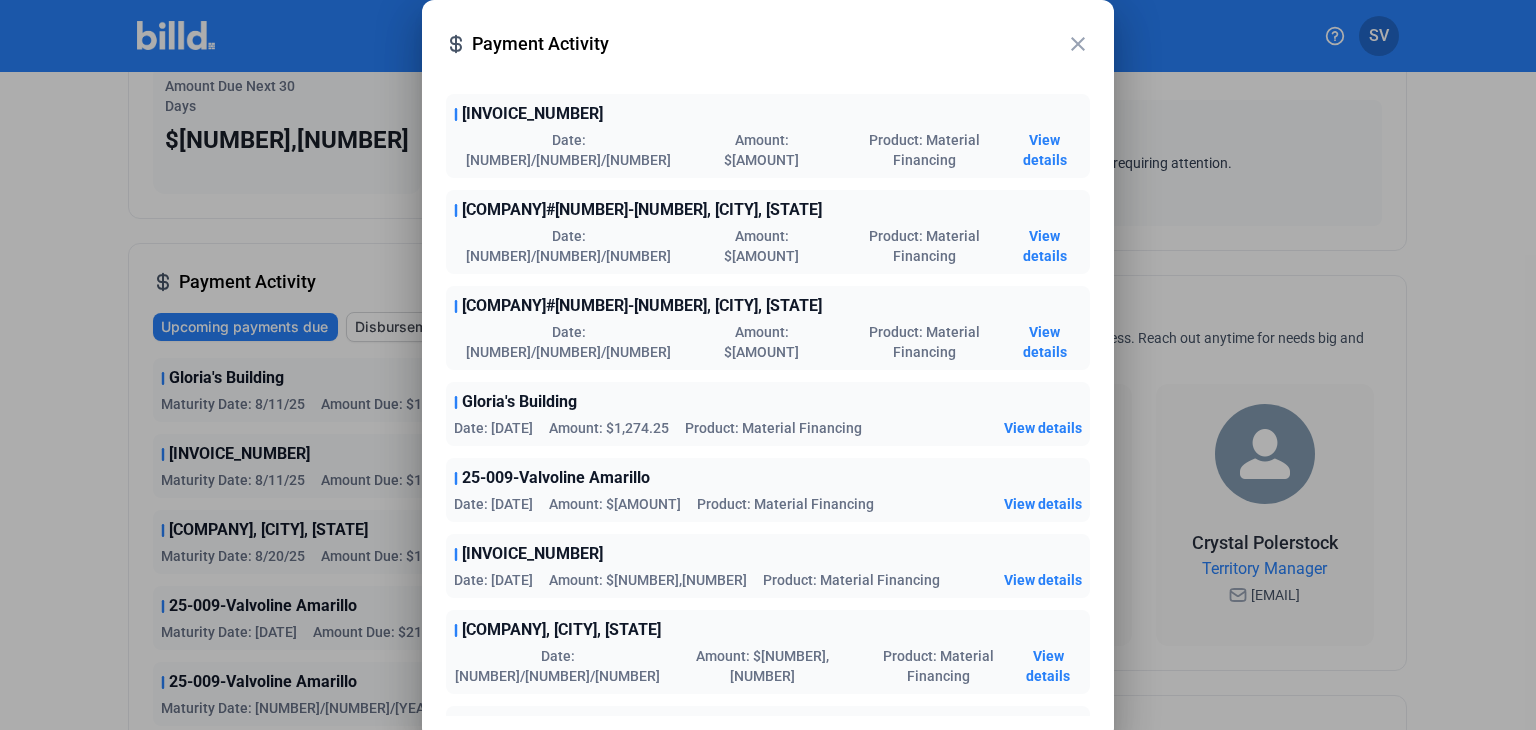 scroll, scrollTop: 0, scrollLeft: 0, axis: both 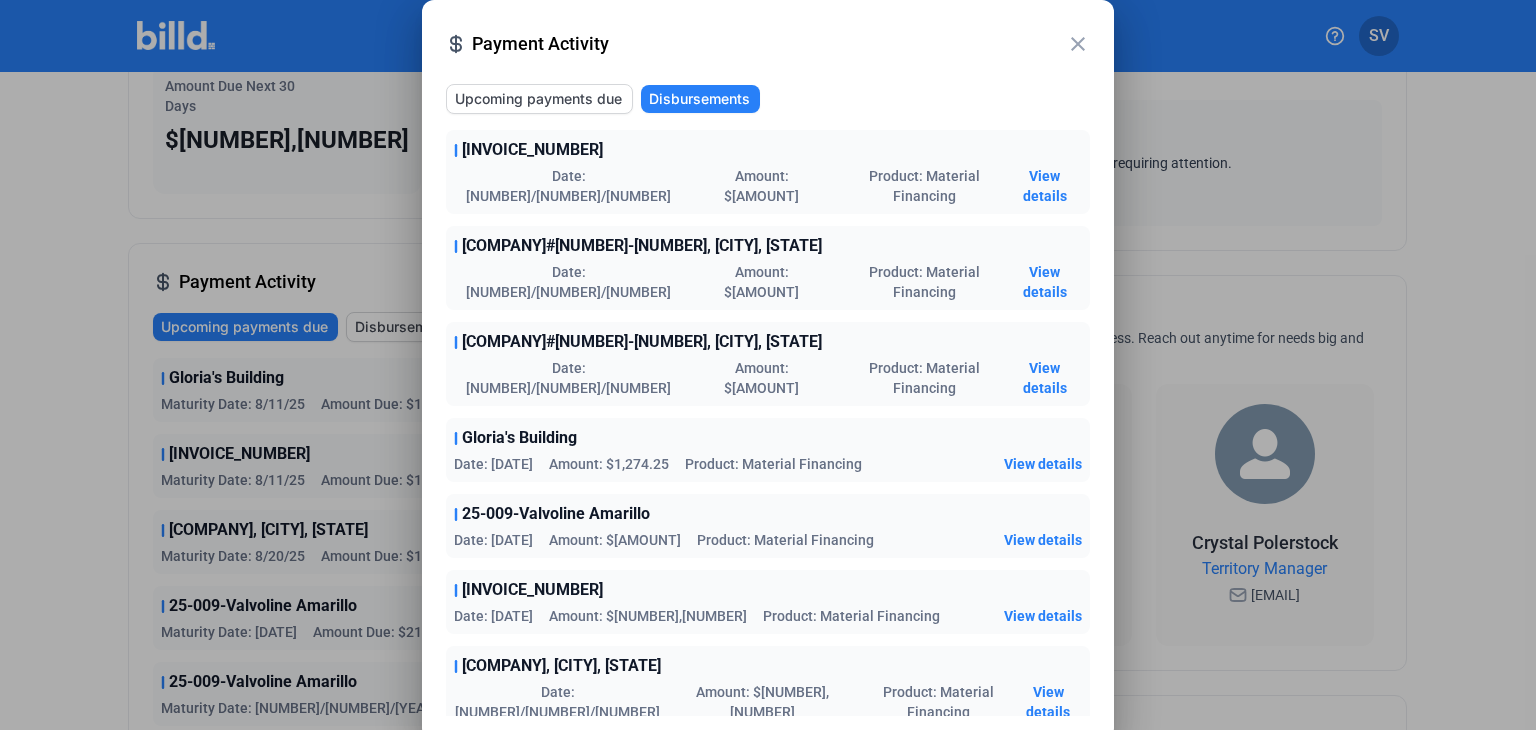 click on "Upcoming payments due" at bounding box center (538, 99) 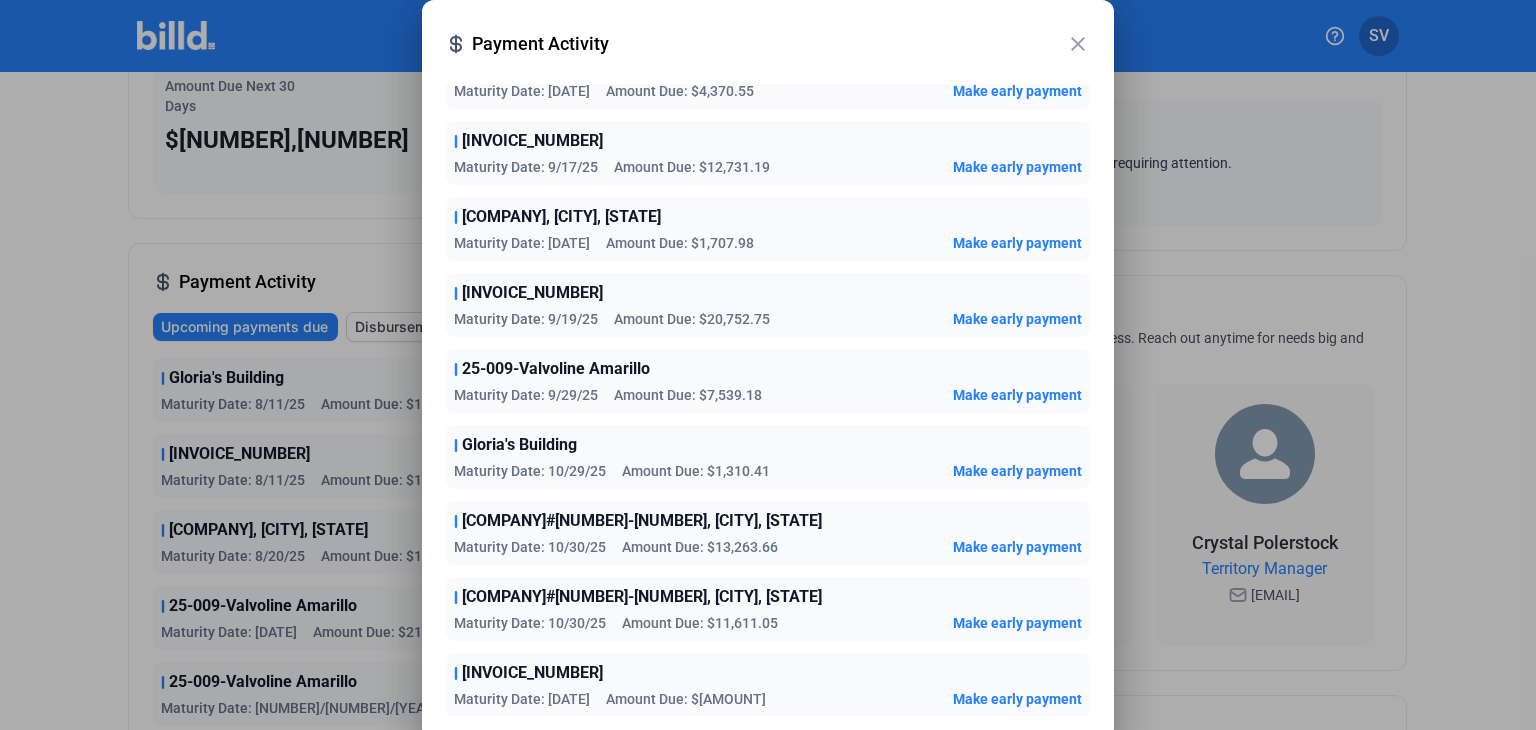 scroll, scrollTop: 0, scrollLeft: 0, axis: both 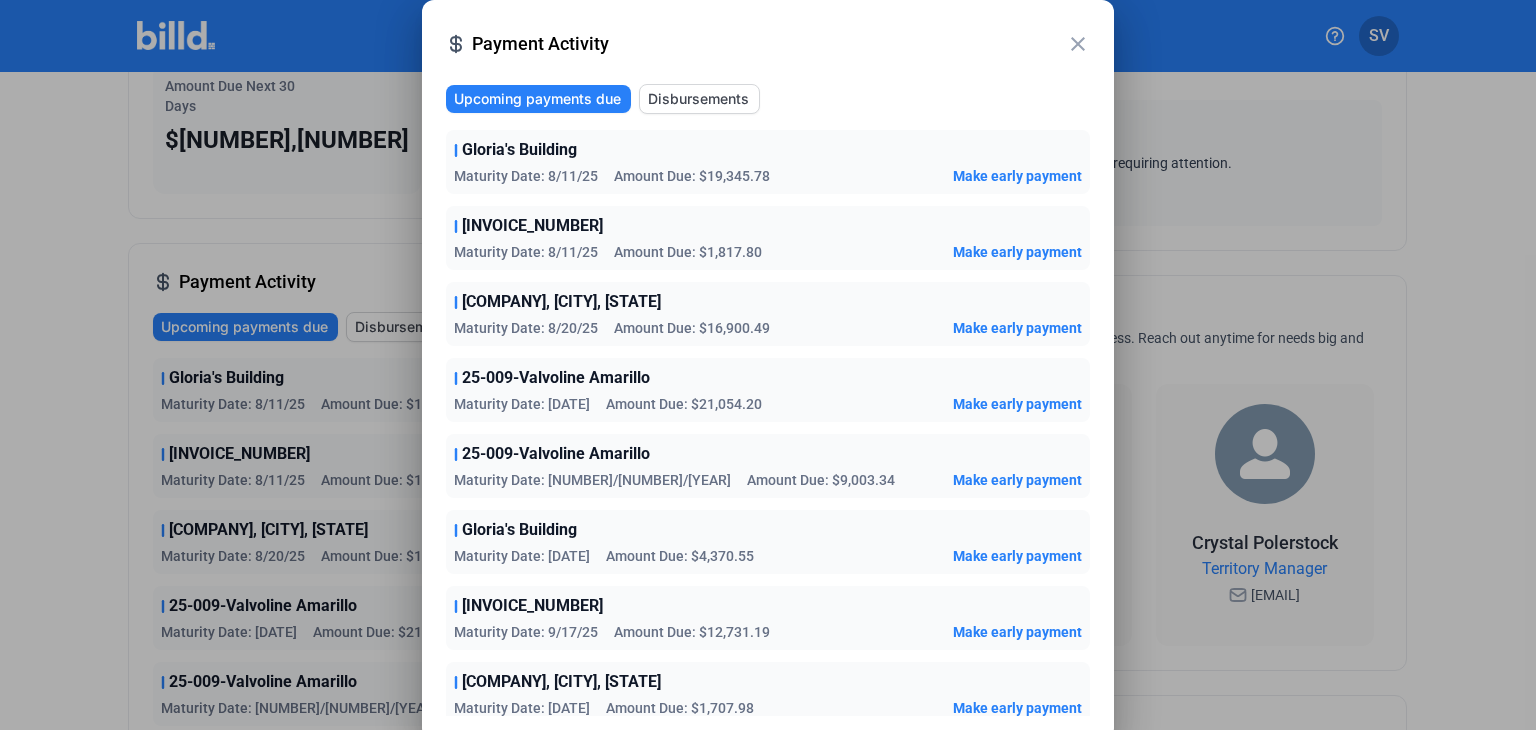 click on "Disbursements" at bounding box center [698, 99] 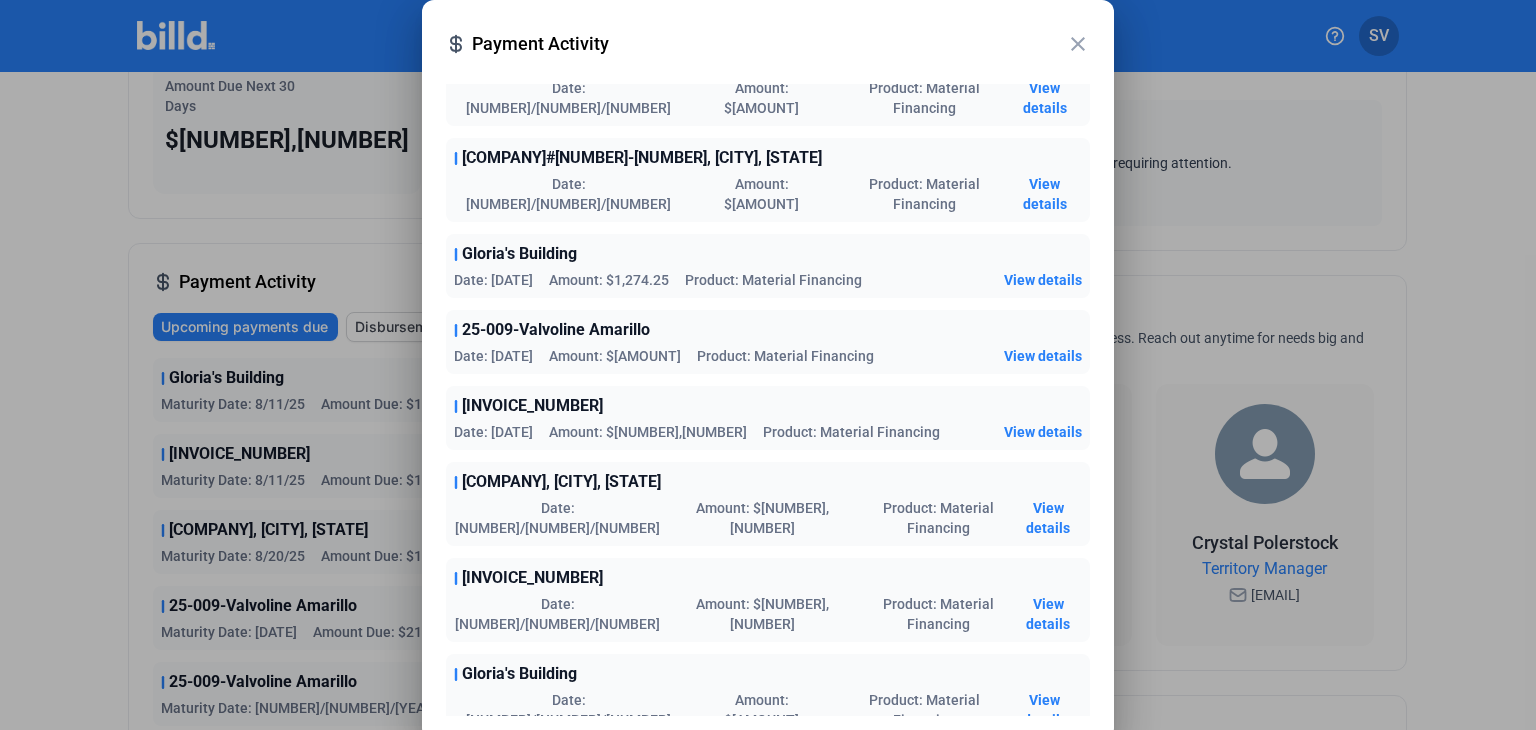 scroll, scrollTop: 149, scrollLeft: 0, axis: vertical 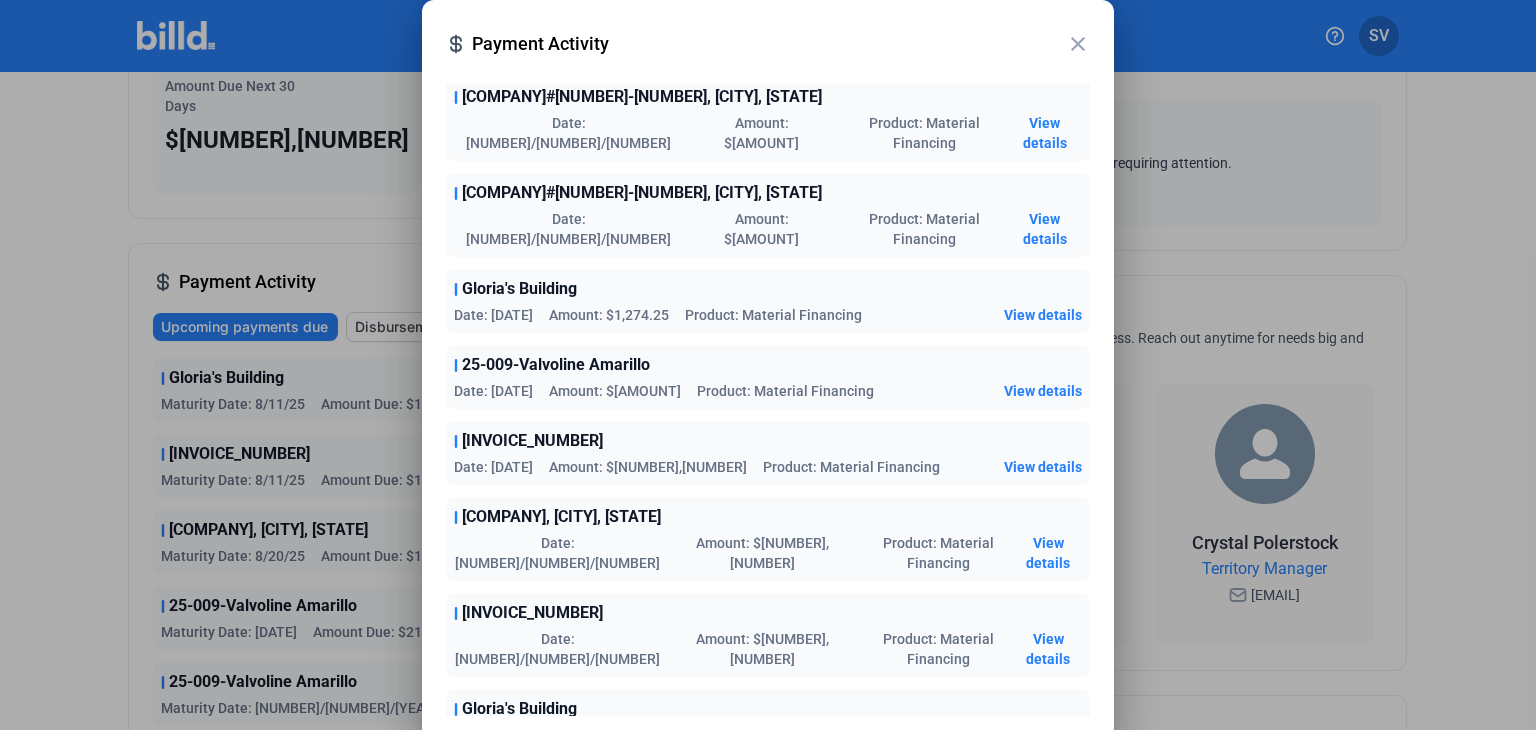 click on "View details" at bounding box center (1043, 391) 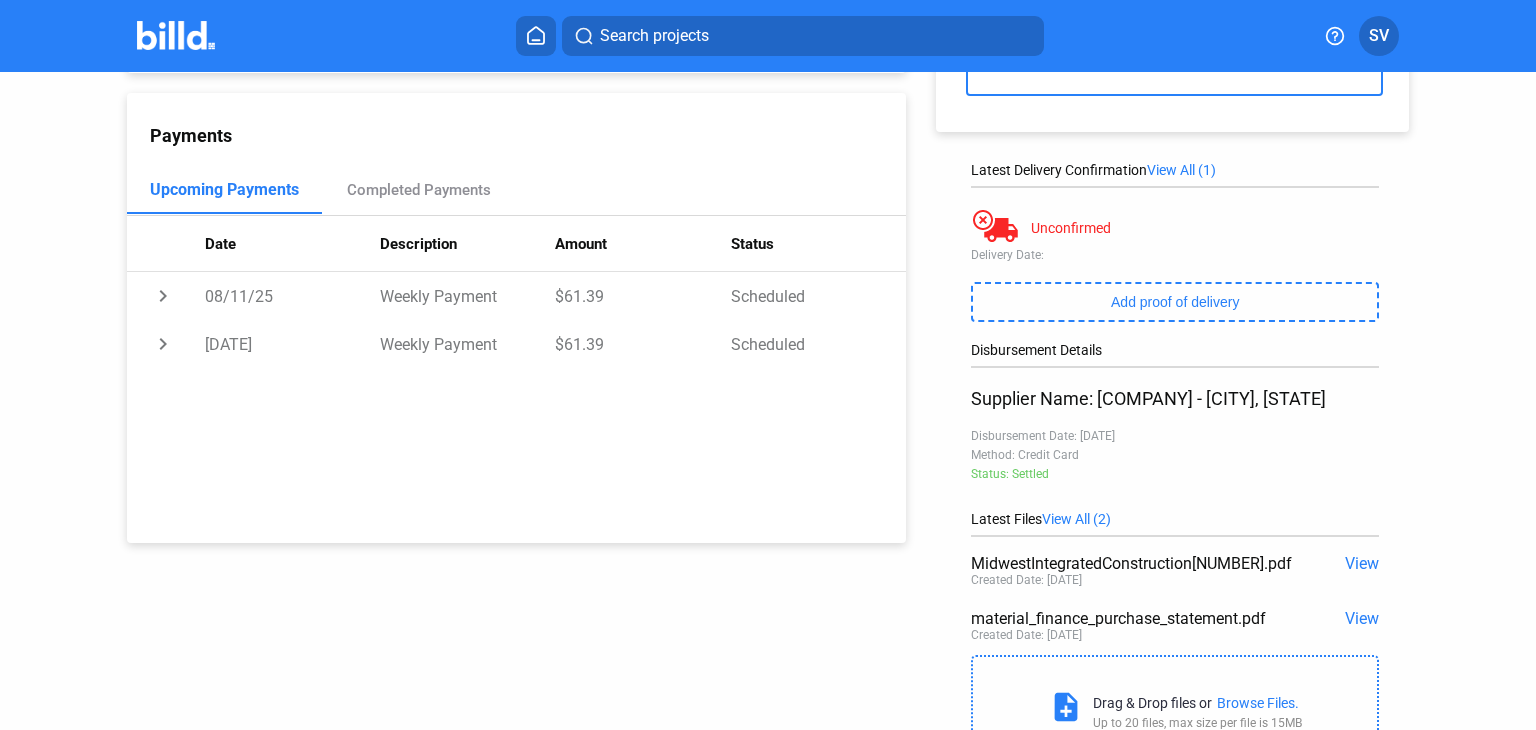 scroll, scrollTop: 254, scrollLeft: 0, axis: vertical 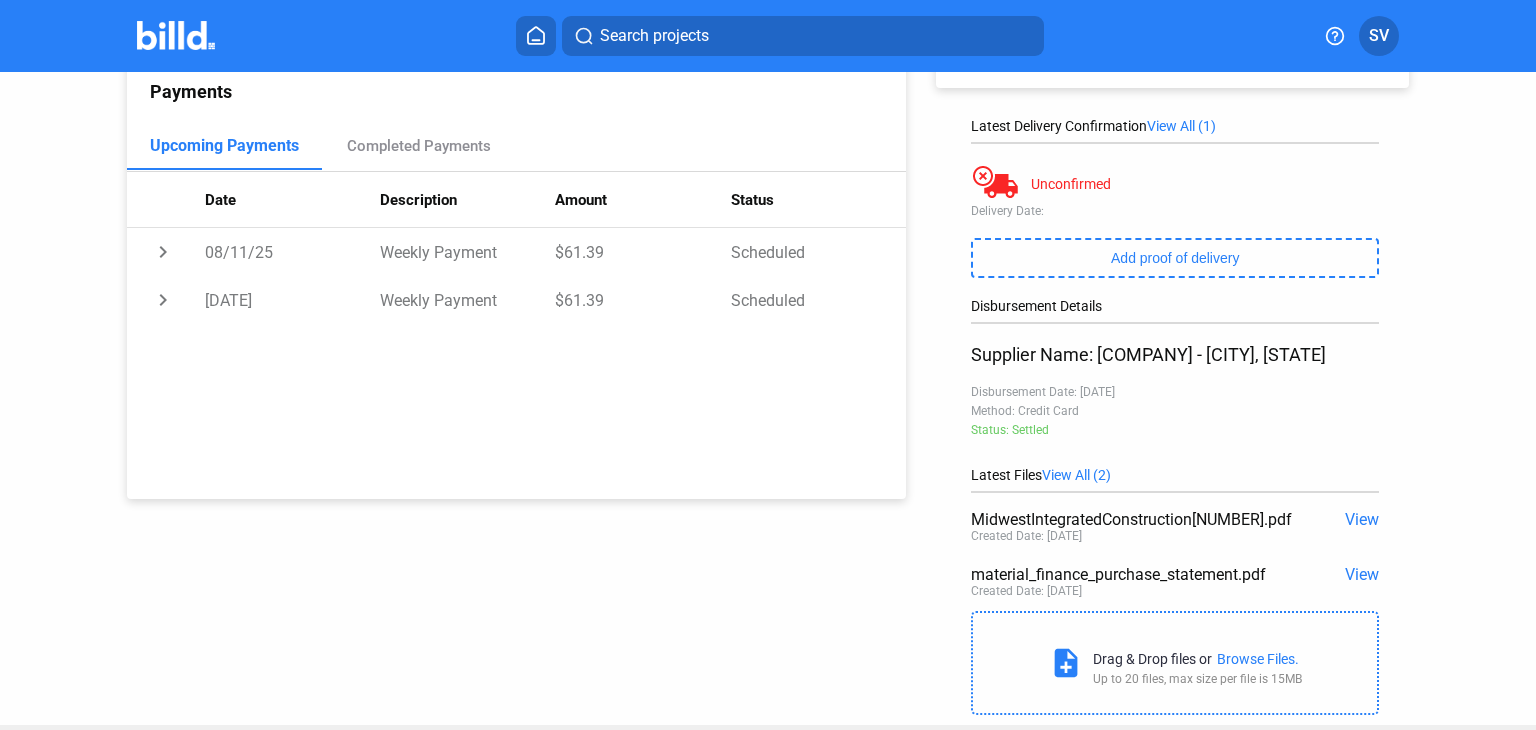 click on "View" 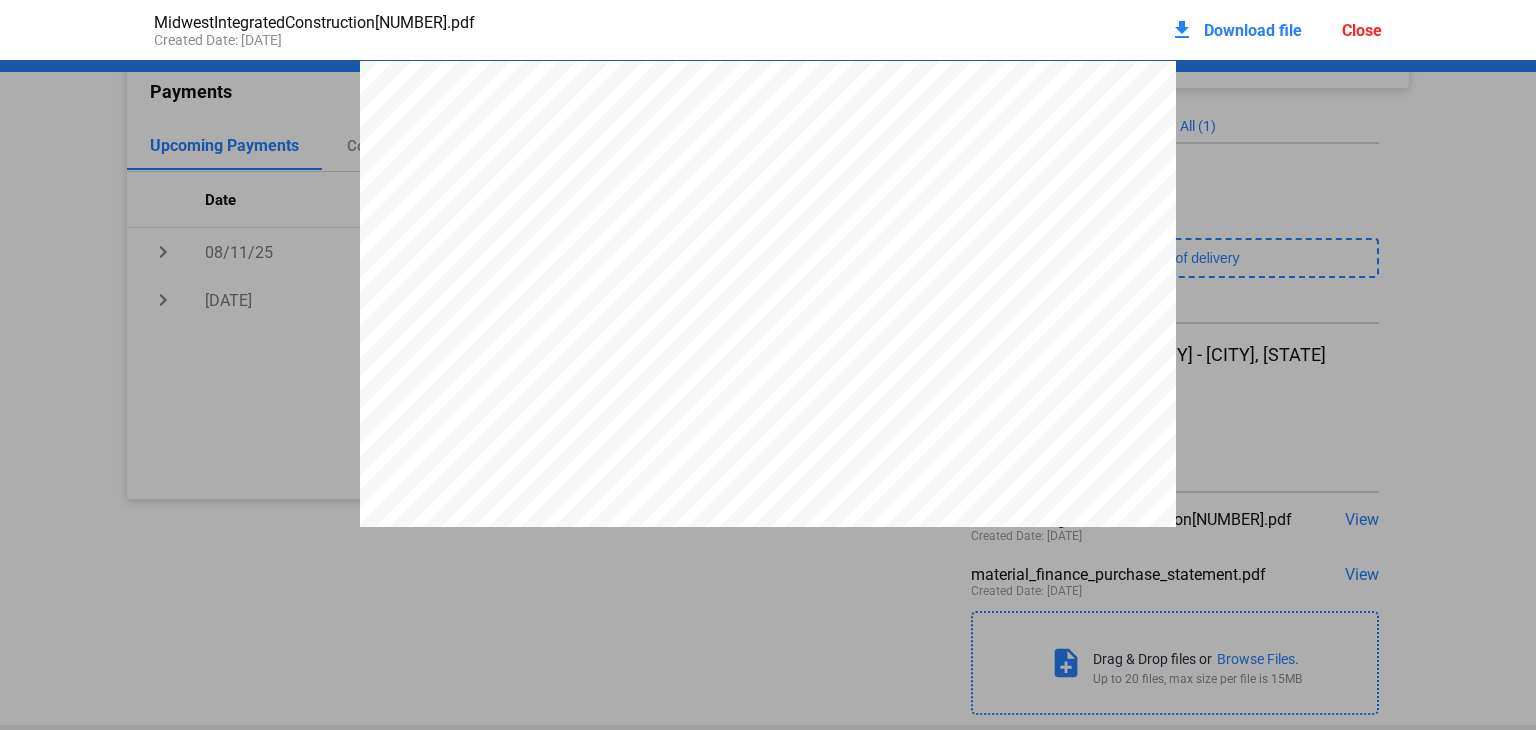 scroll, scrollTop: 10, scrollLeft: 0, axis: vertical 